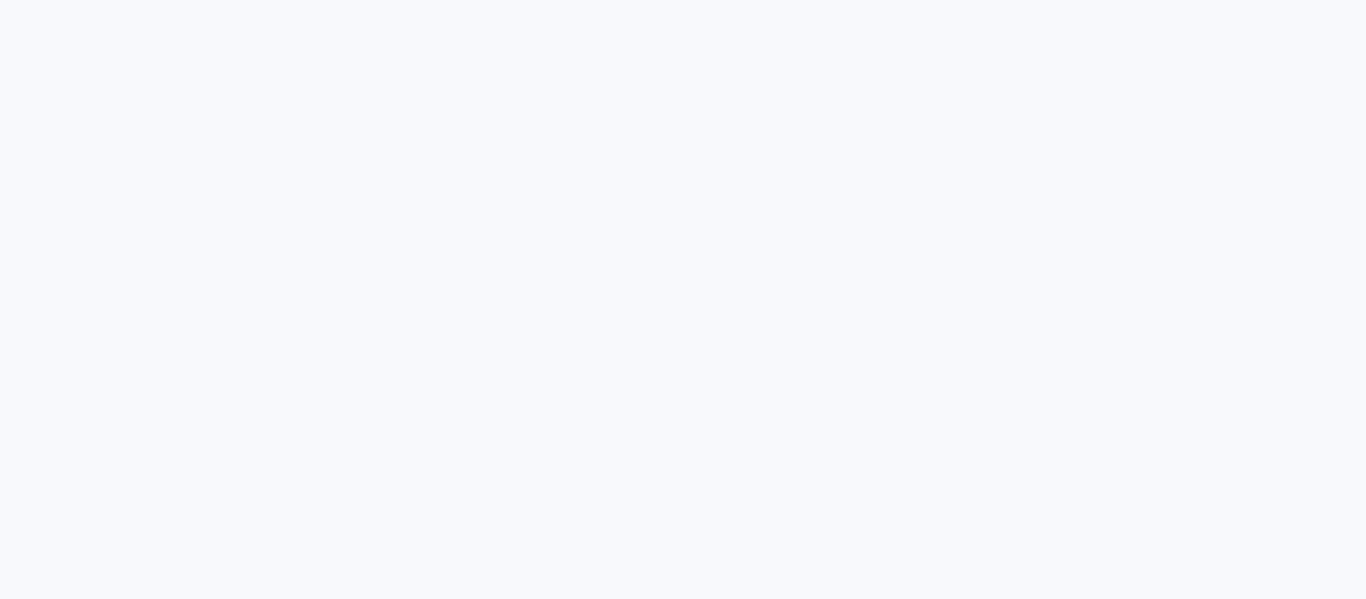 scroll, scrollTop: 0, scrollLeft: 0, axis: both 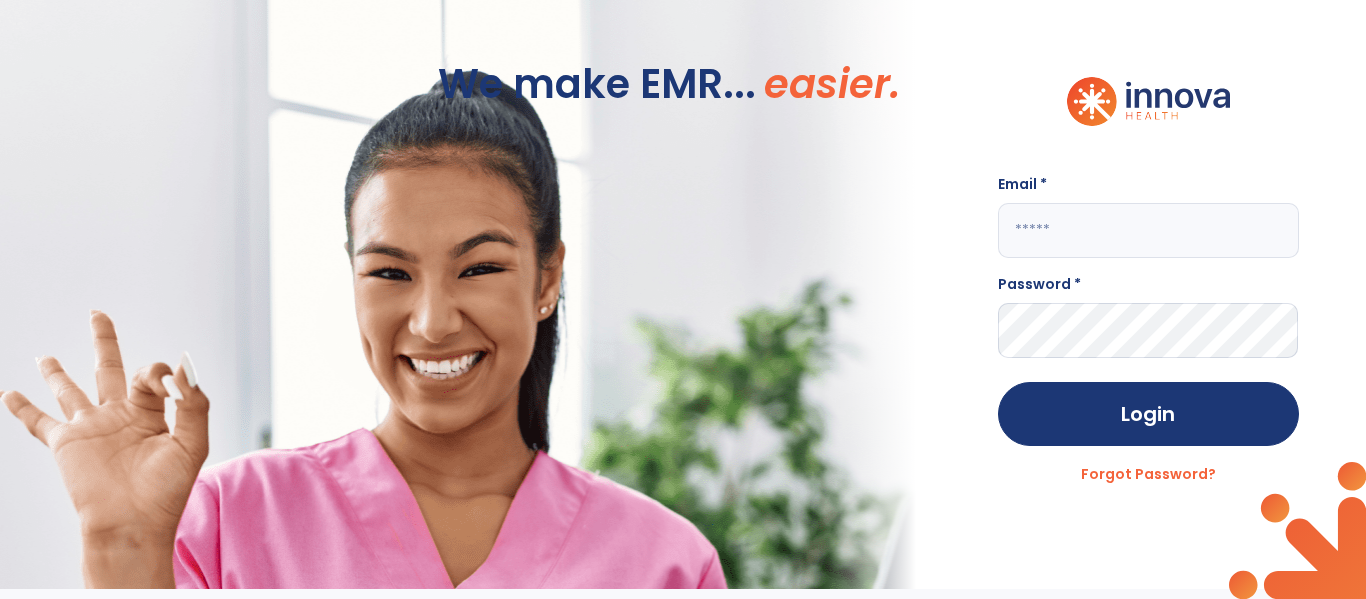 click 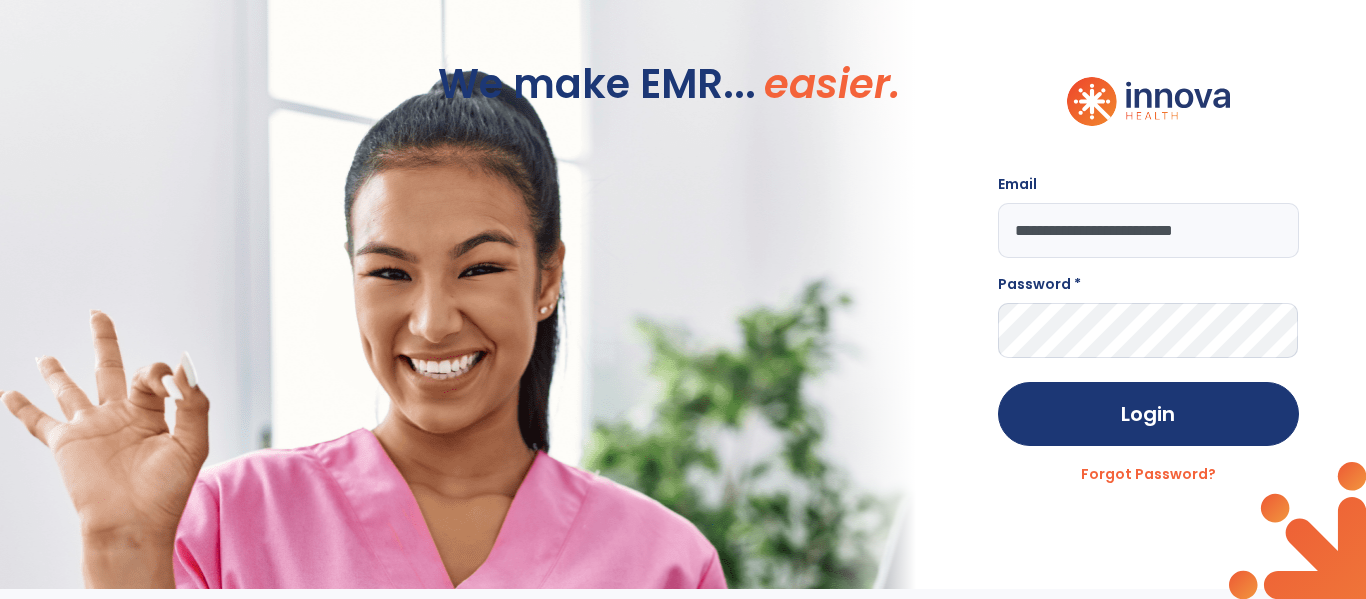 scroll, scrollTop: 0, scrollLeft: 0, axis: both 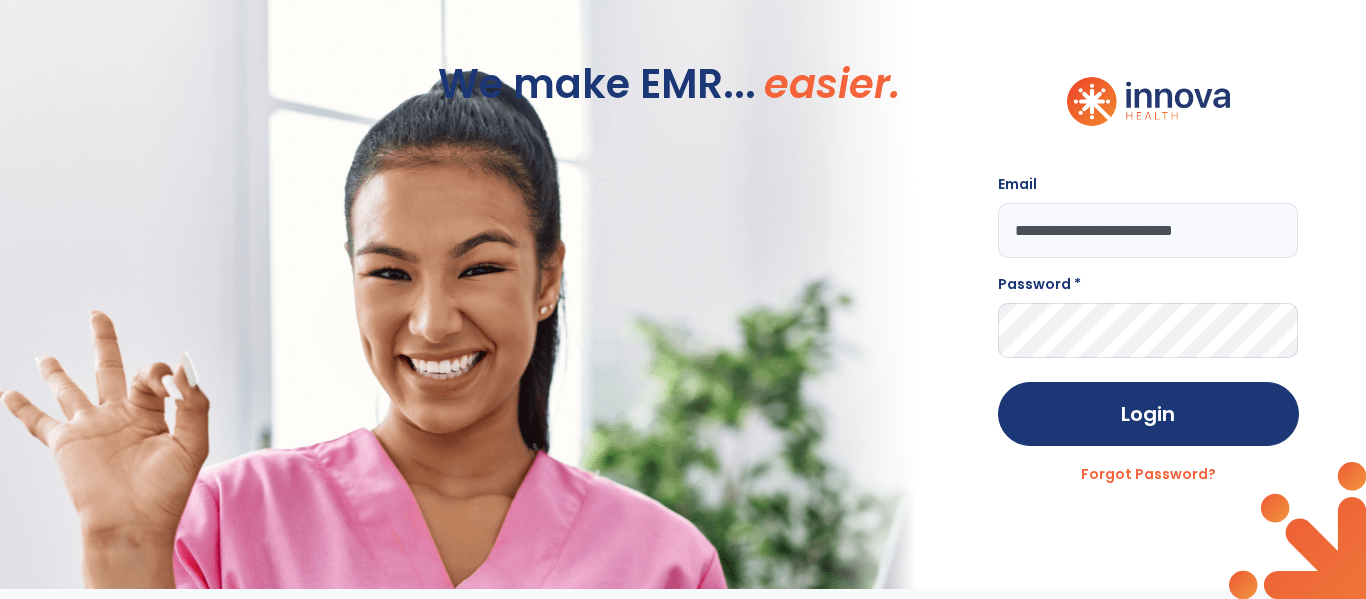 type on "**********" 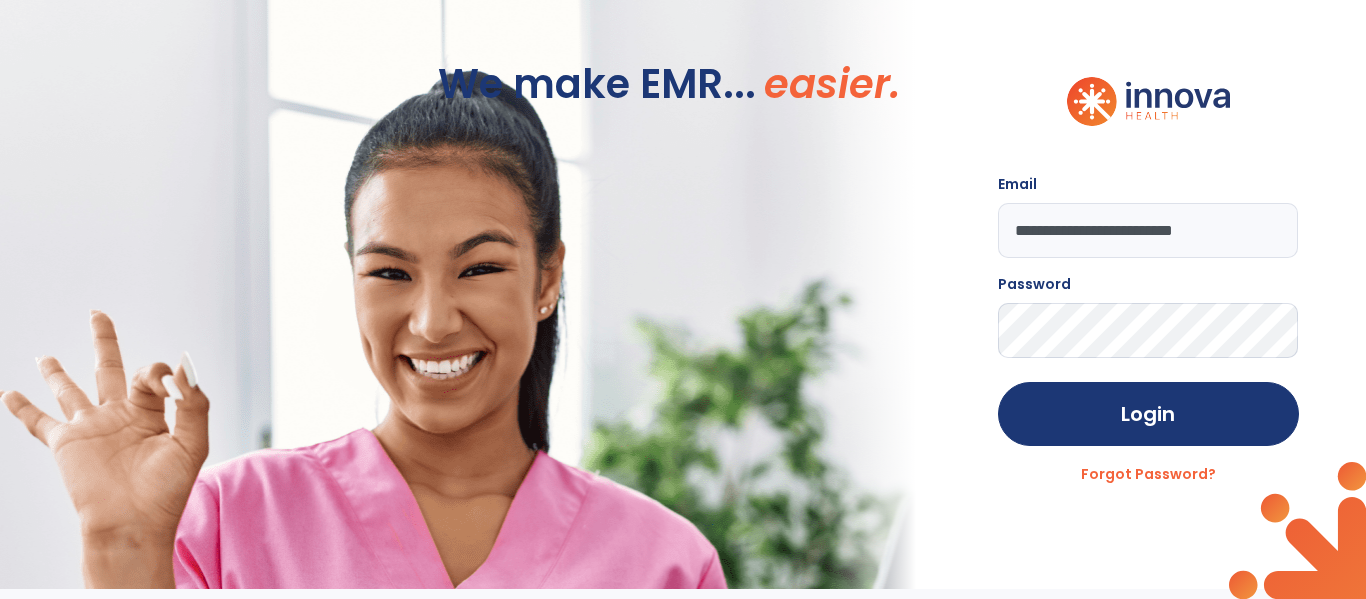 click on "Login" 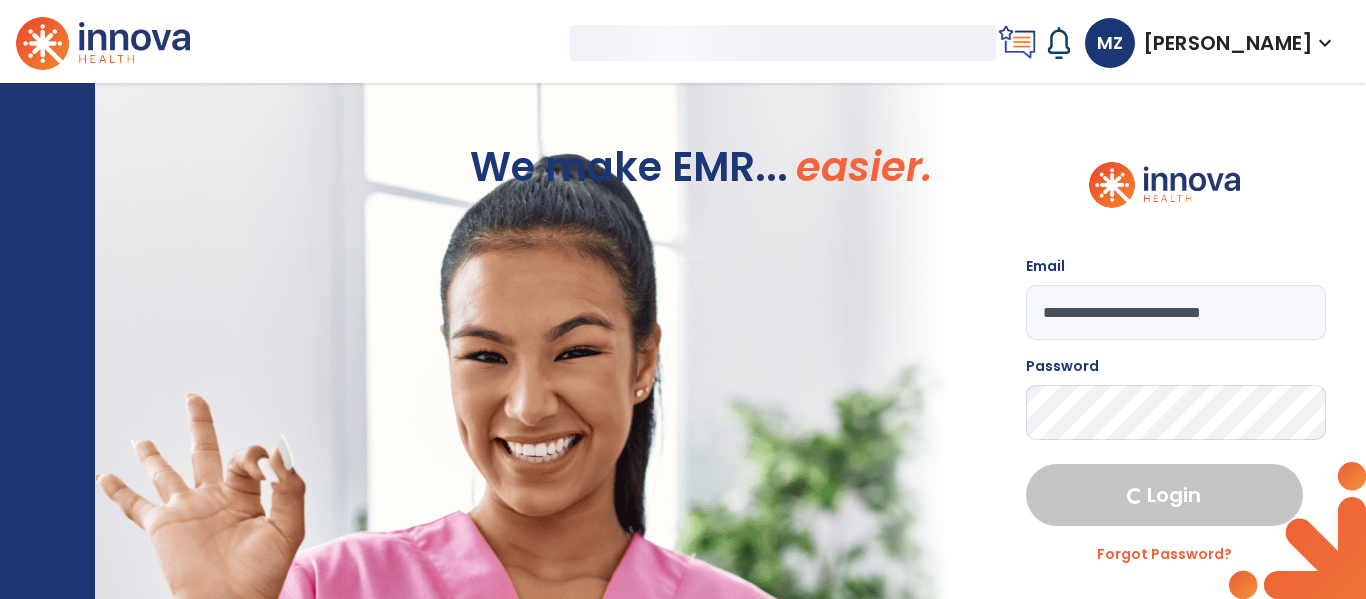 select on "****" 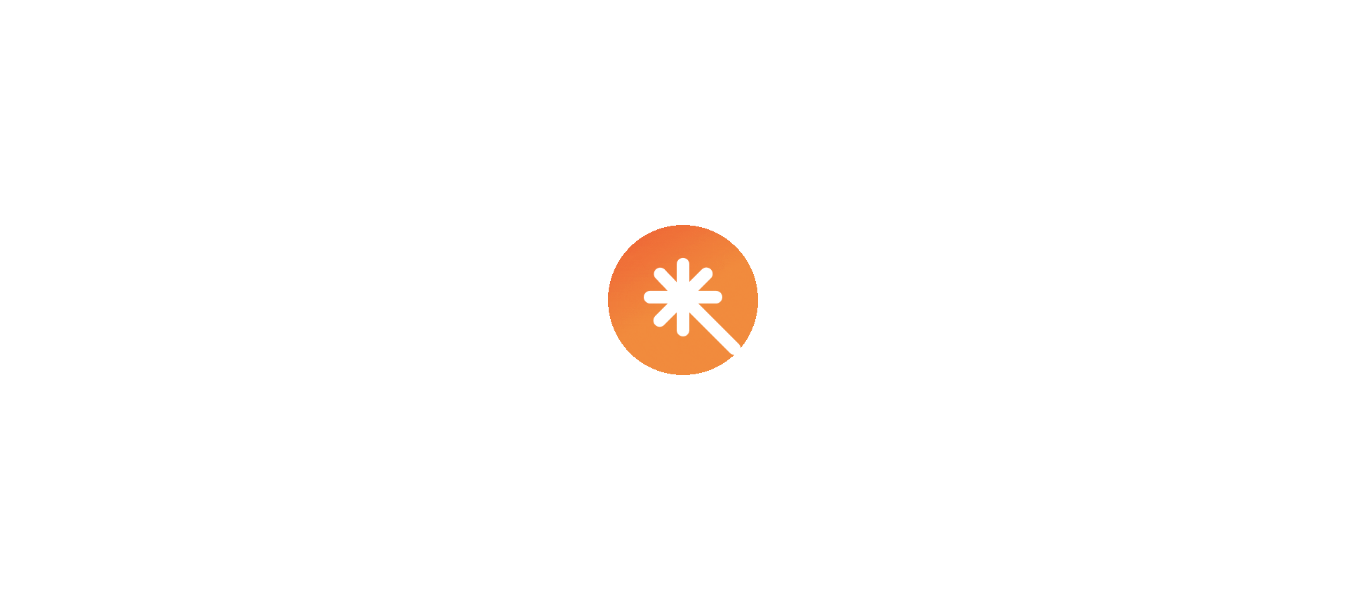 scroll, scrollTop: 0, scrollLeft: 0, axis: both 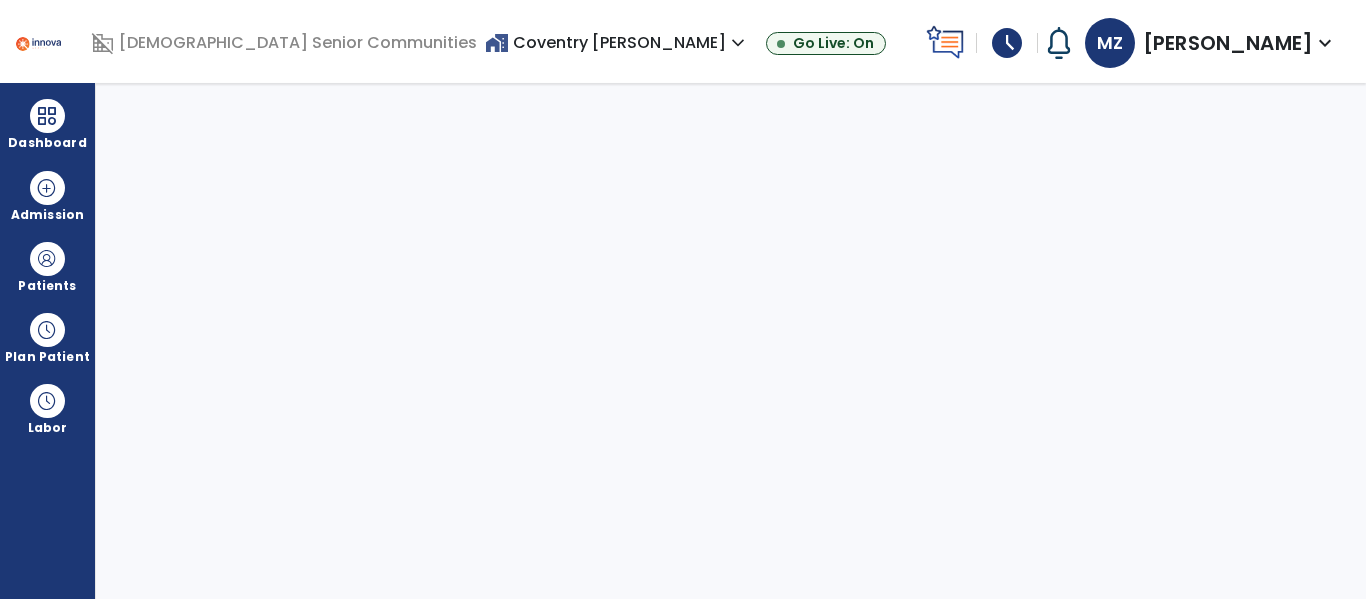 select on "****" 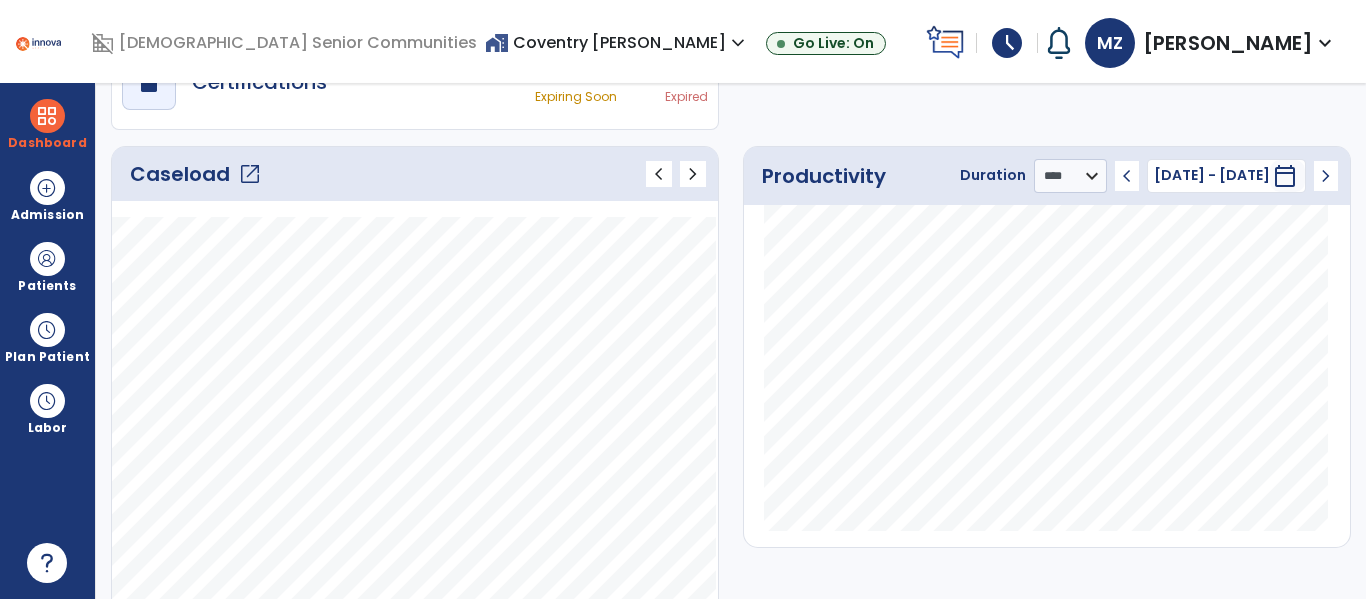 scroll, scrollTop: 220, scrollLeft: 0, axis: vertical 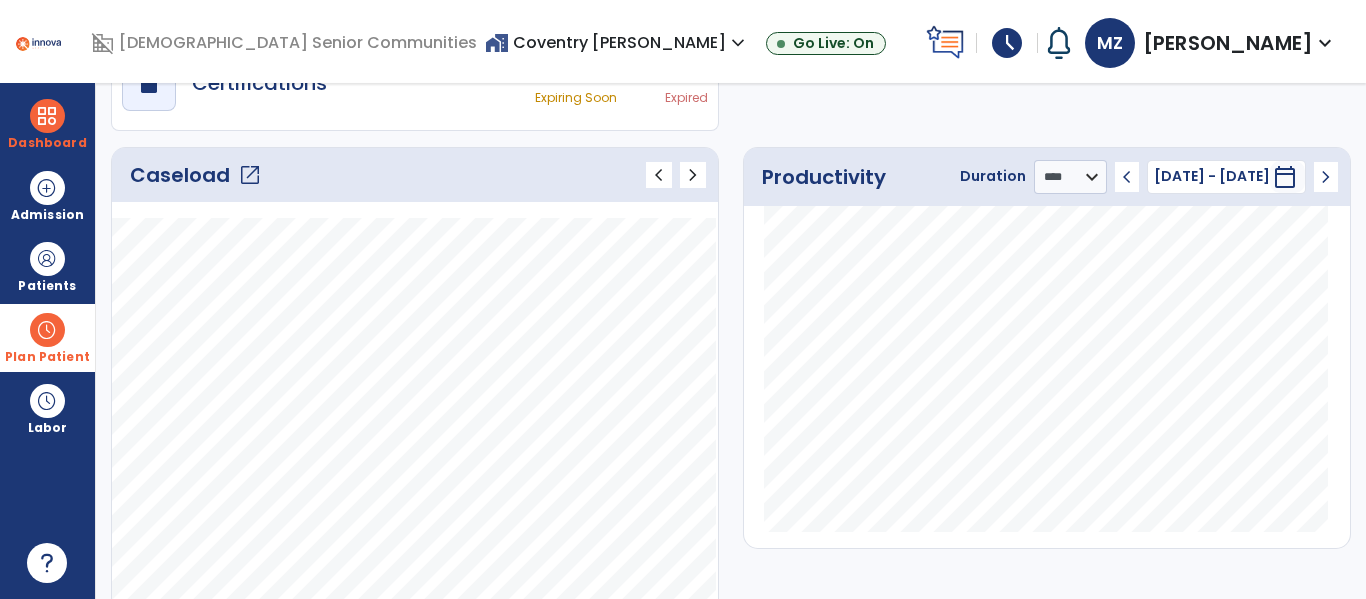 click at bounding box center [47, 330] 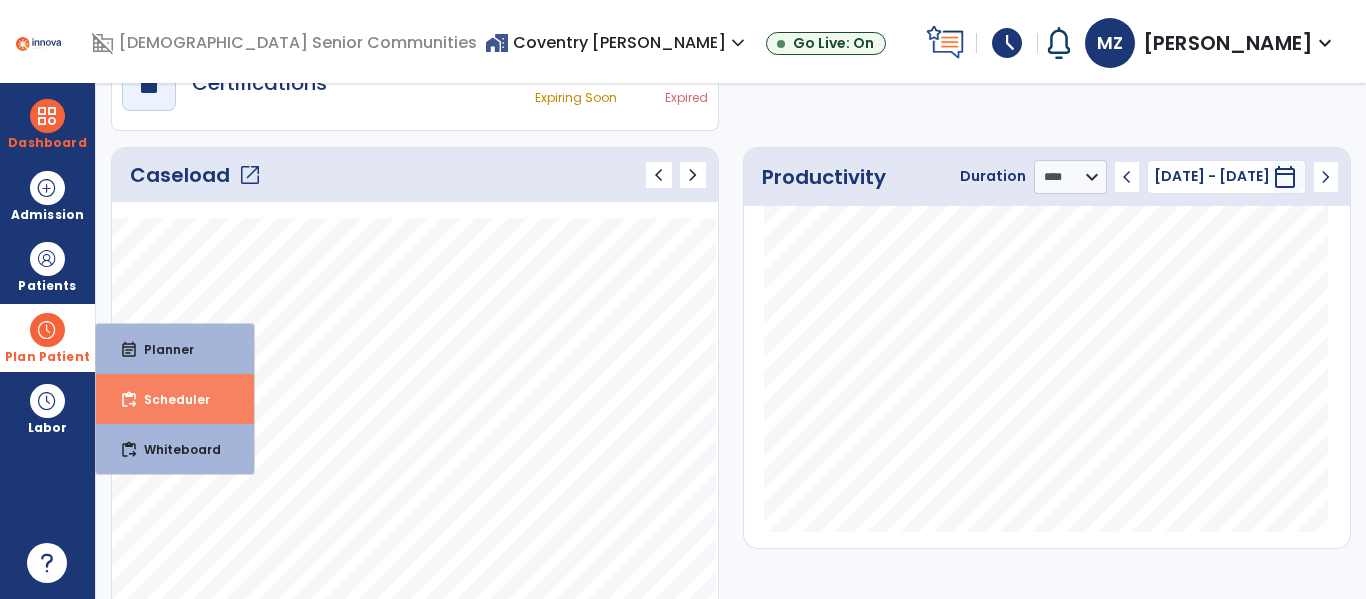 click on "content_paste_go" at bounding box center [129, 400] 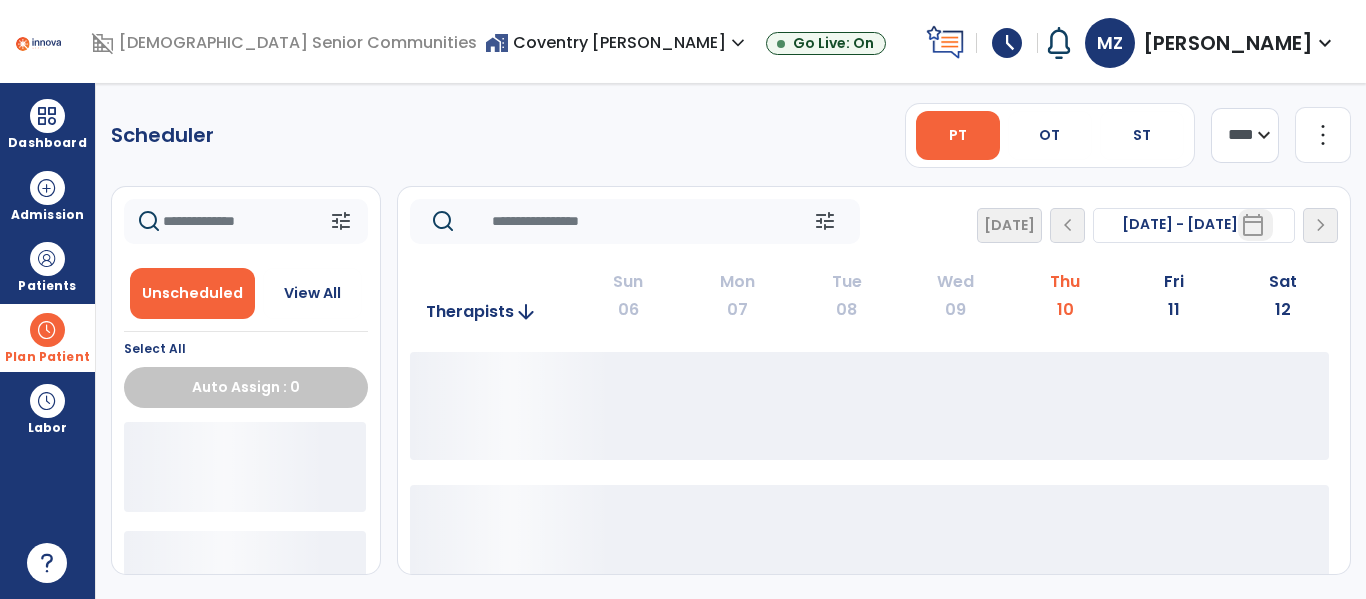scroll, scrollTop: 0, scrollLeft: 0, axis: both 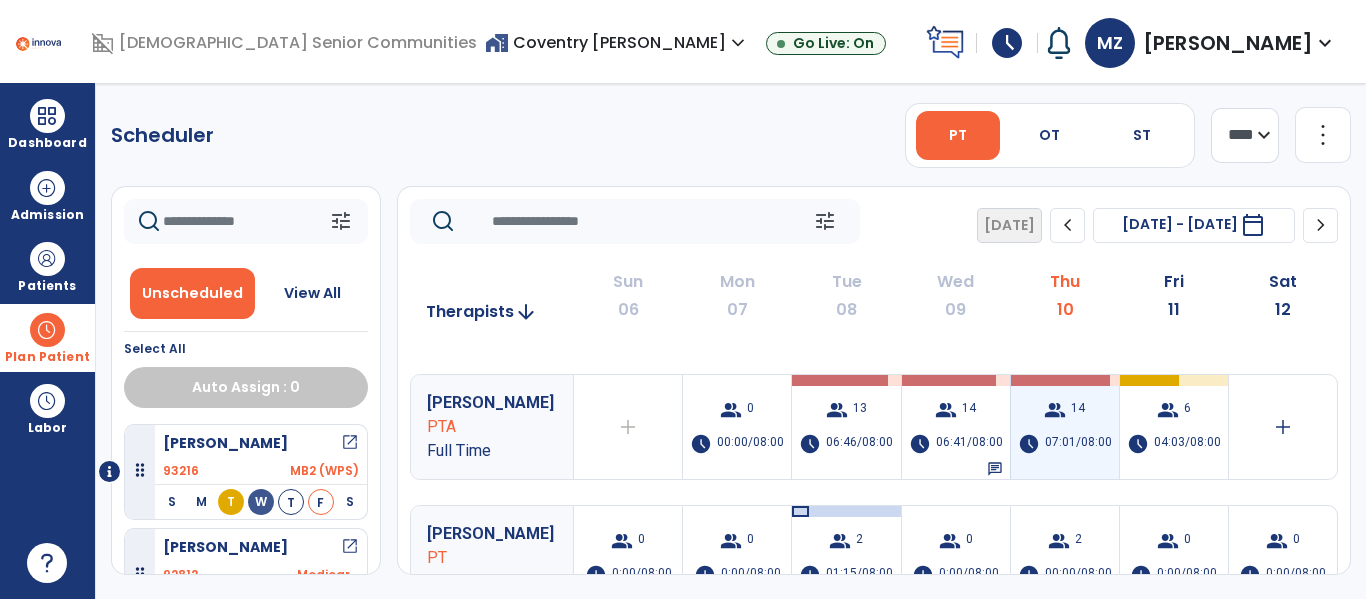 click on "14" at bounding box center (1078, 410) 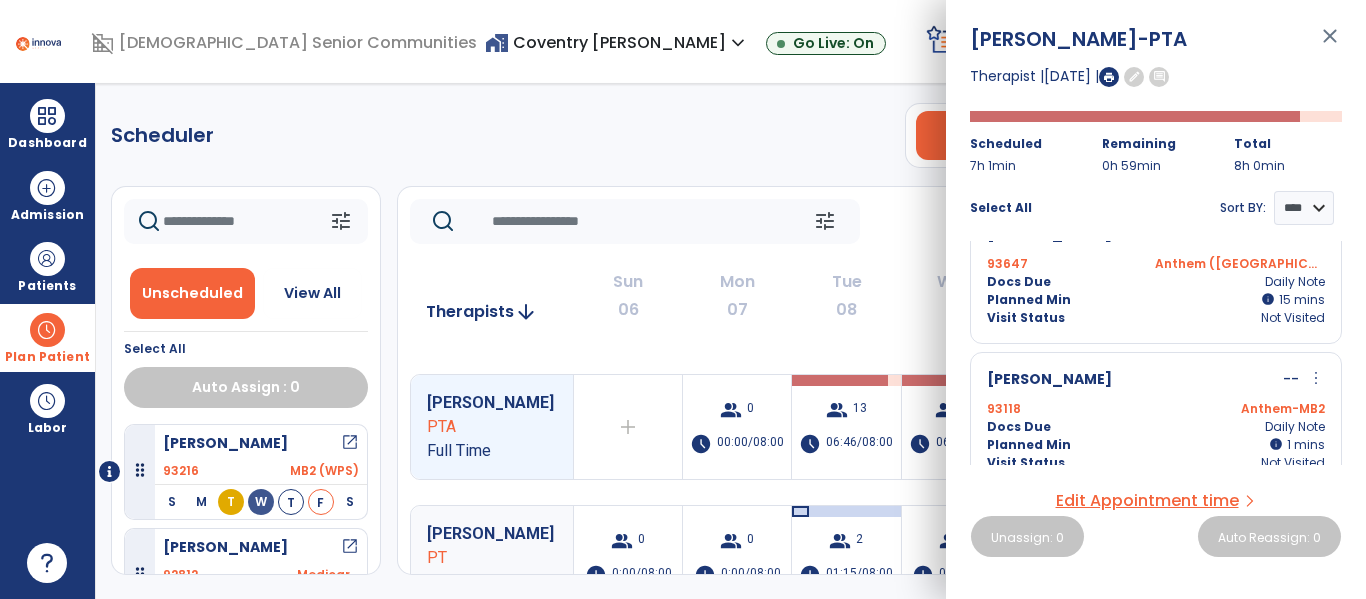 scroll, scrollTop: 1806, scrollLeft: 0, axis: vertical 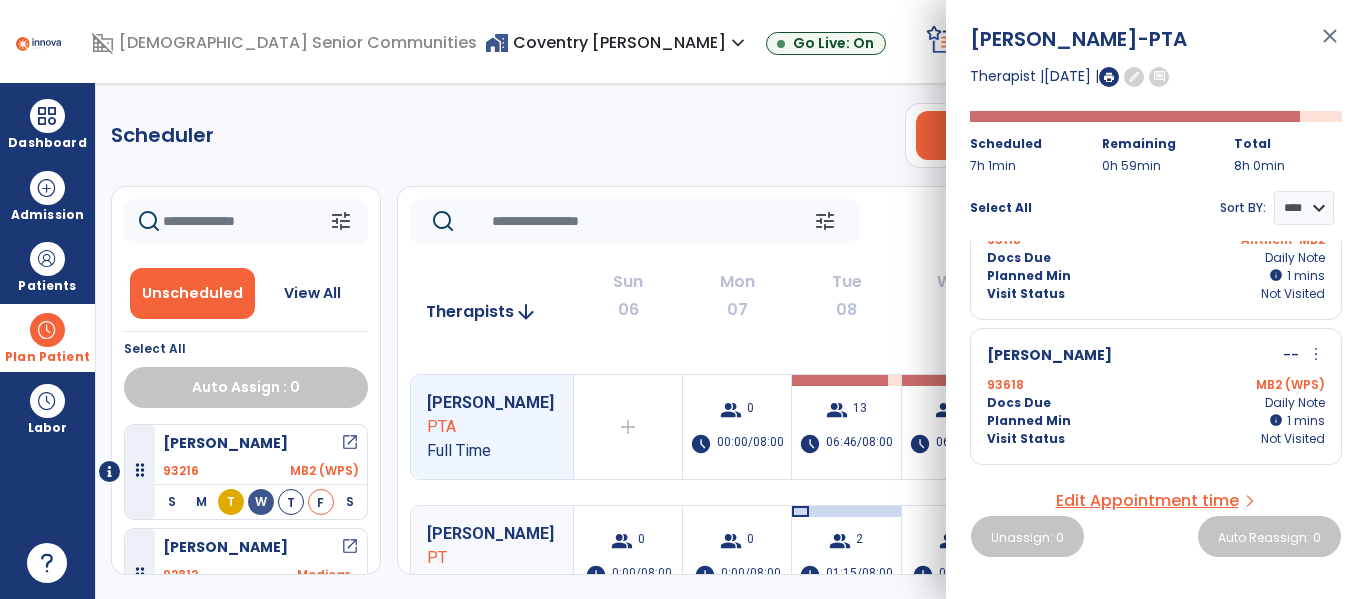 click on "close" at bounding box center [1330, 45] 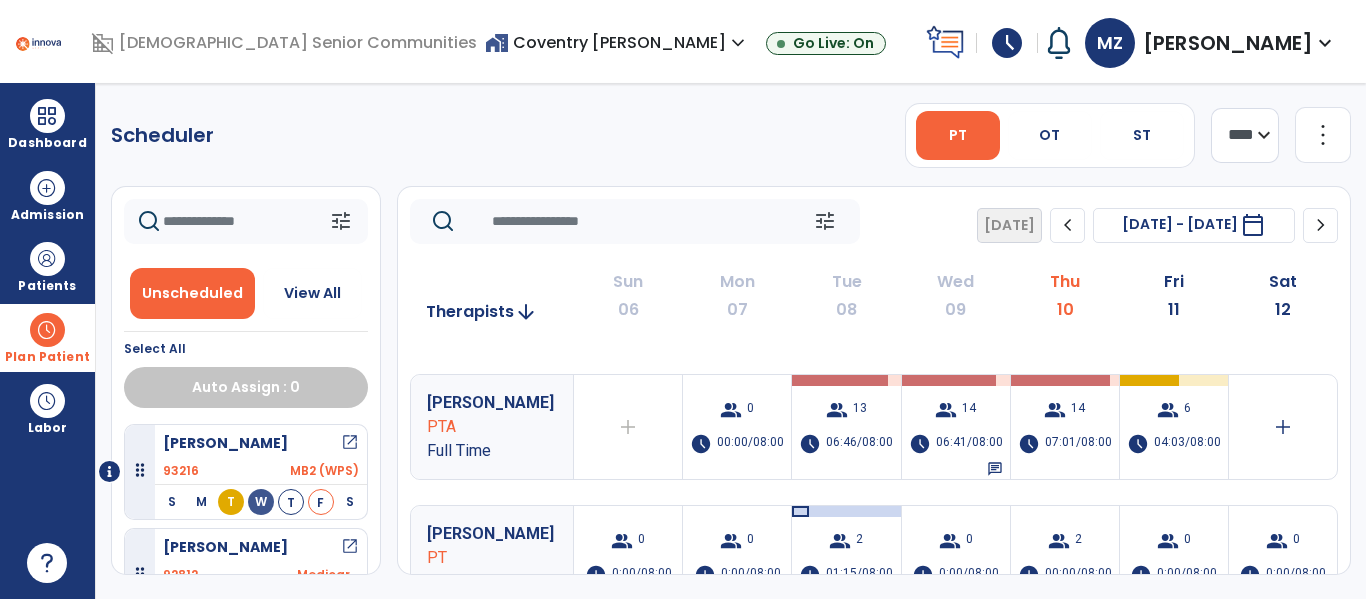 scroll, scrollTop: 0, scrollLeft: 0, axis: both 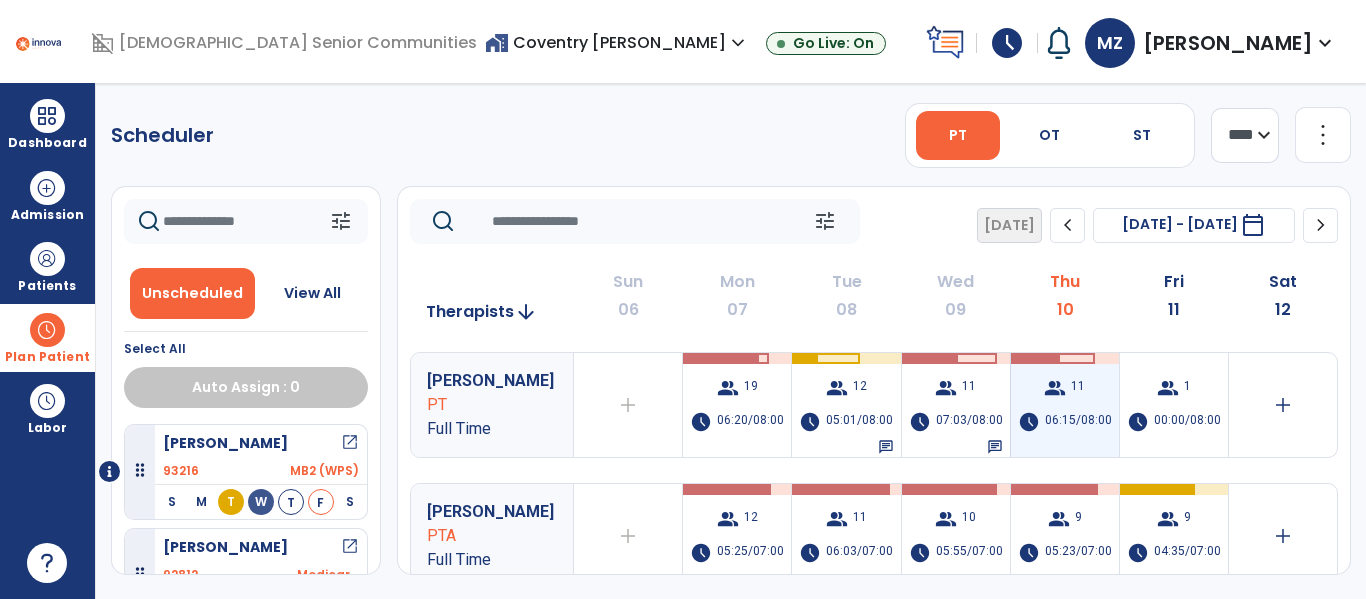click on "11" at bounding box center (1078, 388) 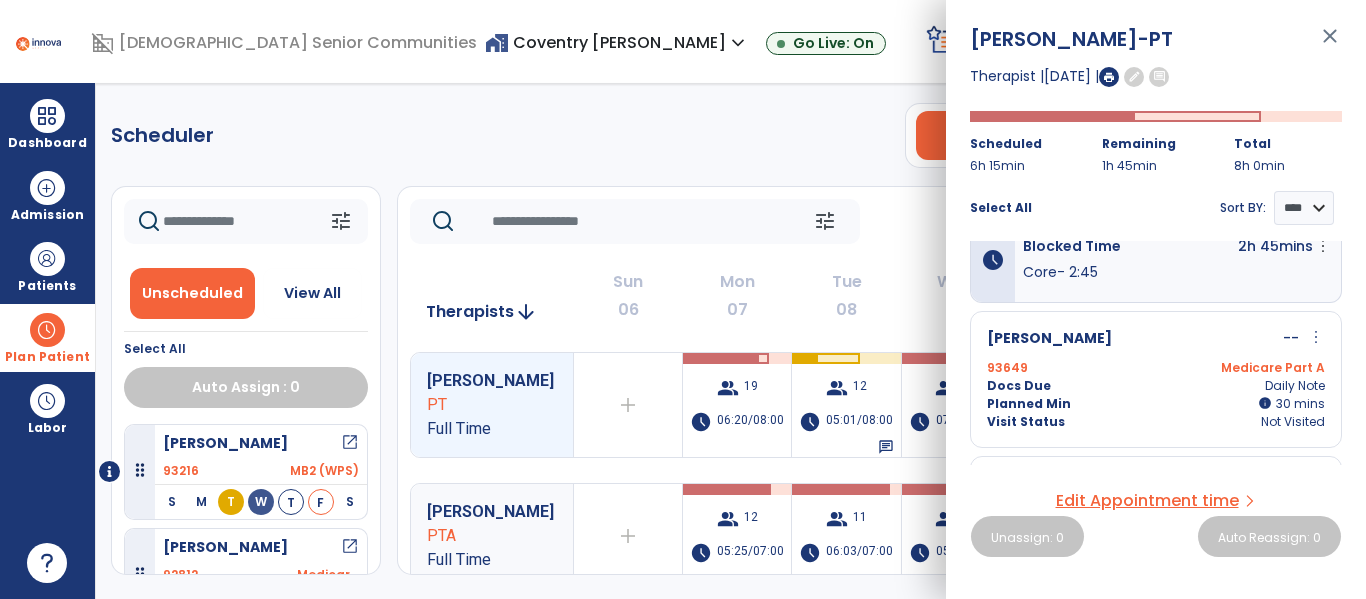 scroll, scrollTop: 0, scrollLeft: 0, axis: both 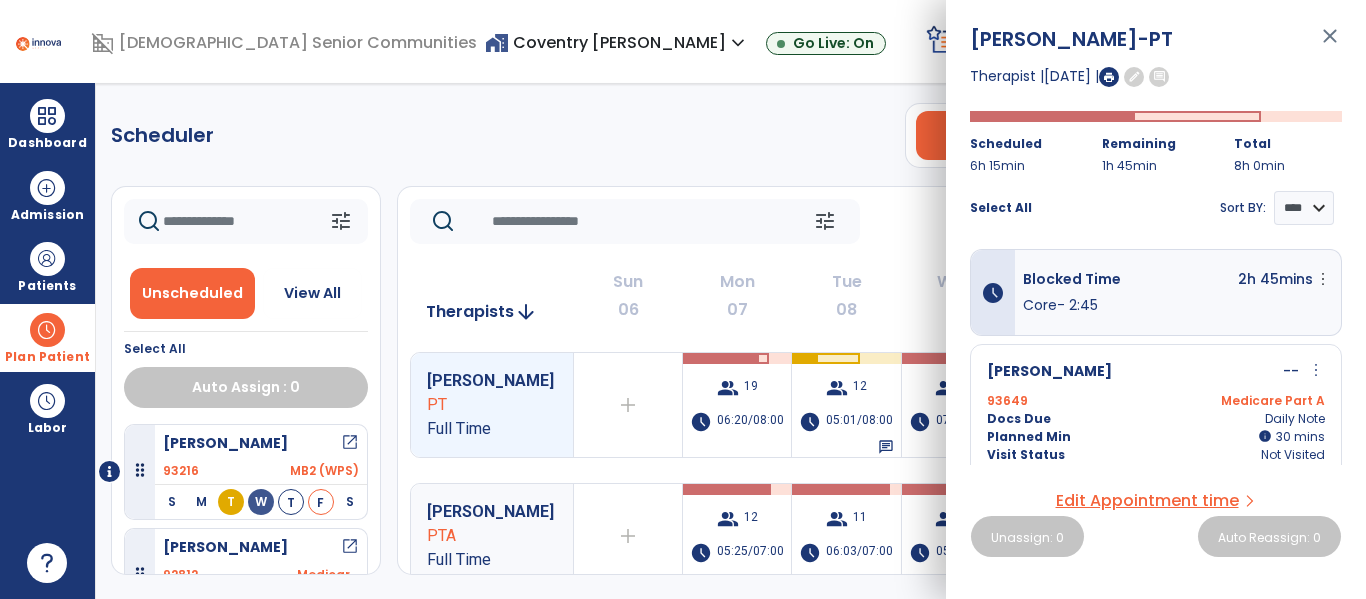 click on "close" at bounding box center [1330, 45] 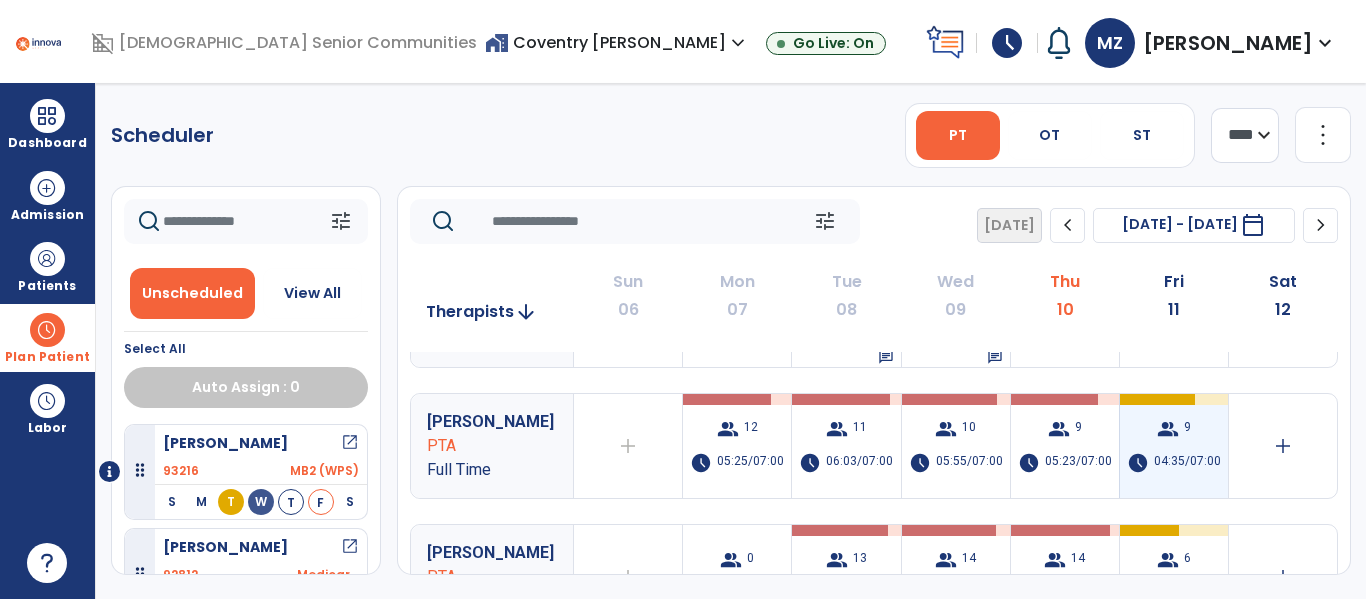 scroll, scrollTop: 22, scrollLeft: 0, axis: vertical 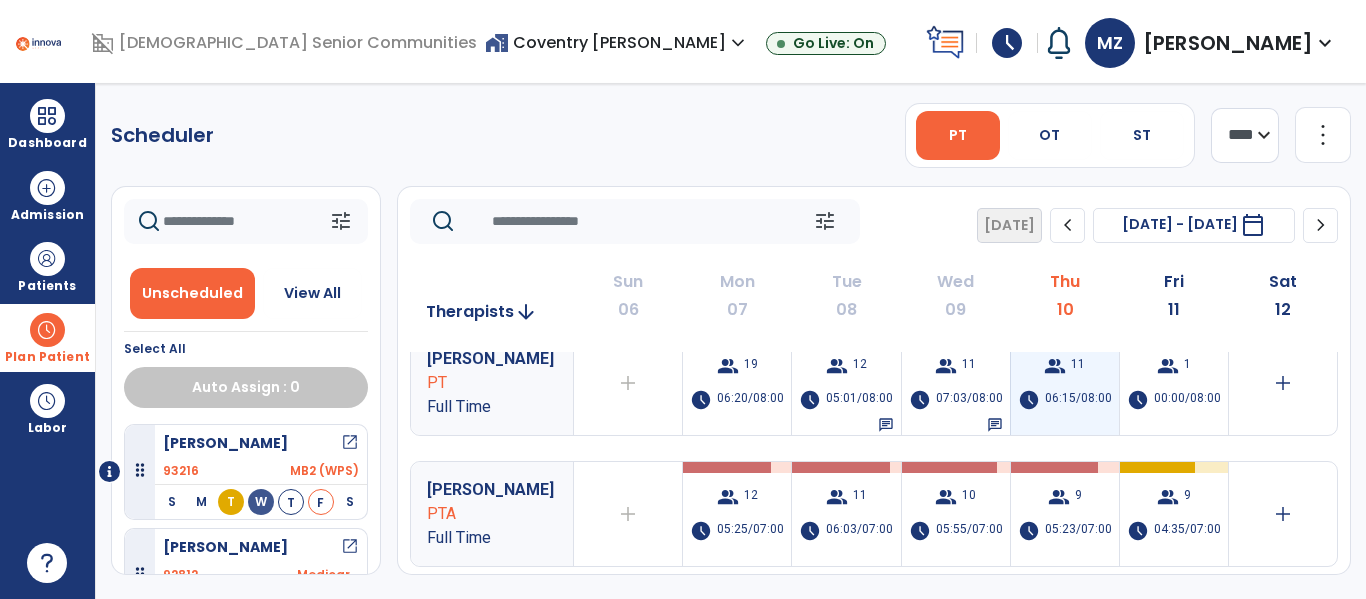 click on "group  11  schedule  06:15/08:00" at bounding box center [1065, 383] 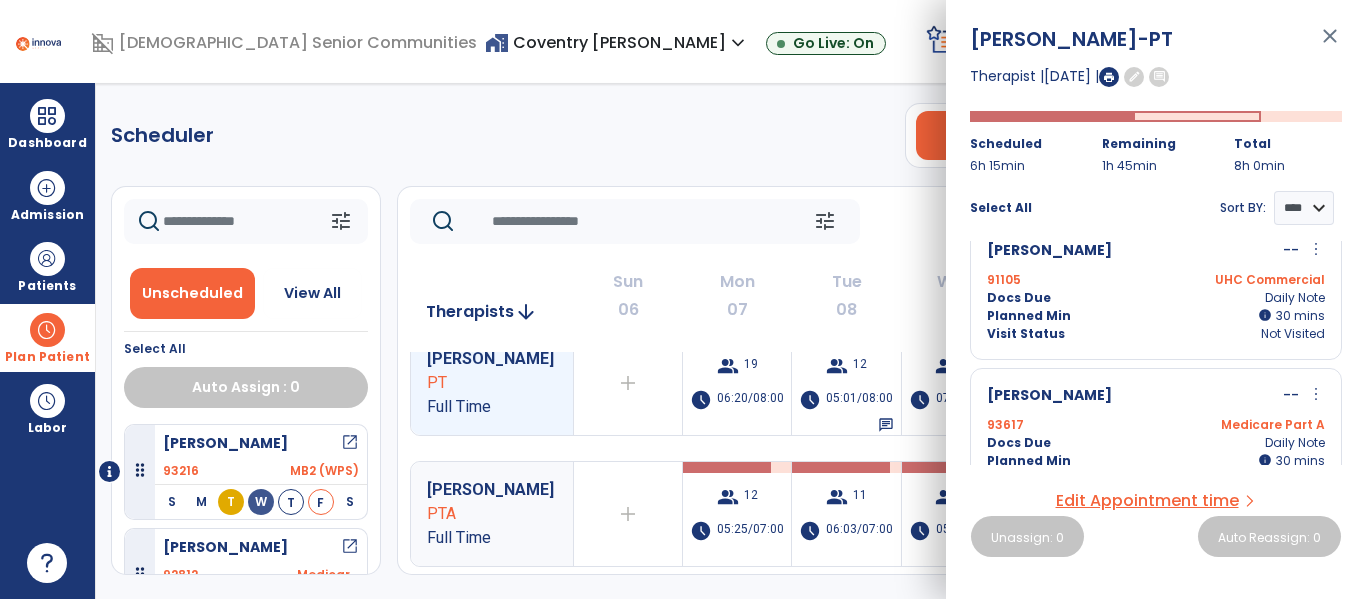 scroll, scrollTop: 865, scrollLeft: 0, axis: vertical 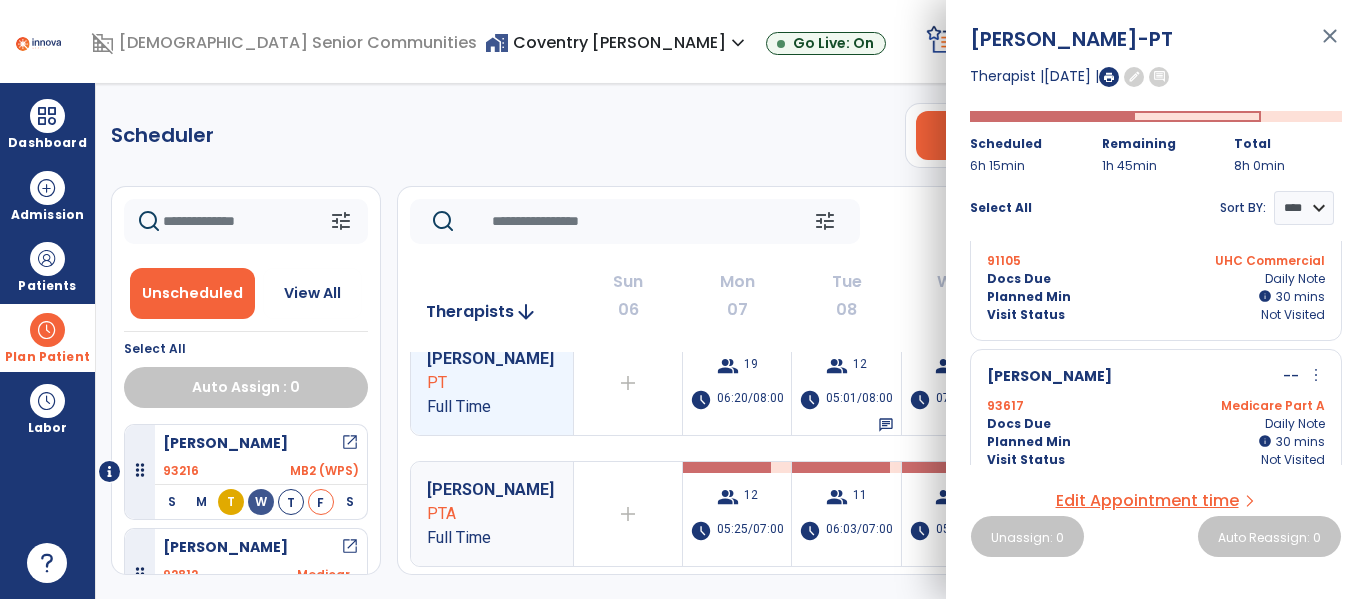 click on "close" at bounding box center (1330, 45) 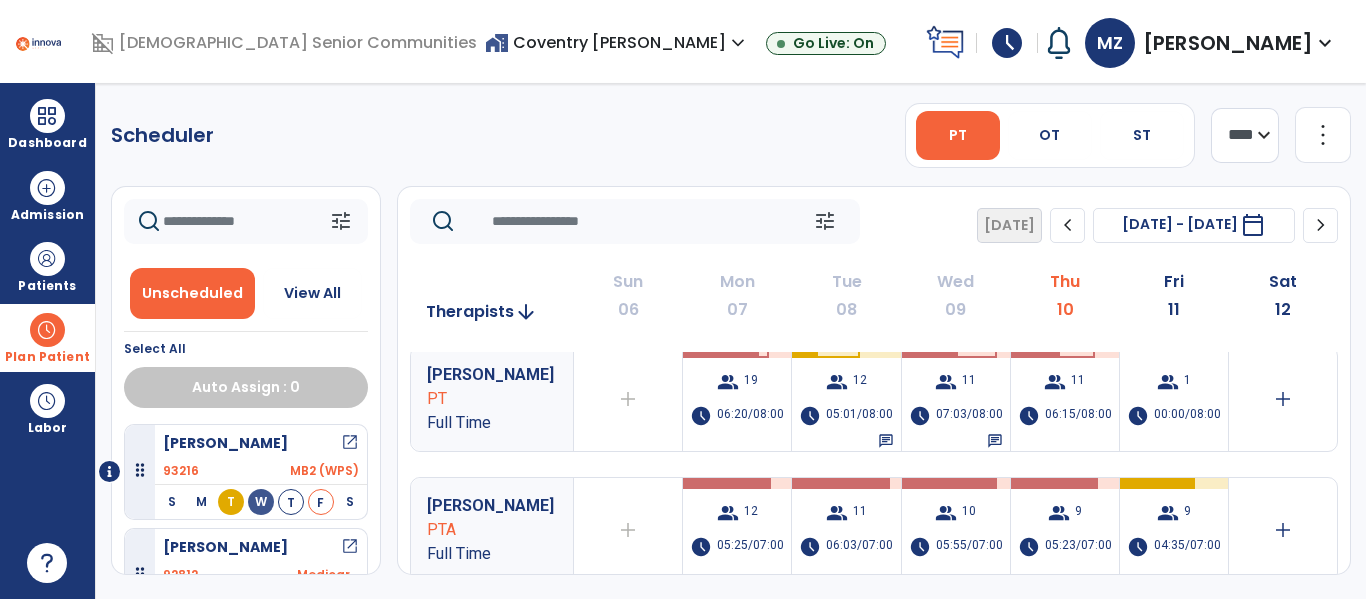 scroll, scrollTop: 0, scrollLeft: 0, axis: both 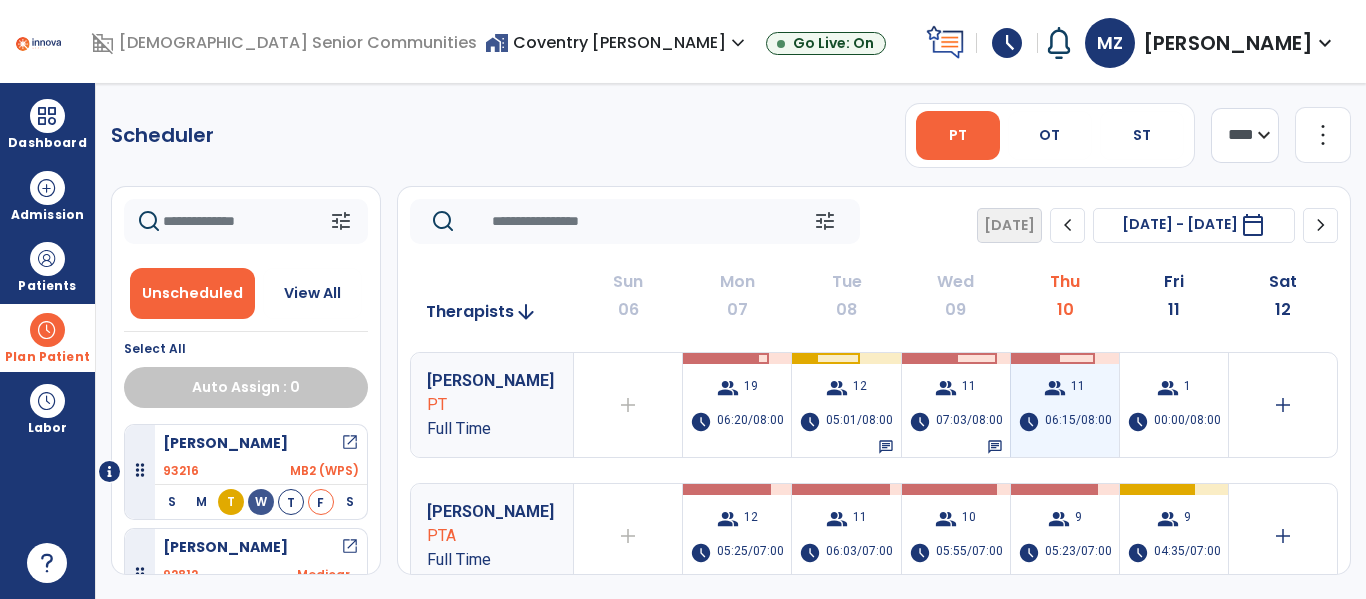 click on "11" at bounding box center (1078, 388) 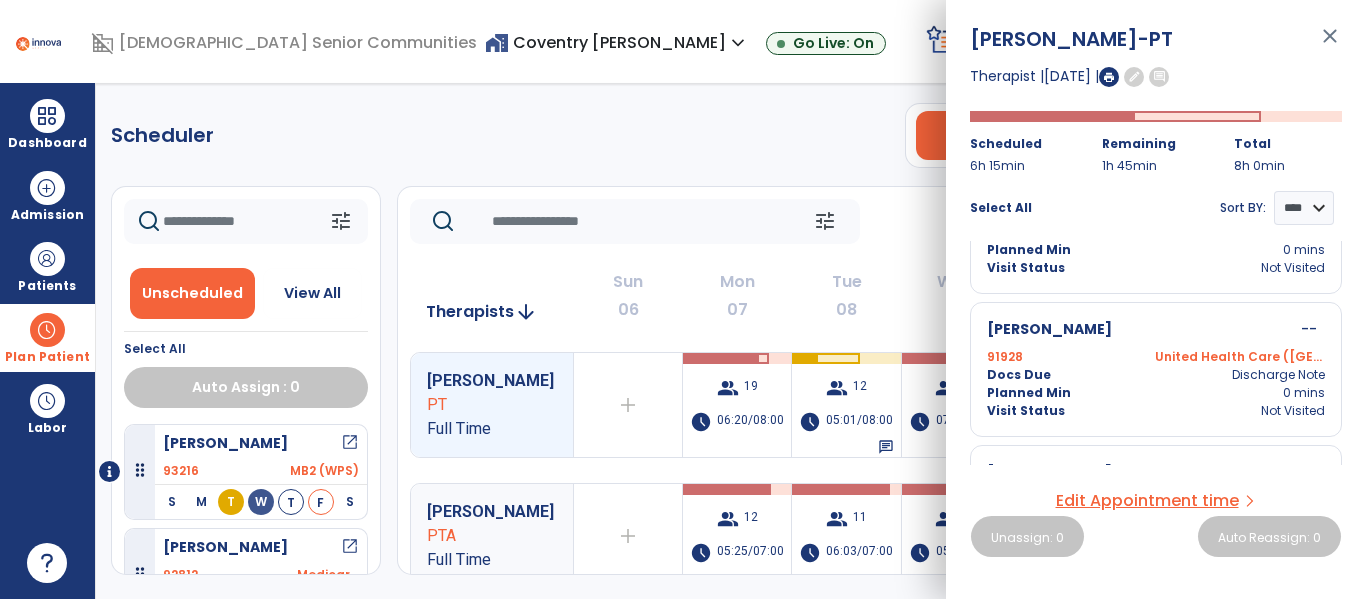 scroll, scrollTop: 1458, scrollLeft: 0, axis: vertical 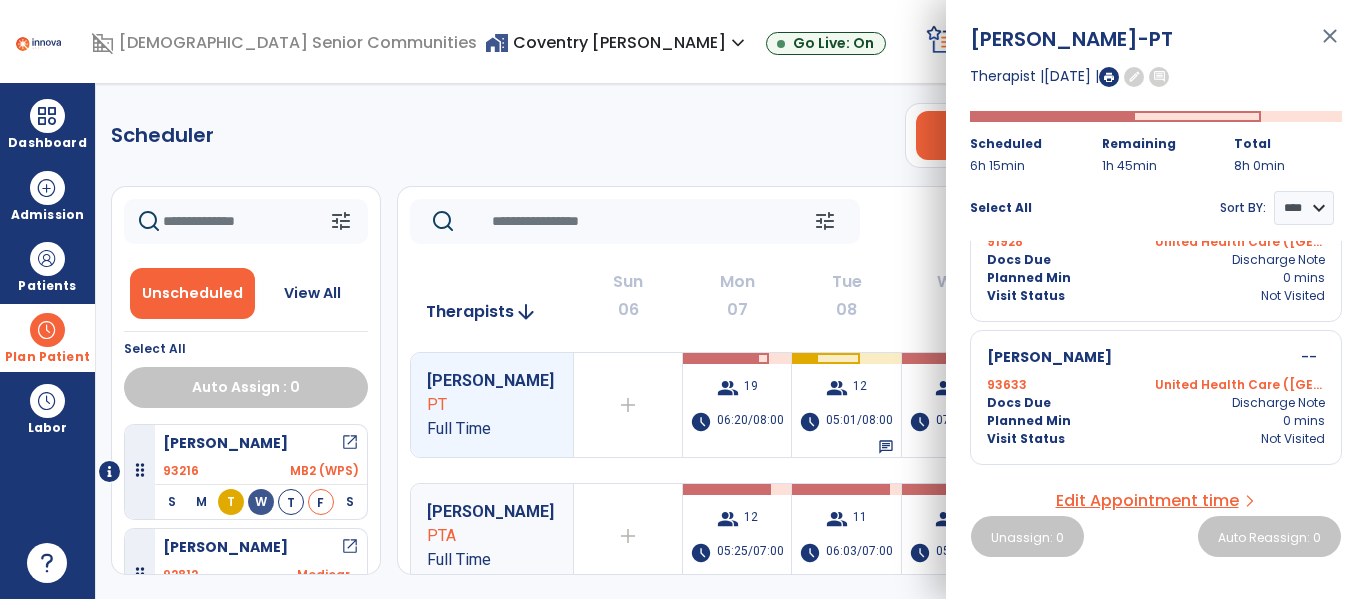 click on "close" at bounding box center (1330, 45) 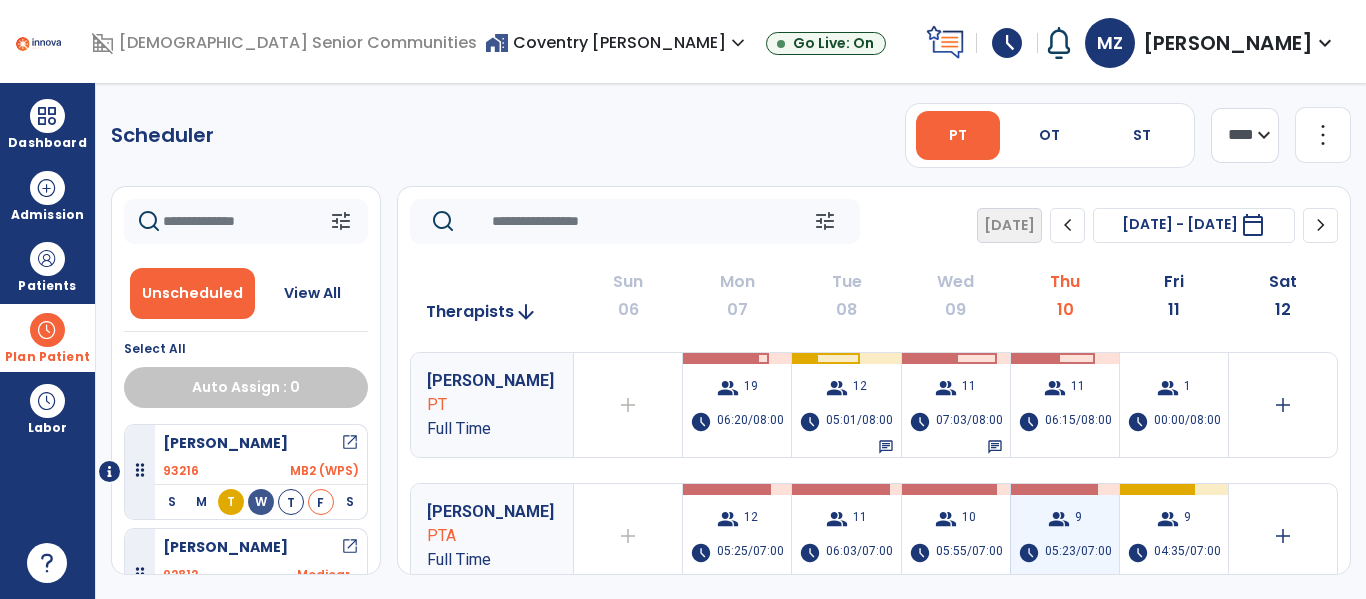 click on "group  9  schedule  05:23/07:00" at bounding box center (1065, 536) 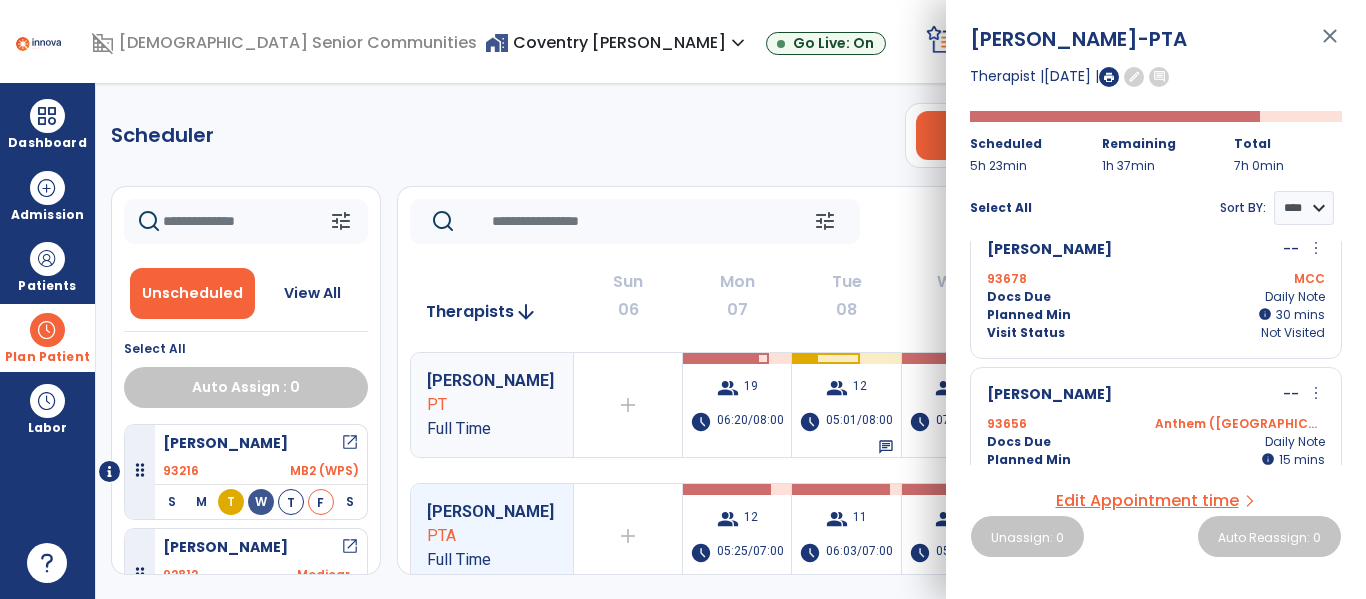 scroll, scrollTop: 1081, scrollLeft: 0, axis: vertical 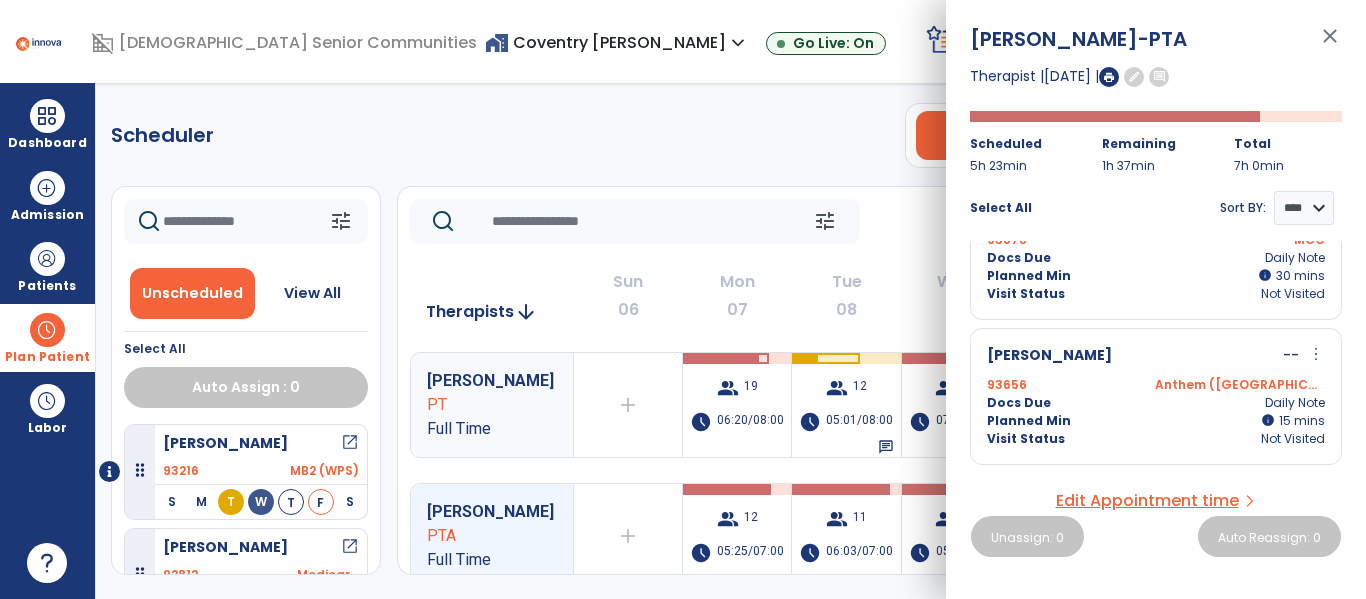 click on "close" at bounding box center (1330, 45) 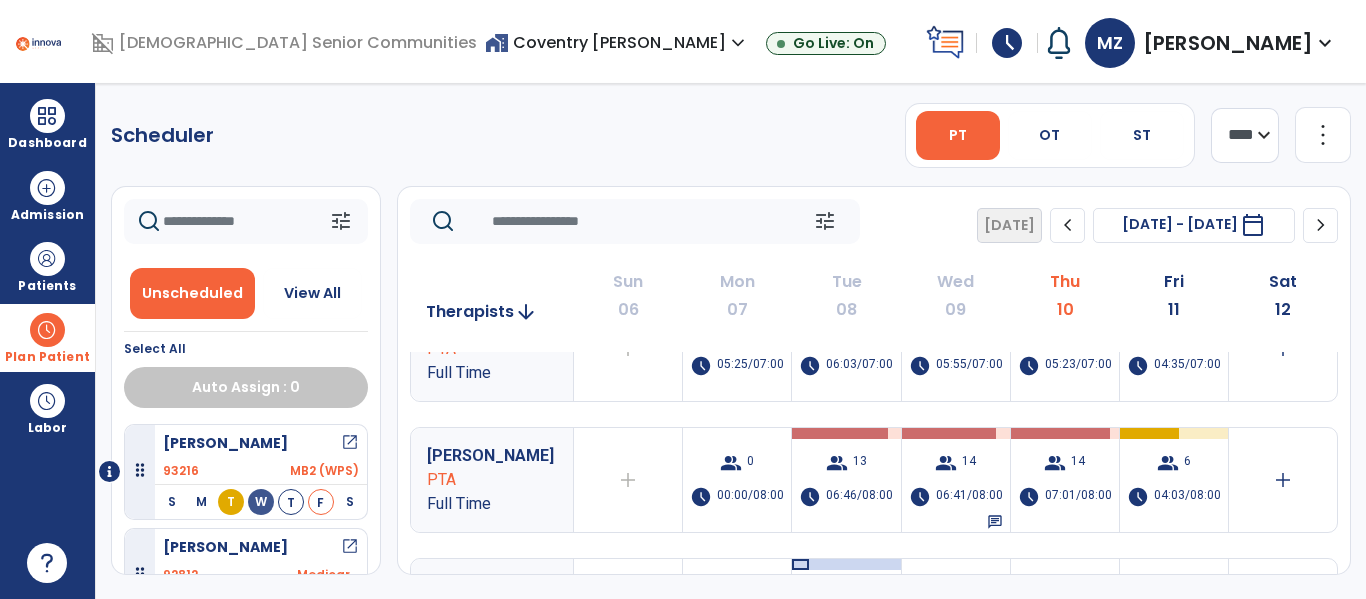 scroll, scrollTop: 193, scrollLeft: 0, axis: vertical 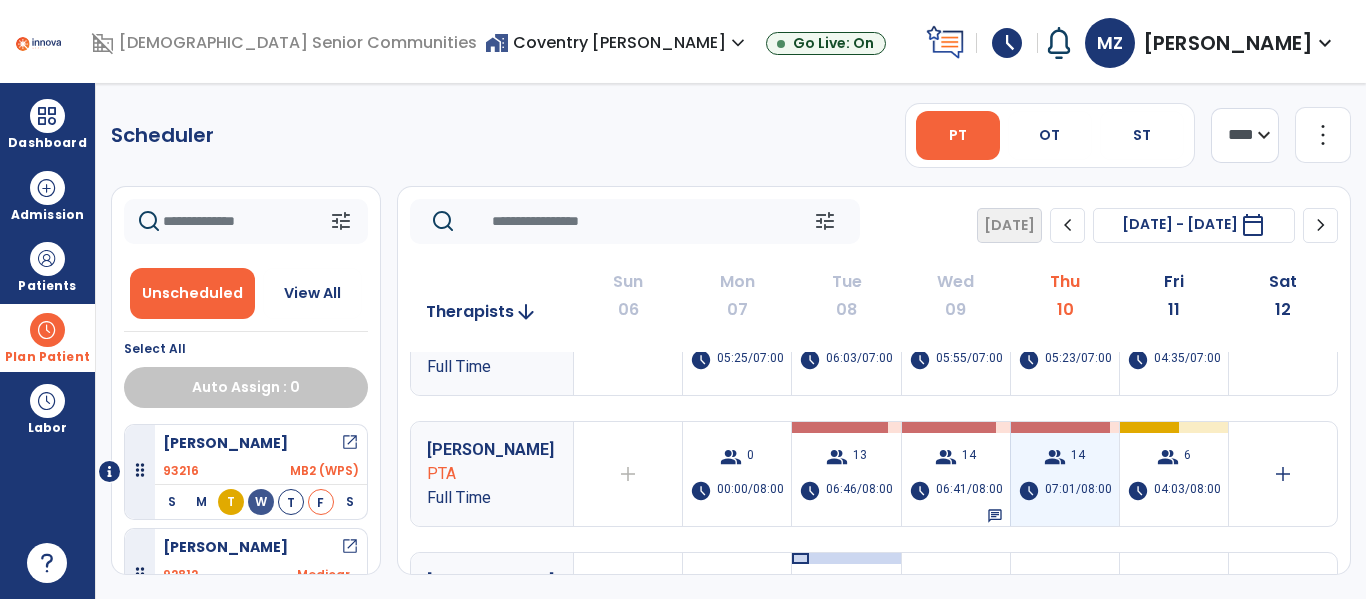 click at bounding box center (1058, 427) 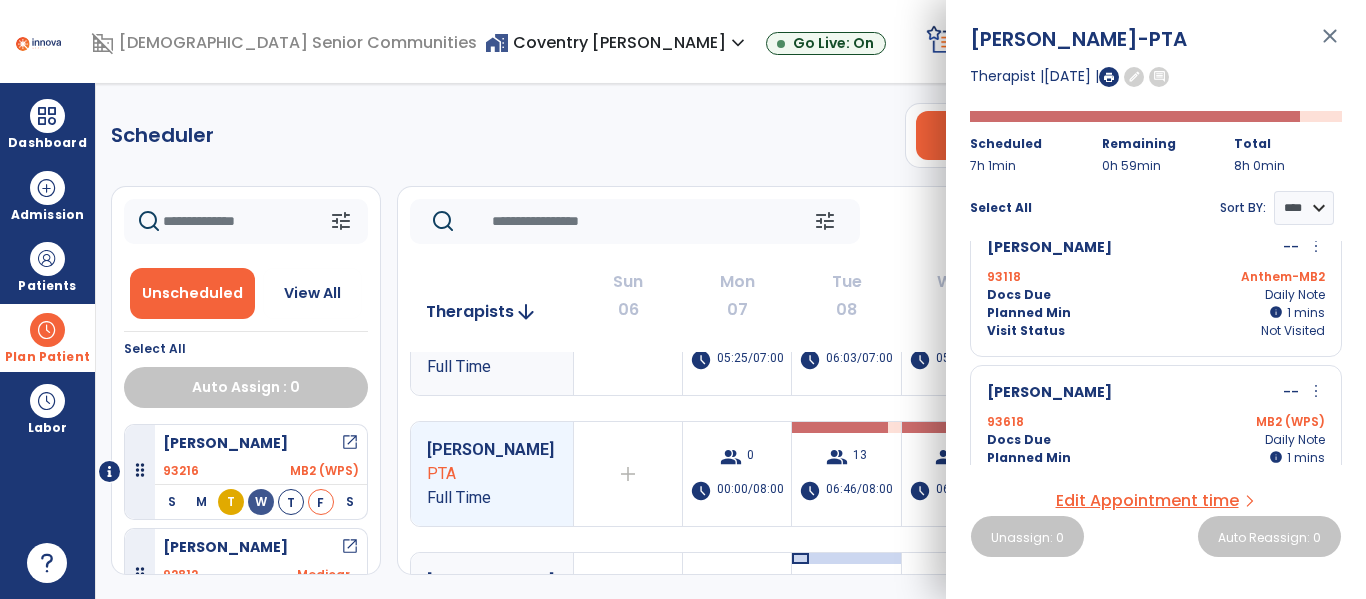scroll, scrollTop: 1806, scrollLeft: 0, axis: vertical 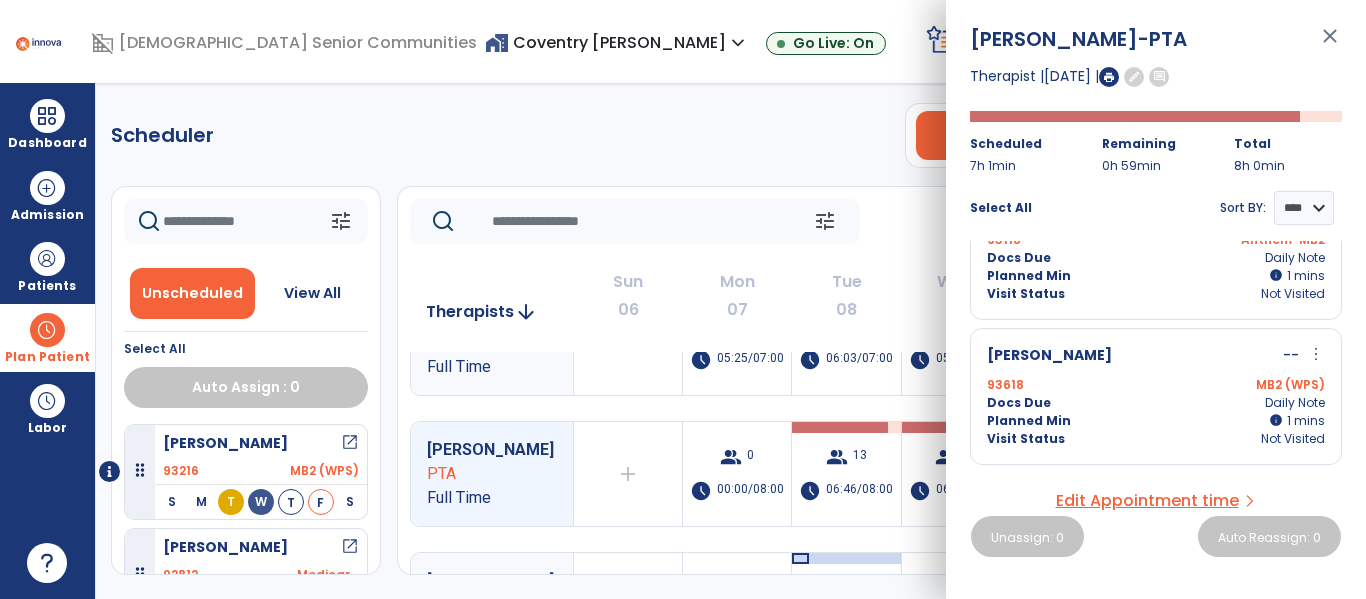 click on "close" at bounding box center [1330, 45] 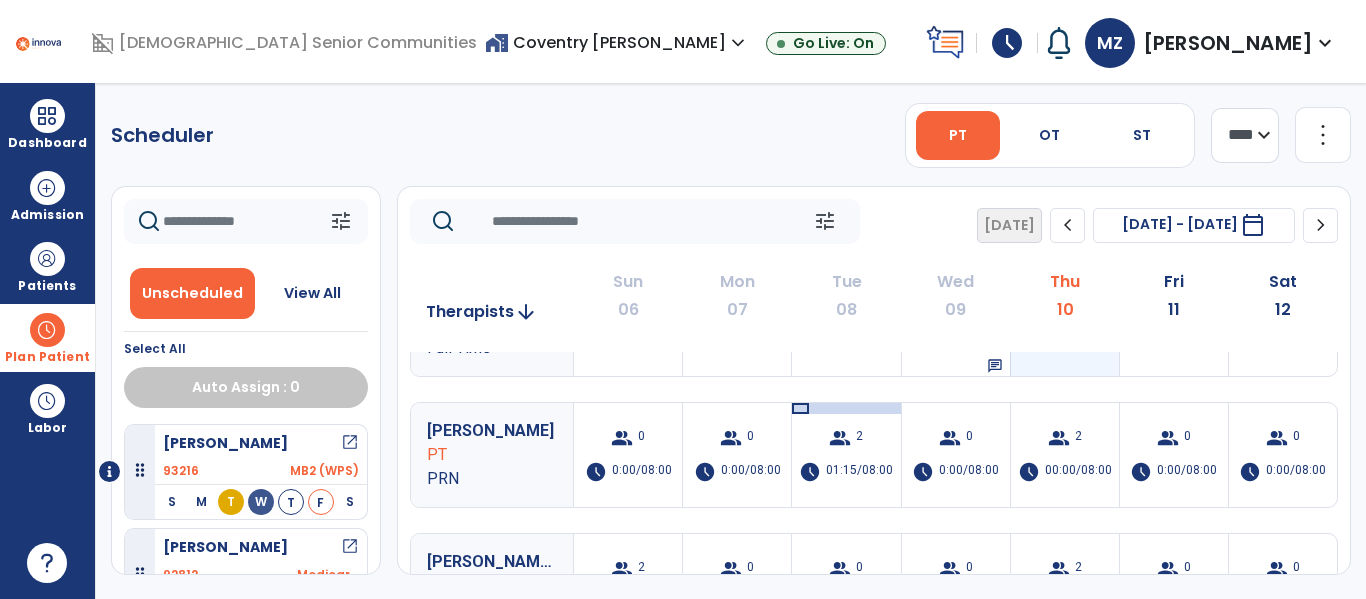 scroll, scrollTop: 348, scrollLeft: 0, axis: vertical 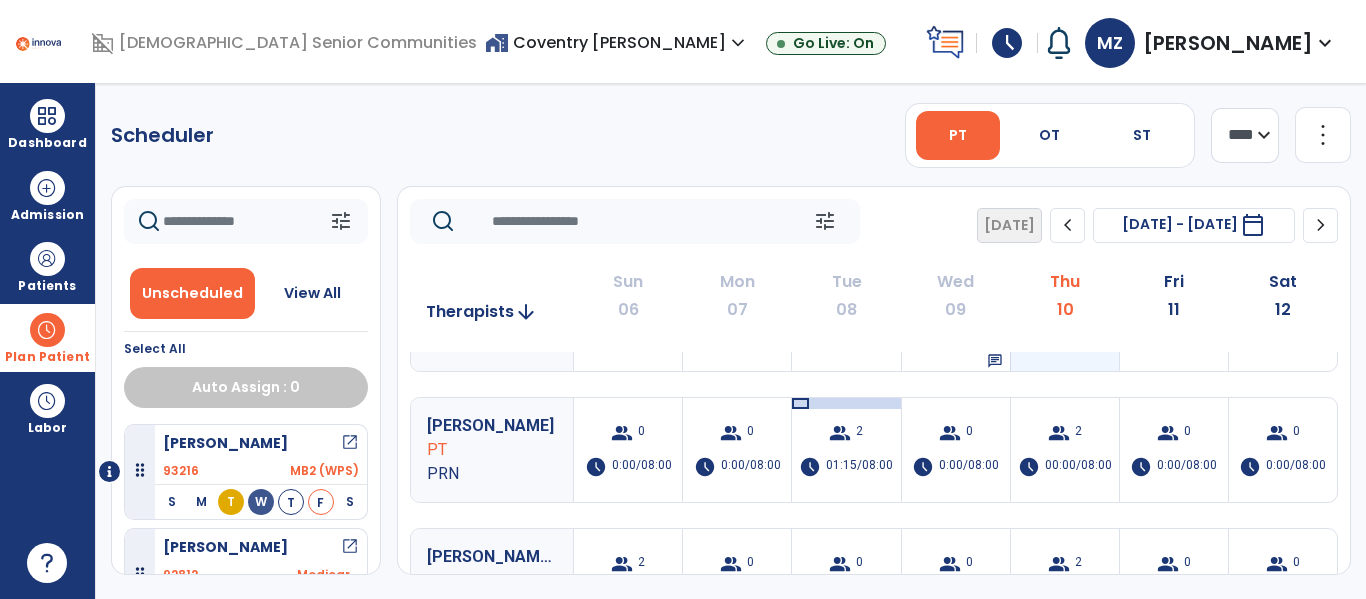 click on "group  2  schedule  00:00/08:00" at bounding box center [1065, 450] 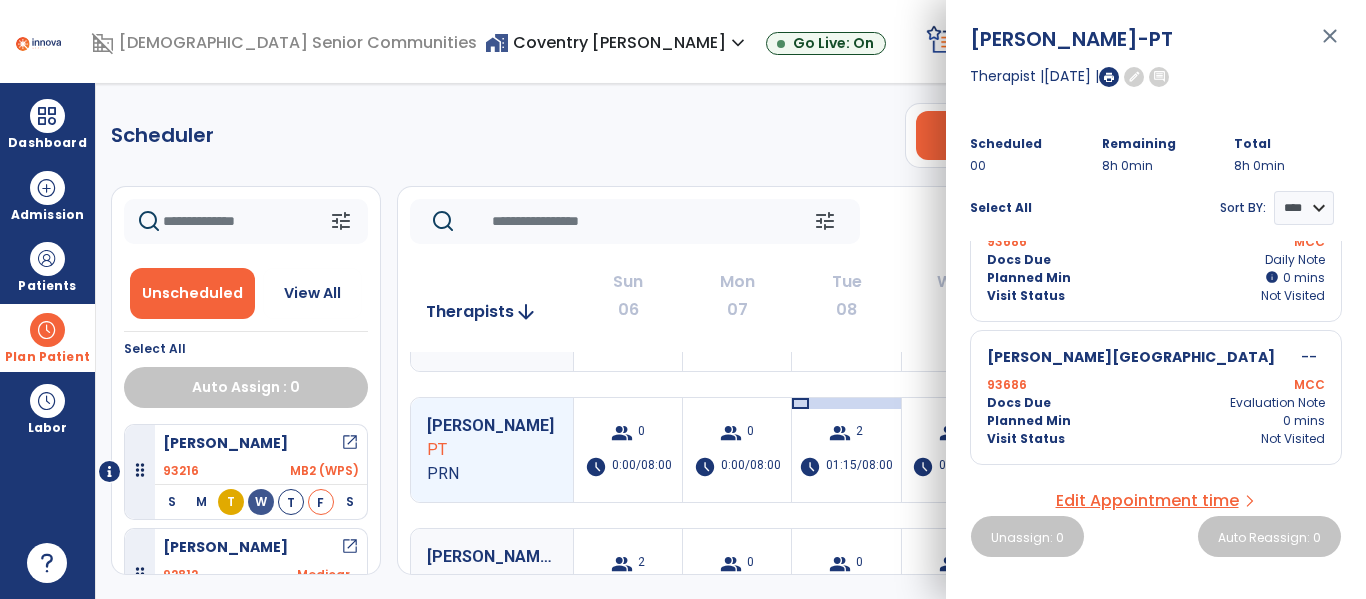 scroll, scrollTop: 0, scrollLeft: 0, axis: both 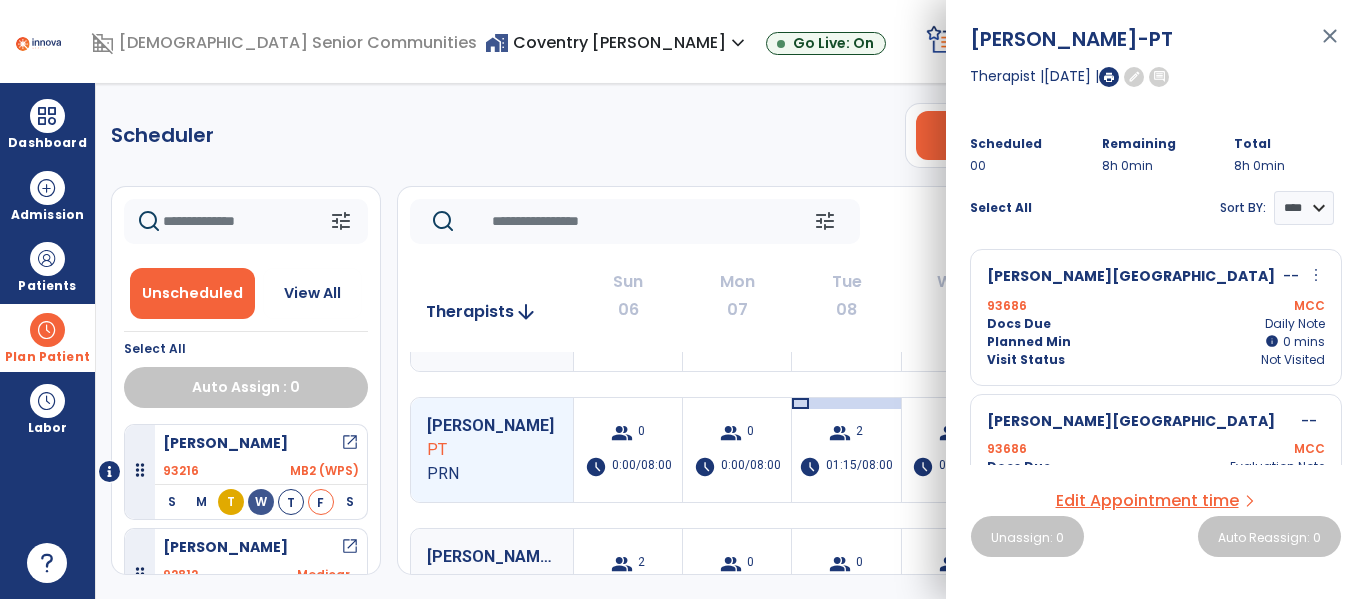 click on "close" at bounding box center (1330, 45) 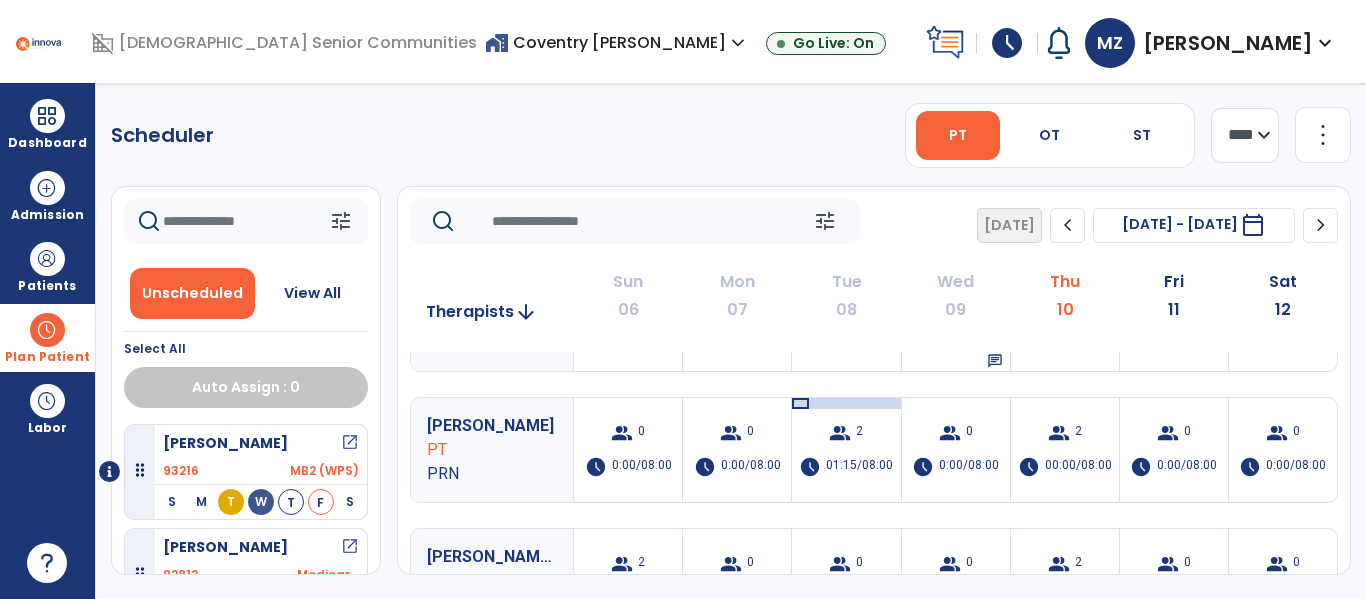 click on "more_vert" 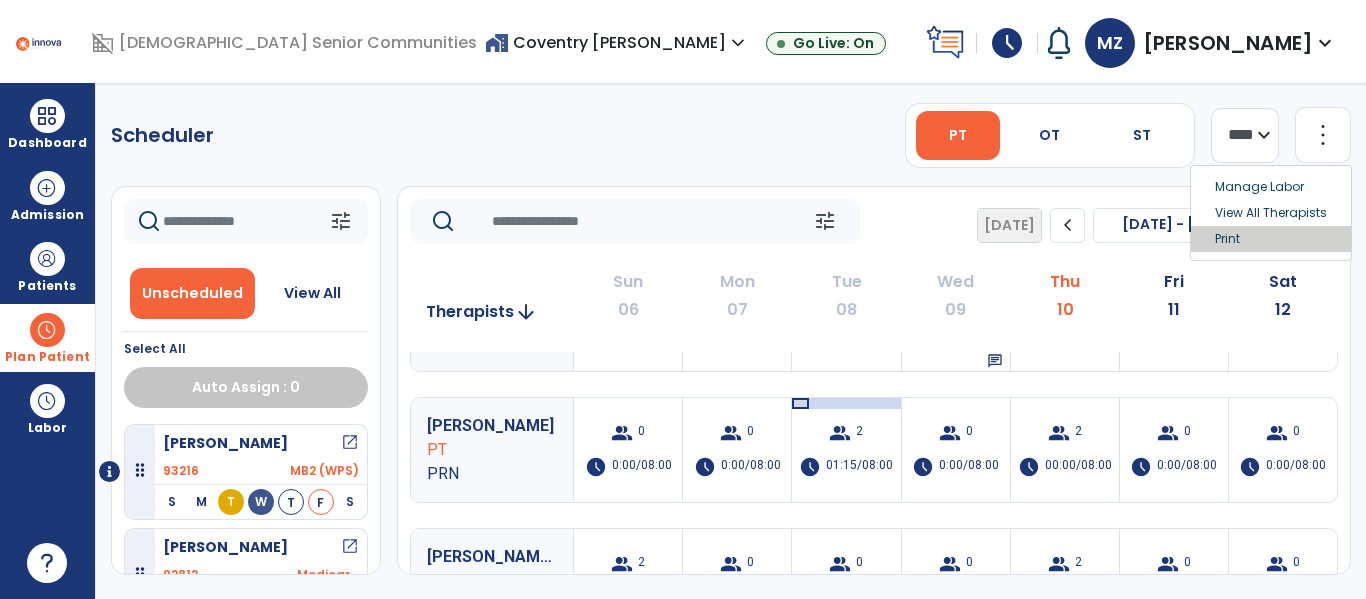 click on "Print" at bounding box center [1271, 239] 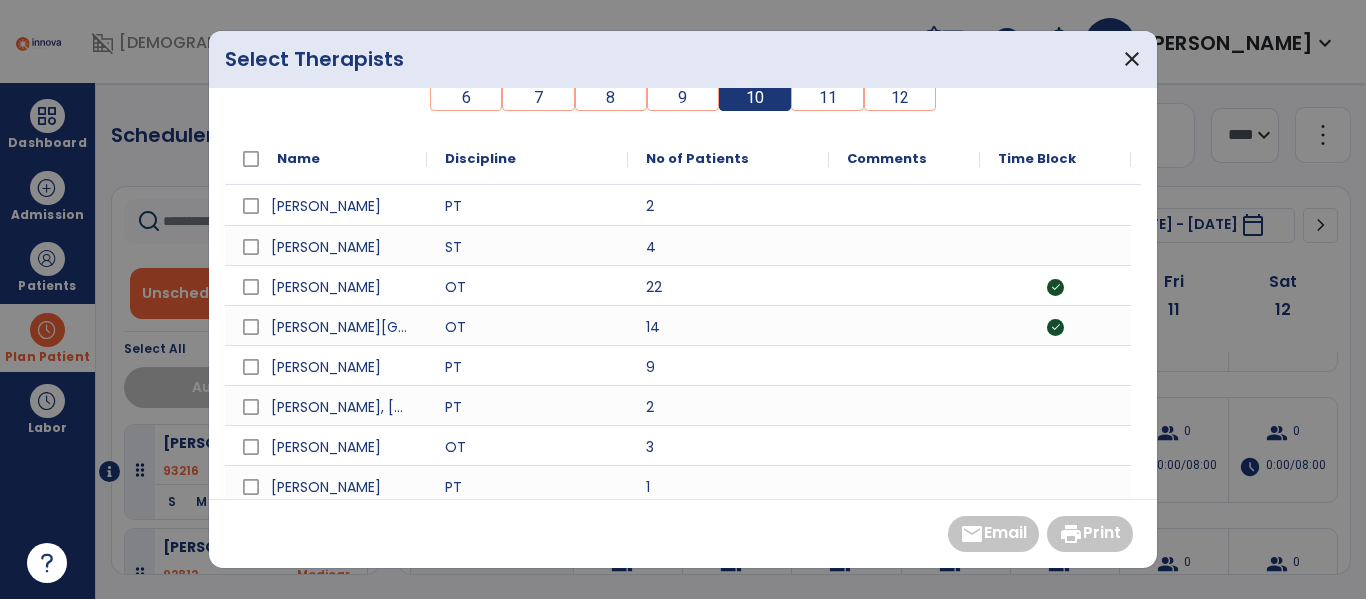 scroll, scrollTop: 74, scrollLeft: 0, axis: vertical 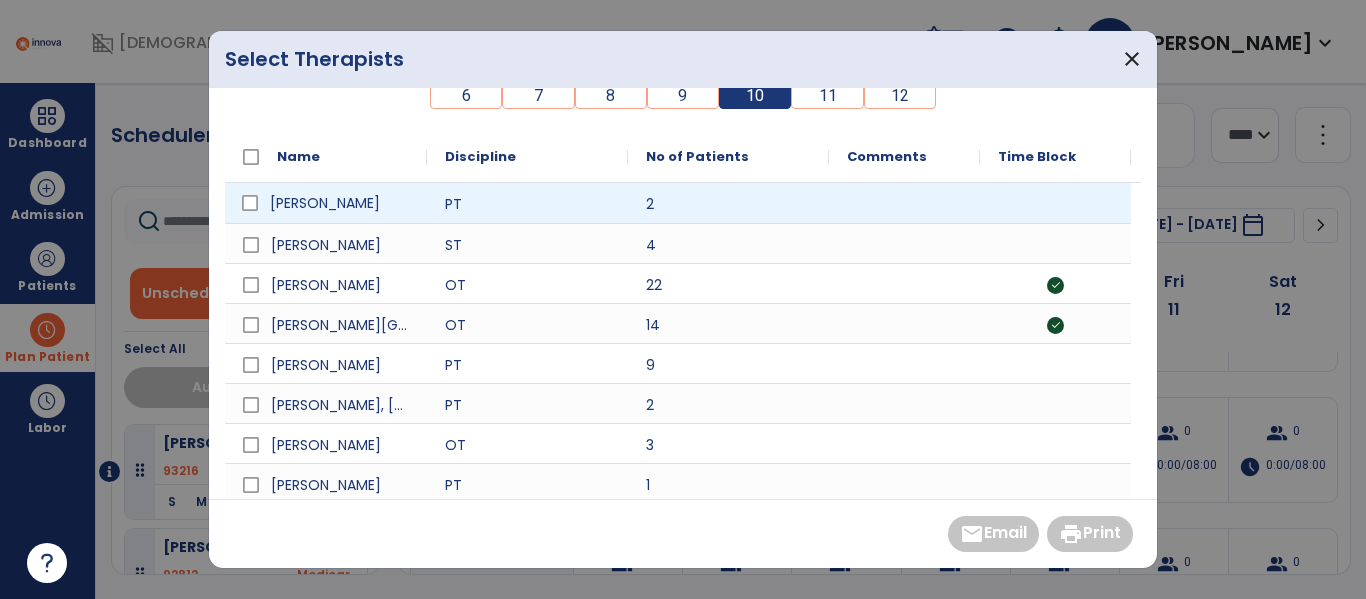 click on "[PERSON_NAME]" at bounding box center [340, 203] 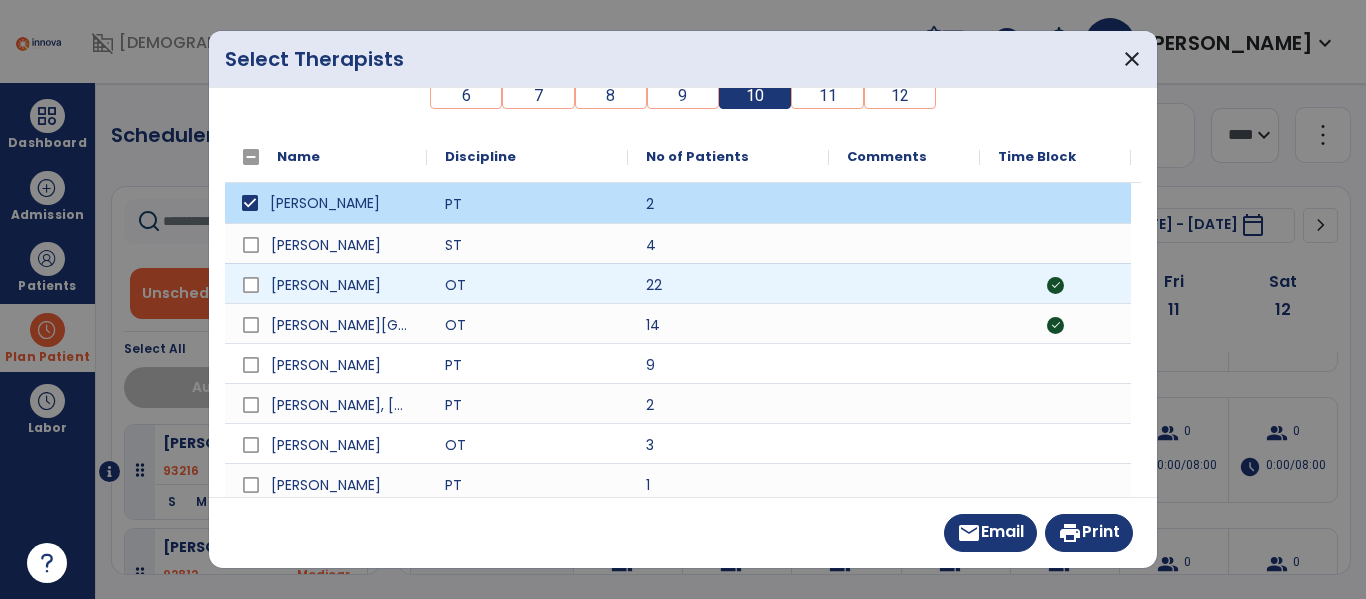 scroll, scrollTop: 0, scrollLeft: 0, axis: both 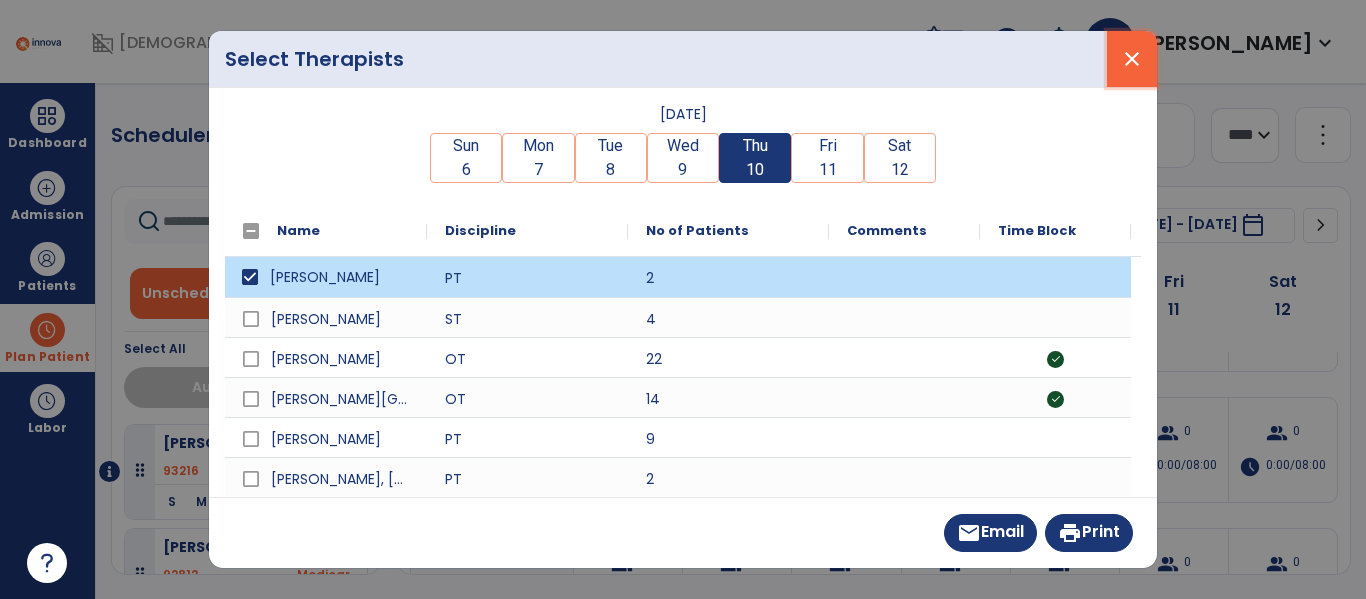 click on "close" at bounding box center [1132, 59] 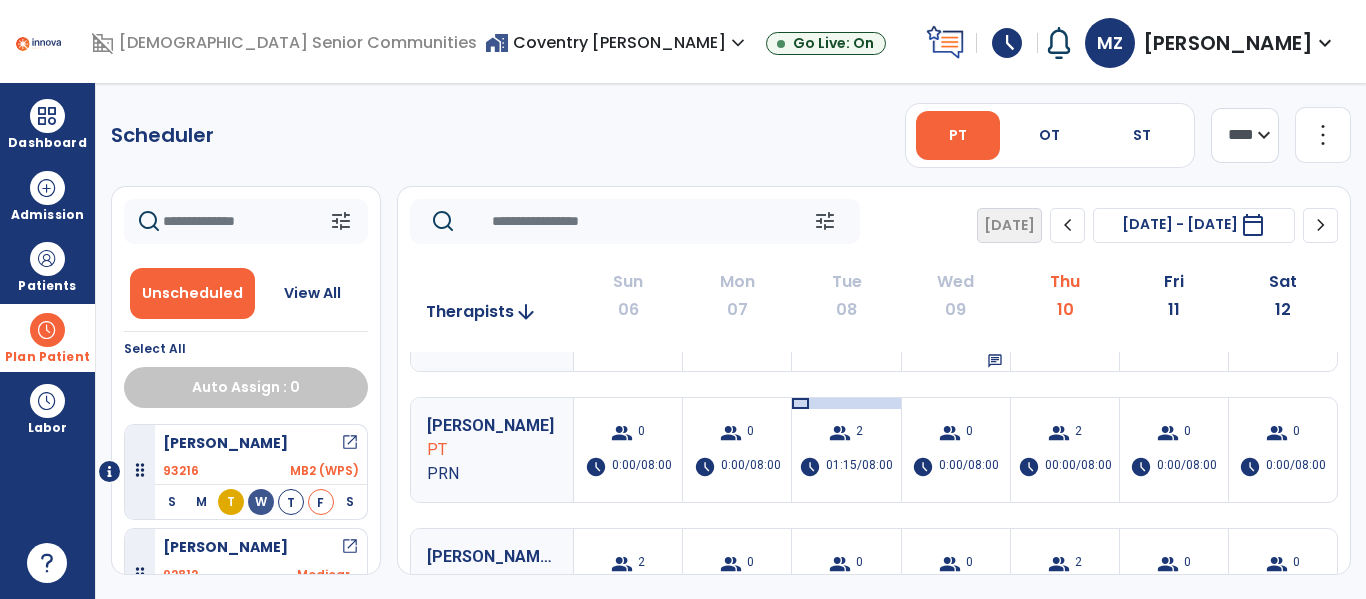 click on "more_vert" 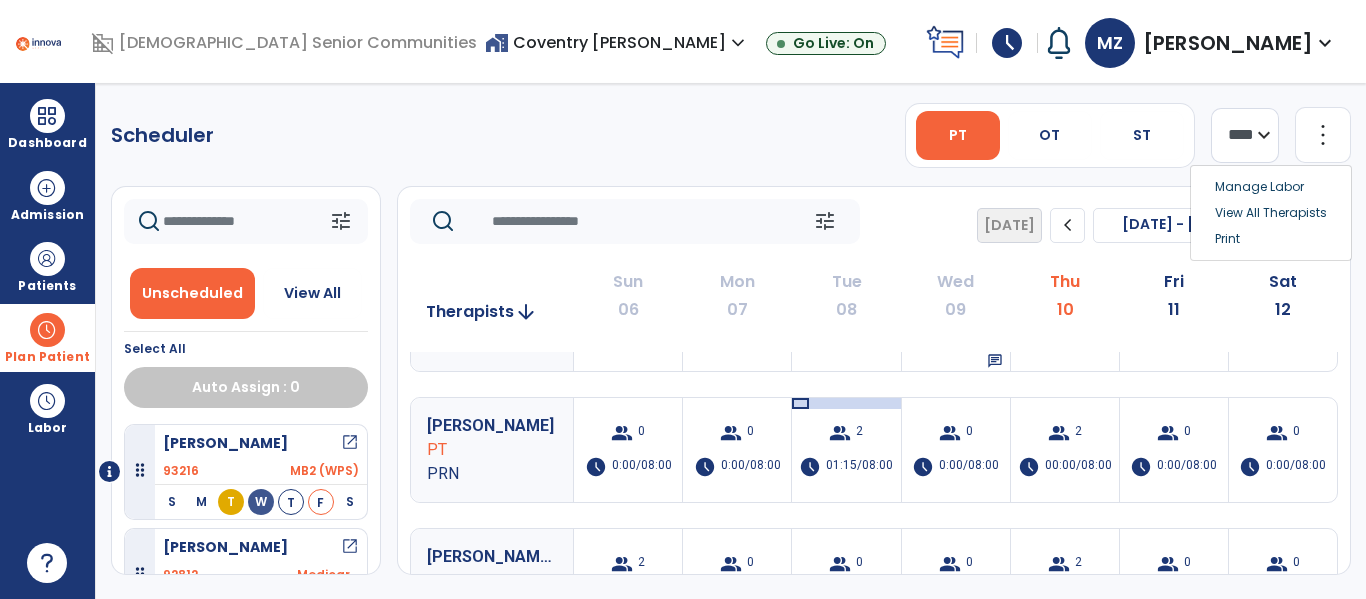 click on "Manage Labor   View All Therapists   Print" at bounding box center [1271, 213] 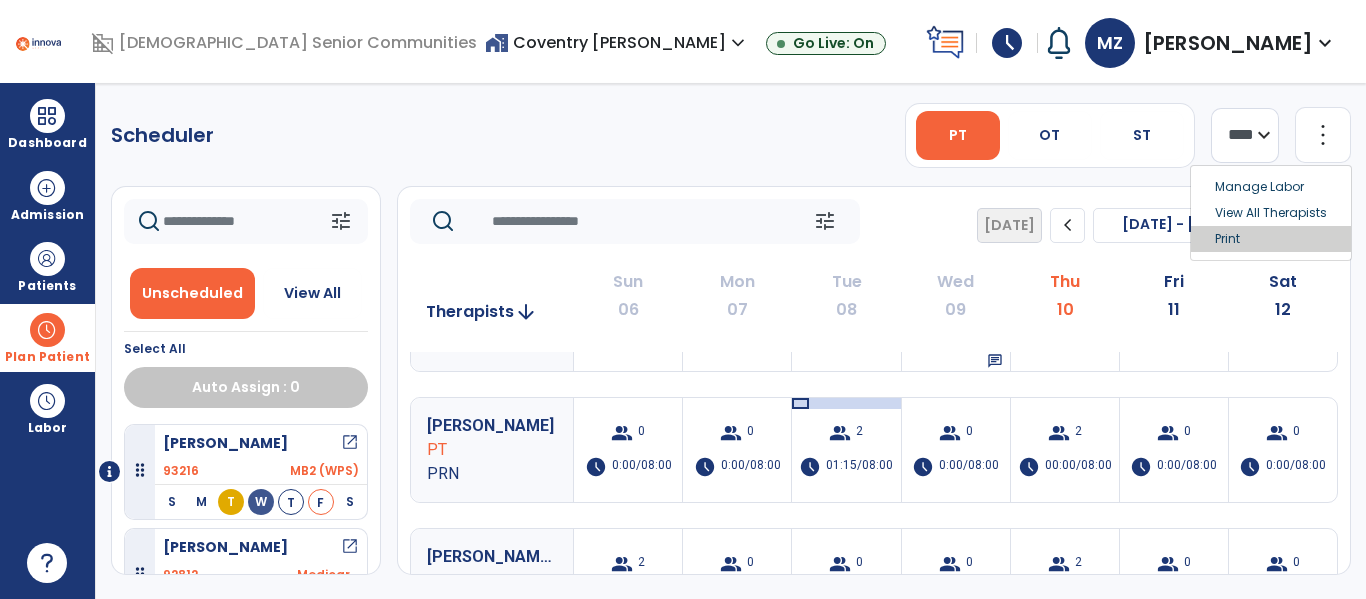 click on "Print" at bounding box center [1271, 239] 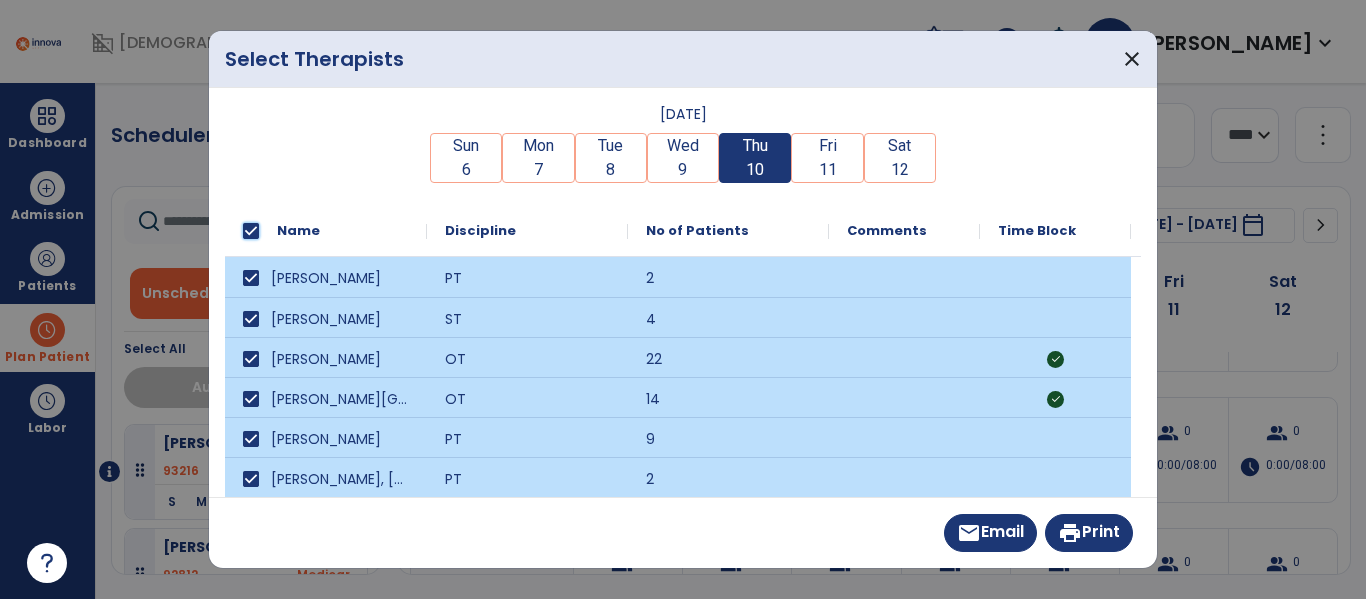 scroll, scrollTop: 90, scrollLeft: 0, axis: vertical 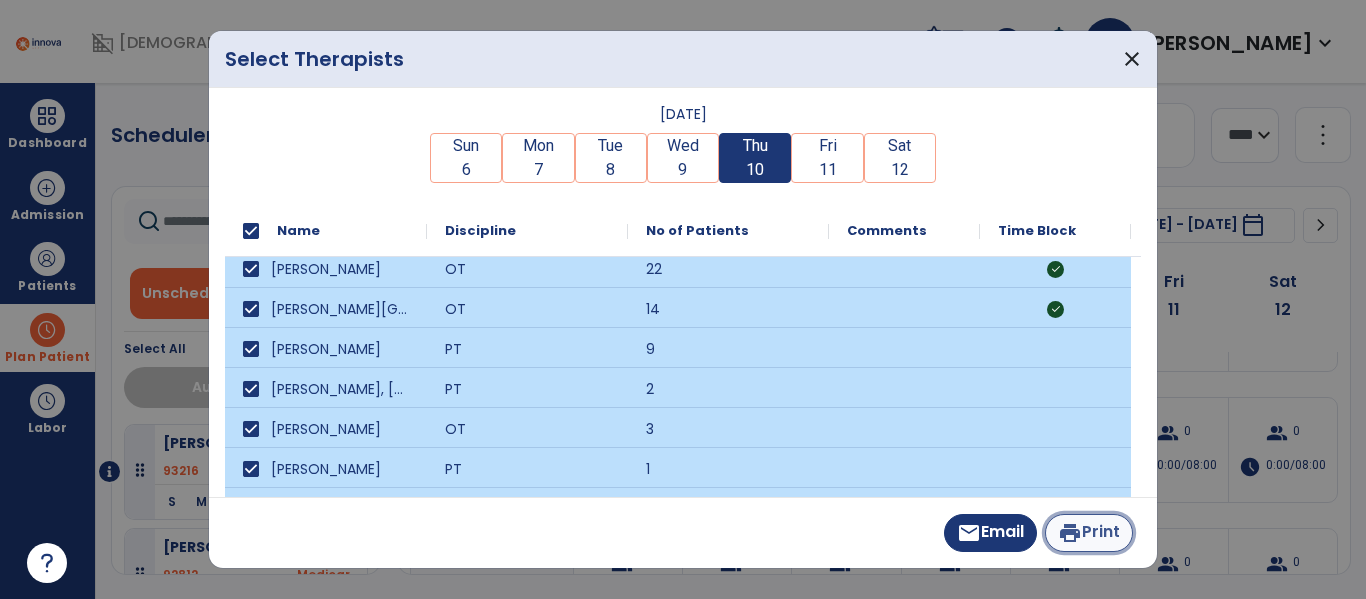 click on "print  Print" at bounding box center [1089, 533] 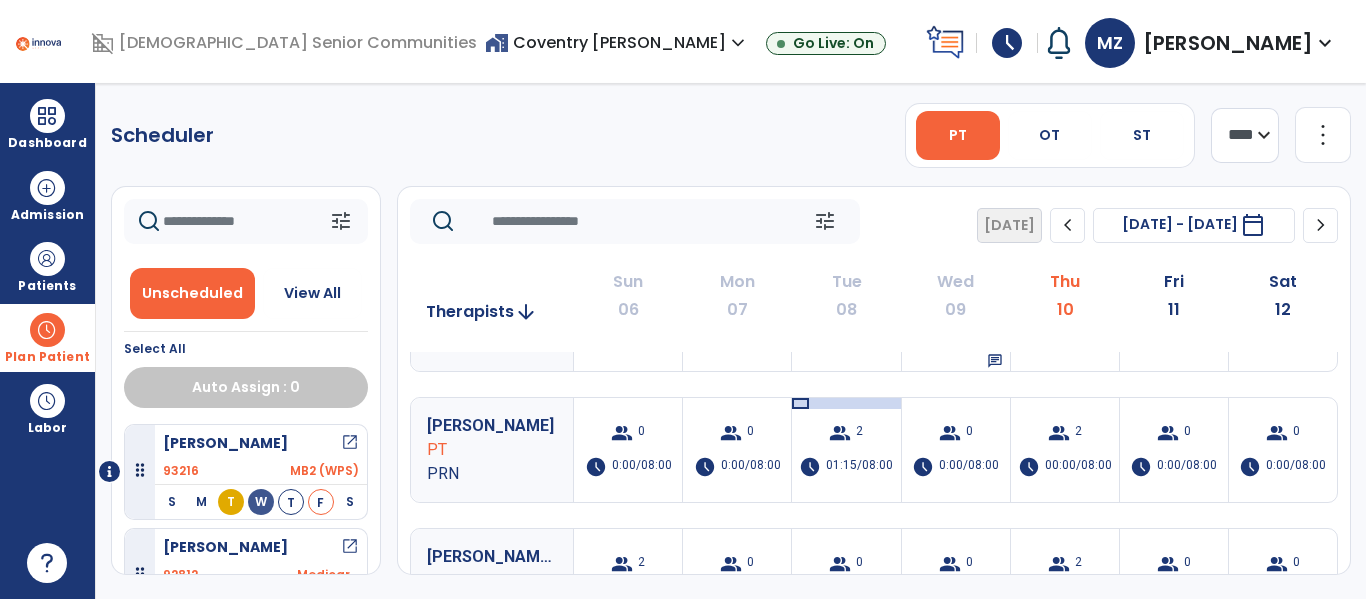 click on "[PERSON_NAME] PT Full Time  add  Therapist not available for the day  group  19  schedule  06:20/08:00   group  12  schedule  05:01/08:00   chat   group  11  schedule  07:03/08:00   chat   group  11  schedule  06:15/08:00   group  1  schedule  00:00/08:00   add  [PERSON_NAME] PTA Full Time  add  Therapist not available for the day  group  12  schedule  05:25/07:00   group  11  schedule  06:03/07:00   group  10  schedule  05:55/07:00   group  9  schedule  05:23/07:00   group  9  schedule  04:35/07:00   add  [PERSON_NAME] PTA Full Time  add  Therapist not available for the day  group  0  schedule  00:00/08:00   group  13  schedule  06:46/08:00   group  14  schedule  06:41/08:00   chat   group  14  schedule  07:01/08:00   group  6  schedule  04:03/08:00   add  [PERSON_NAME], [PERSON_NAME] PT PRN  group  0  schedule  0:00/08:00  group  0  schedule  0:00/08:00  group  2  schedule  01:15/08:00   group  0  schedule  0:00/08:00  group  2  schedule  00:00/08:00   group  0  schedule  0:00/08:00  group  0  schedule  0:00/08:00 PT 2" 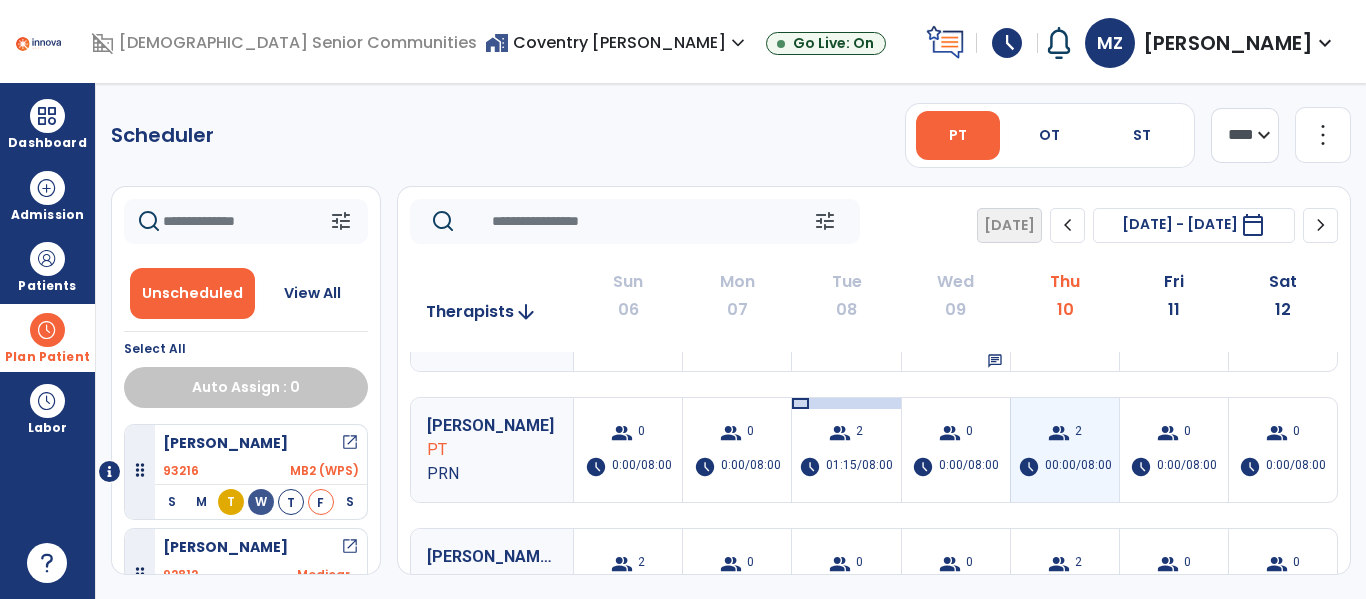 scroll, scrollTop: 0, scrollLeft: 0, axis: both 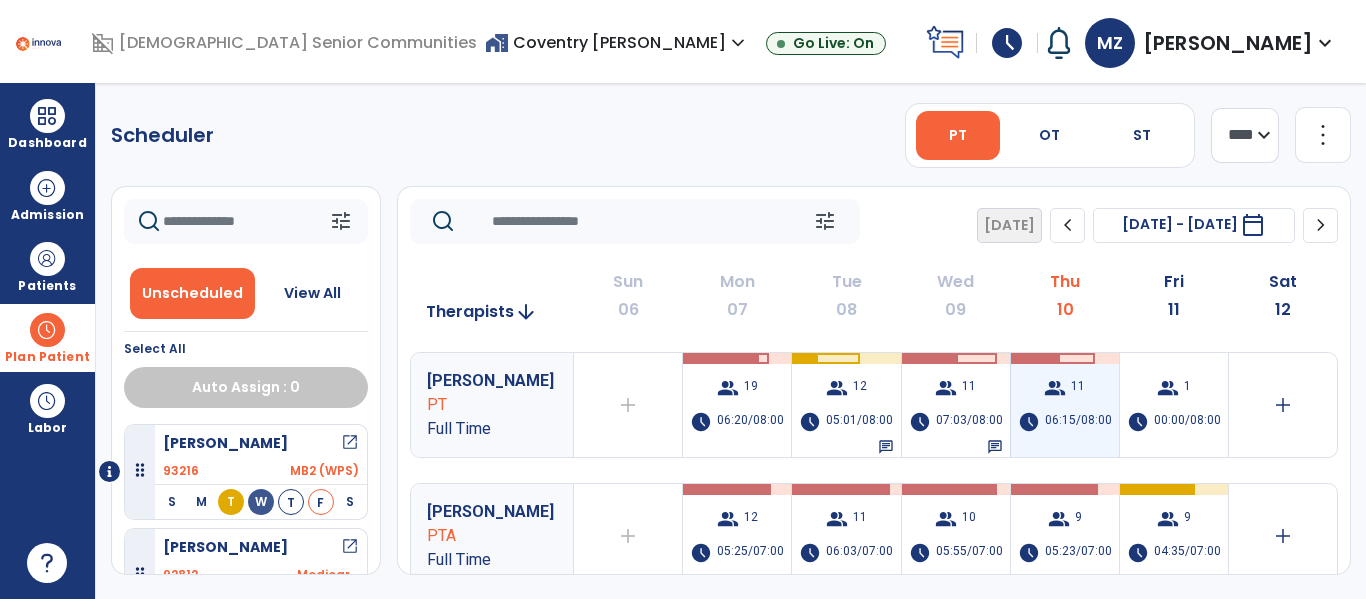 click on "group  11  schedule  06:15/08:00" at bounding box center [1065, 405] 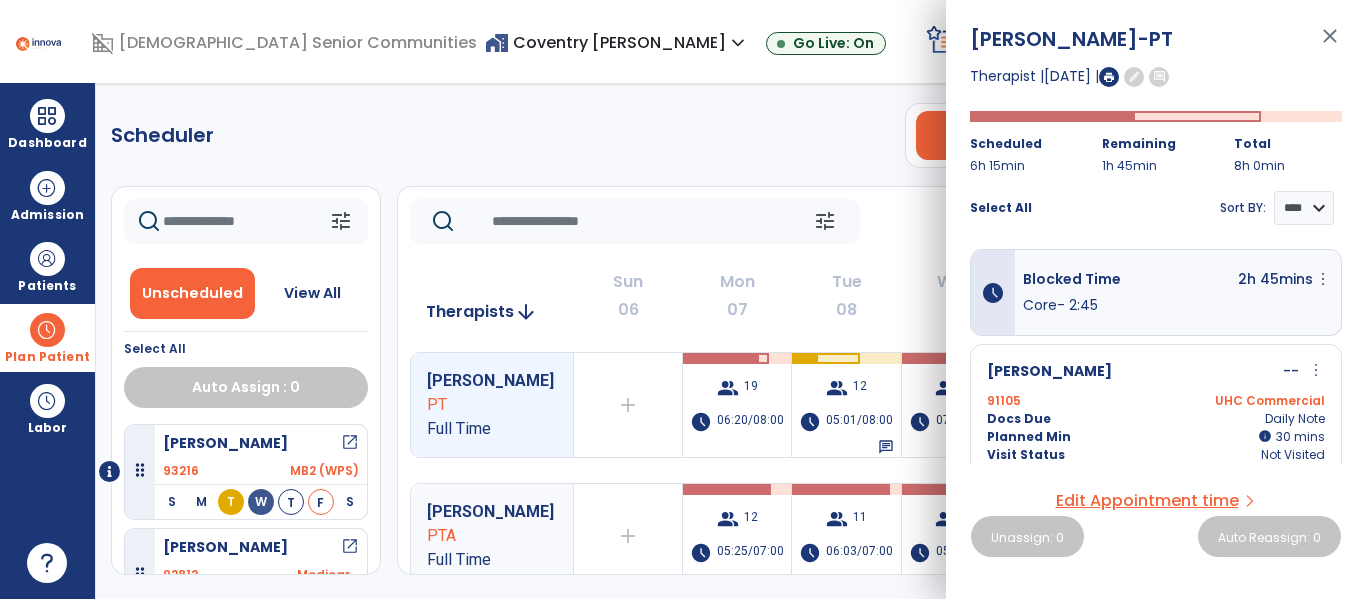 click on "close" at bounding box center (1330, 45) 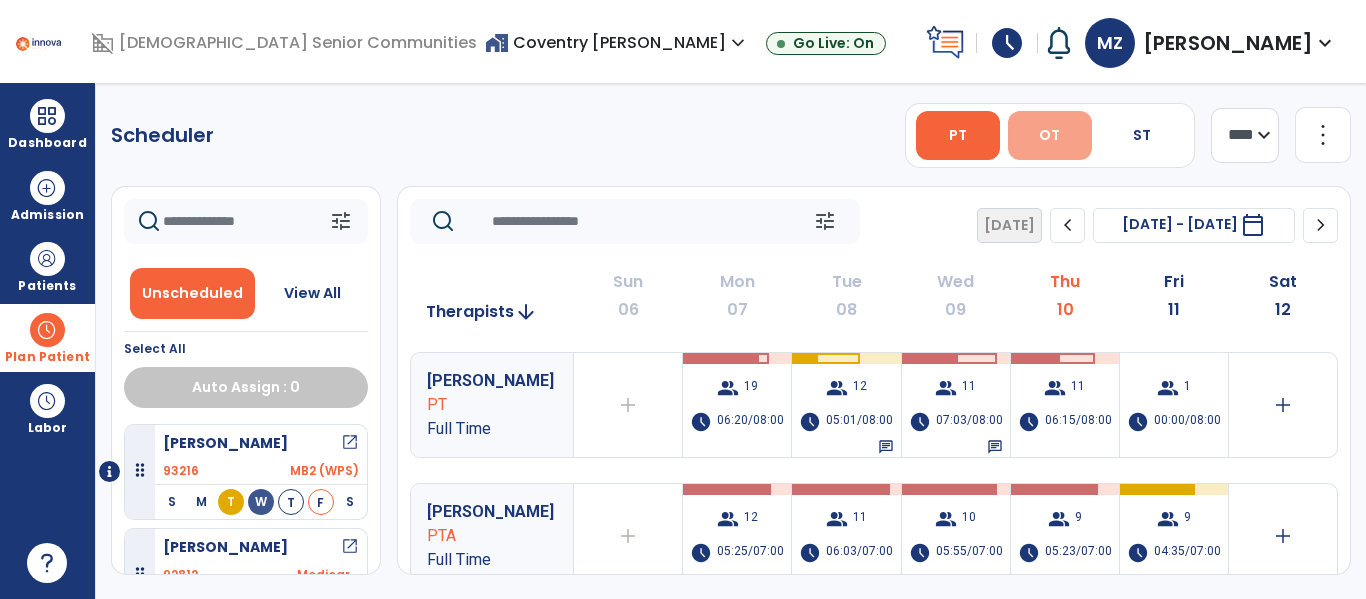 click on "OT" at bounding box center [1050, 135] 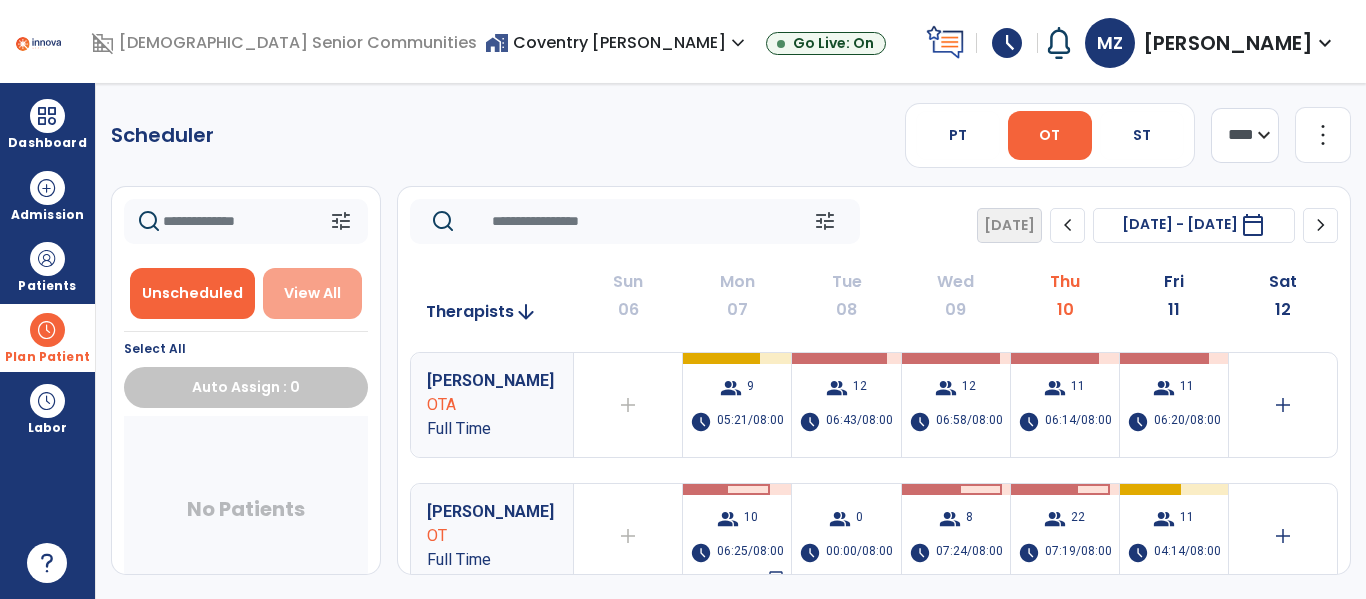 click on "View All" at bounding box center (313, 293) 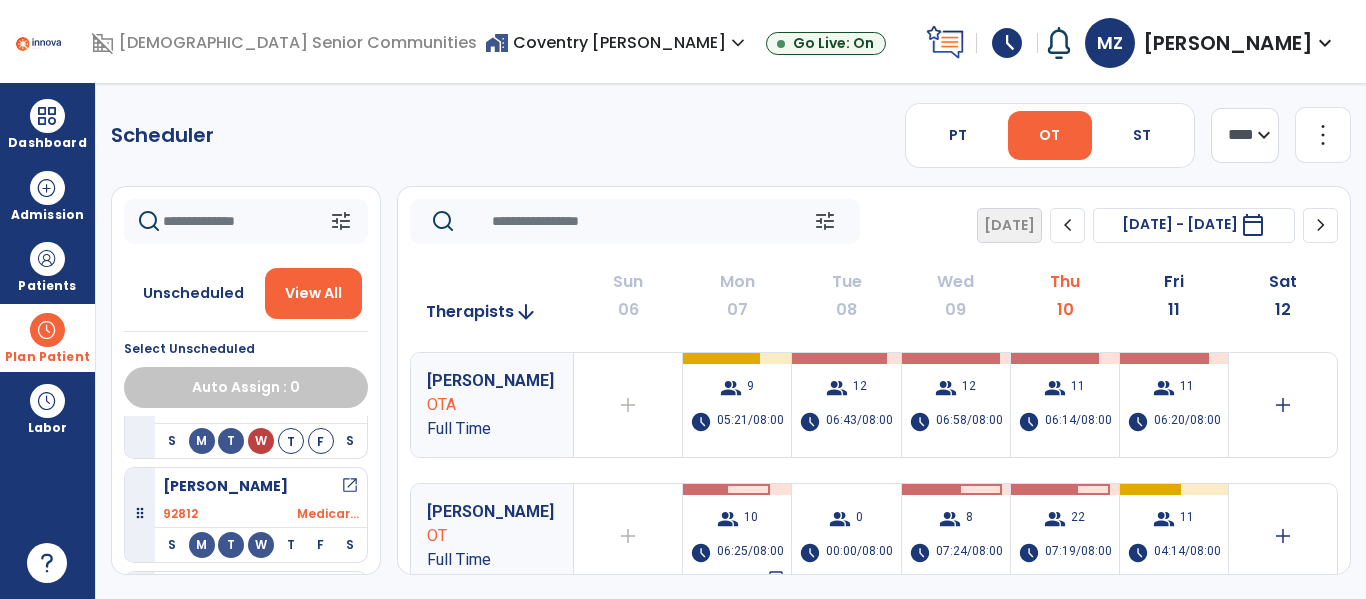 scroll, scrollTop: 927, scrollLeft: 0, axis: vertical 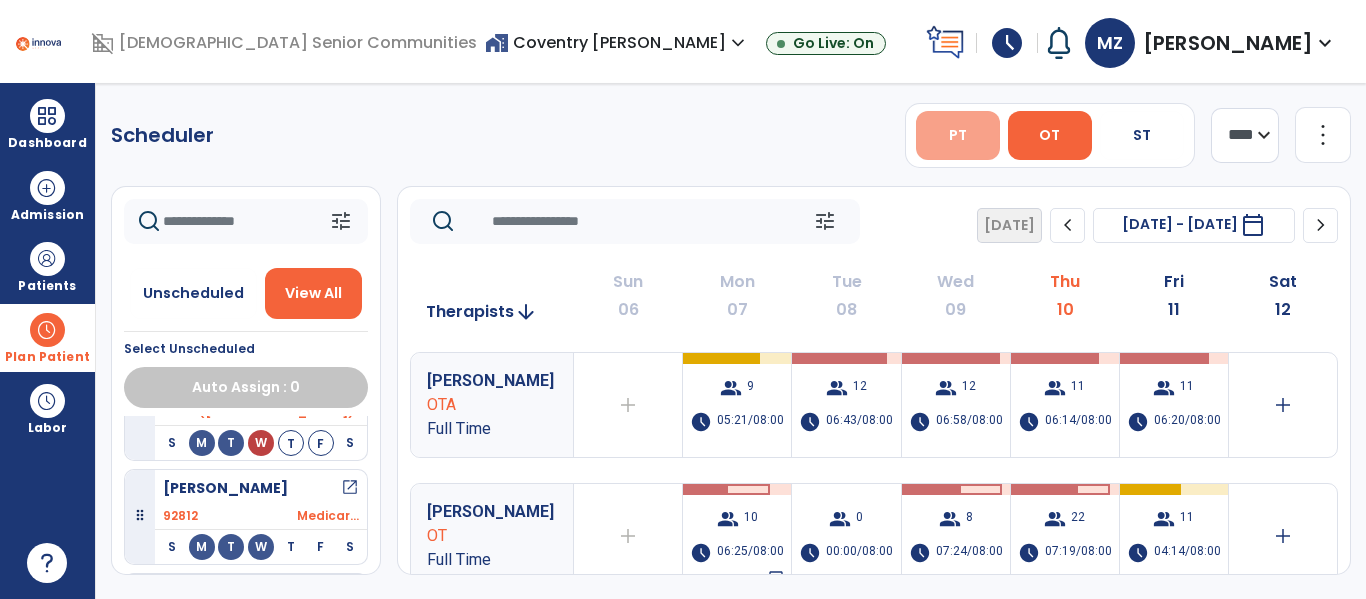 click on "PT" at bounding box center [958, 135] 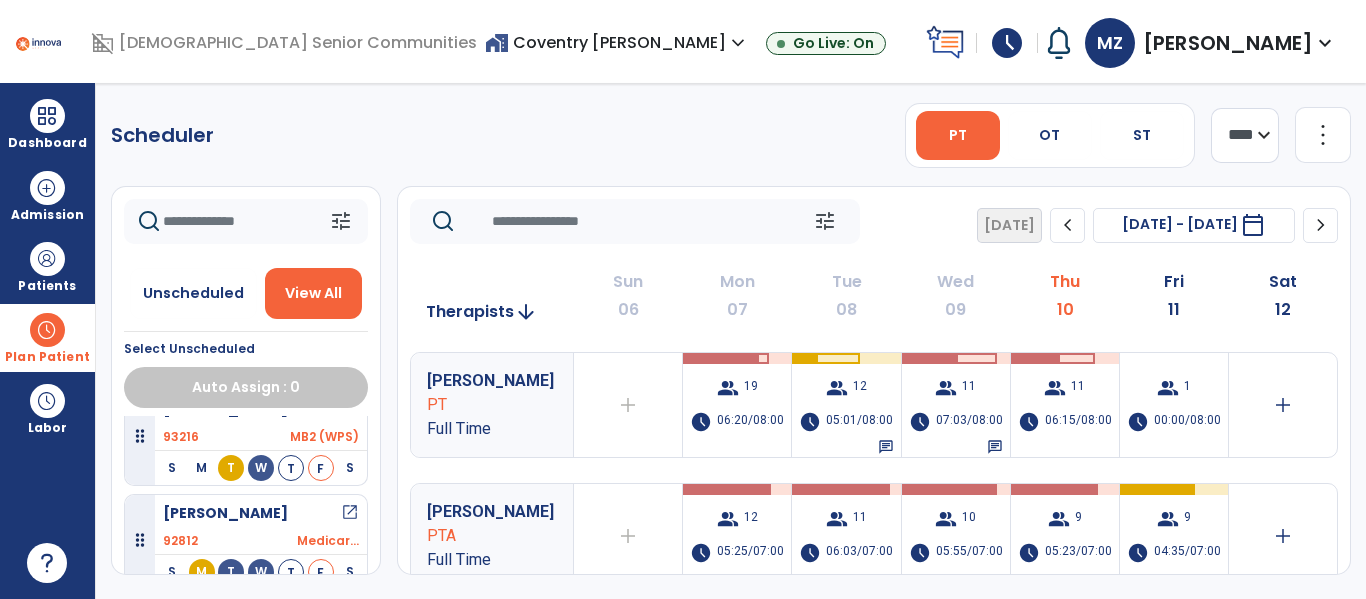 scroll, scrollTop: 787, scrollLeft: 0, axis: vertical 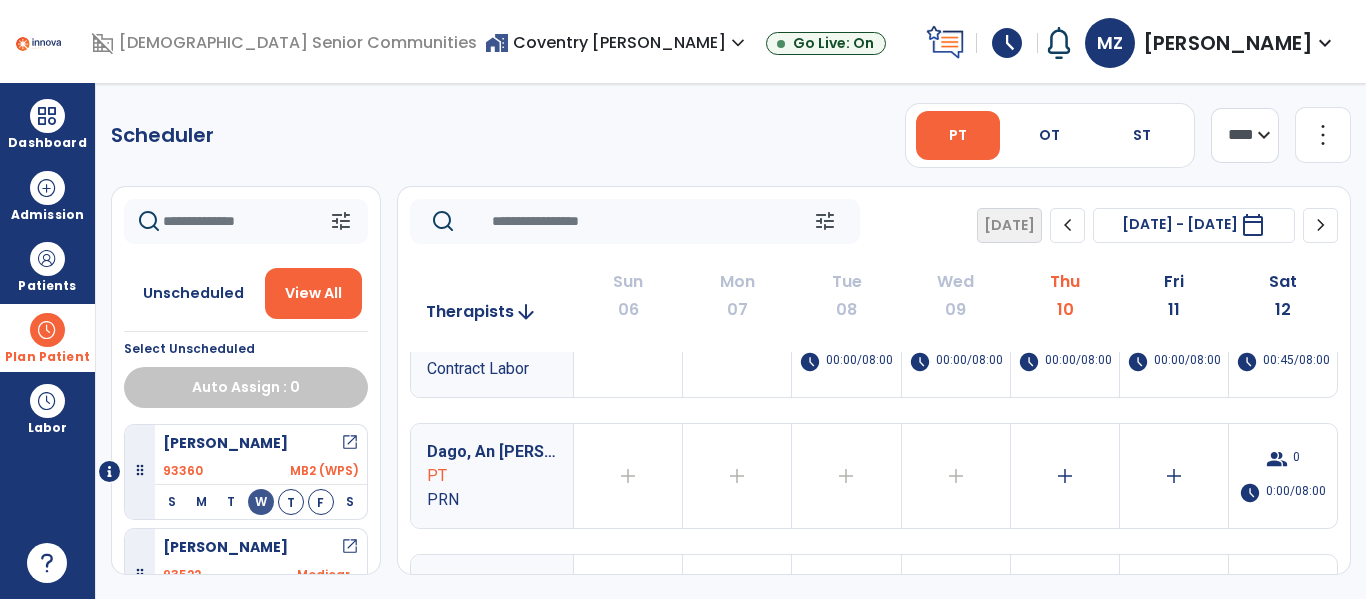 click on "F" at bounding box center [321, 502] 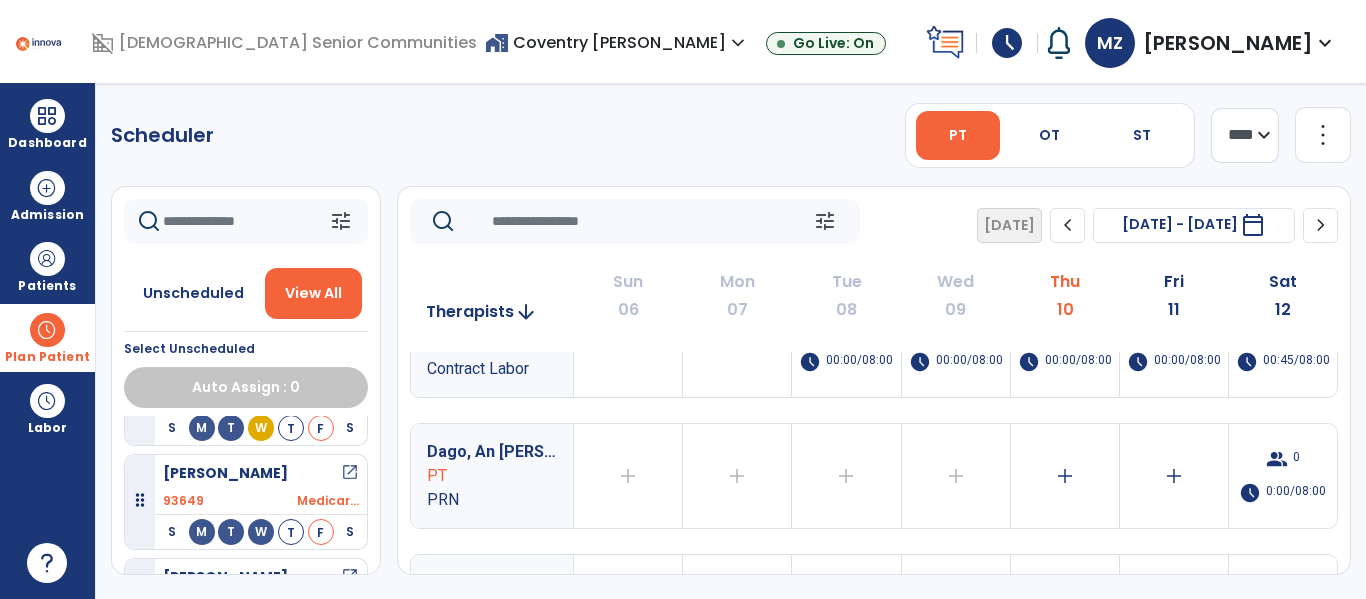 scroll, scrollTop: 3161, scrollLeft: 0, axis: vertical 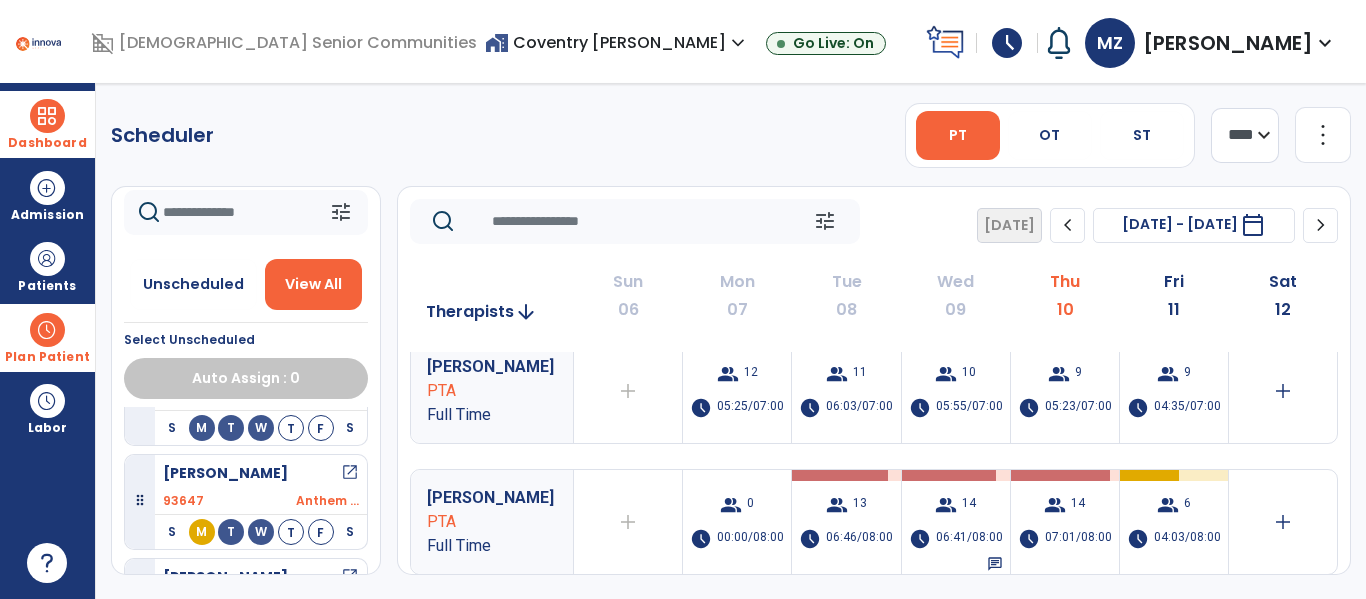 click on "Dashboard" at bounding box center [47, 143] 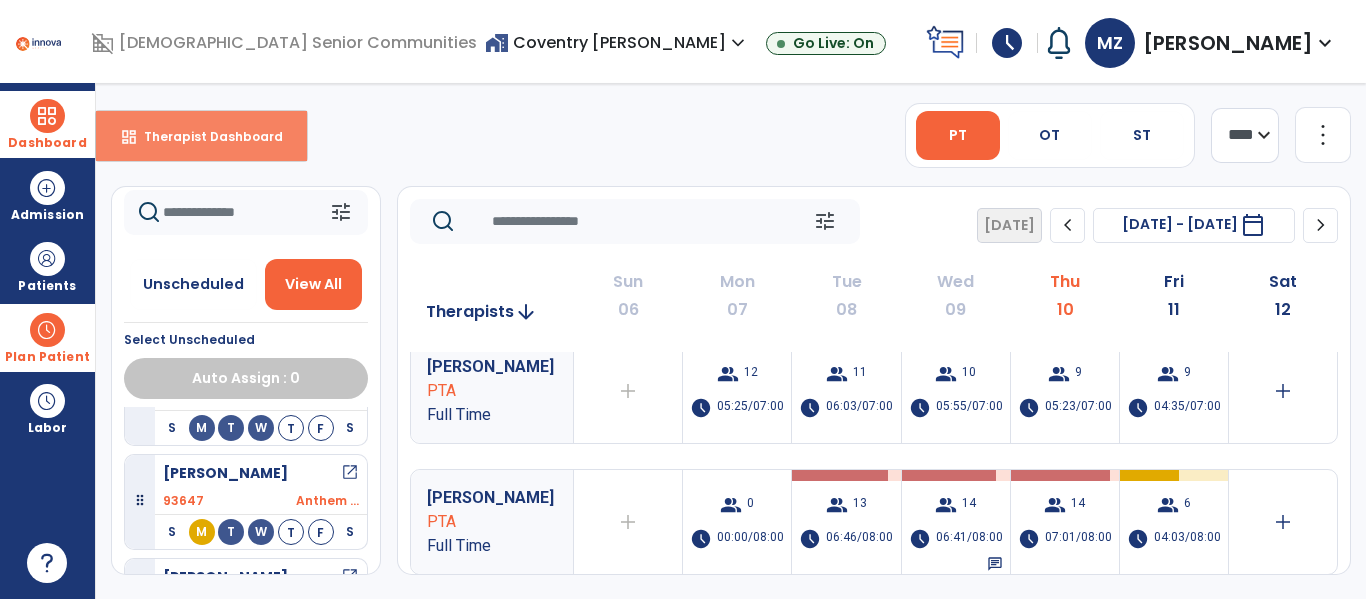 click on "Therapist Dashboard" at bounding box center [205, 136] 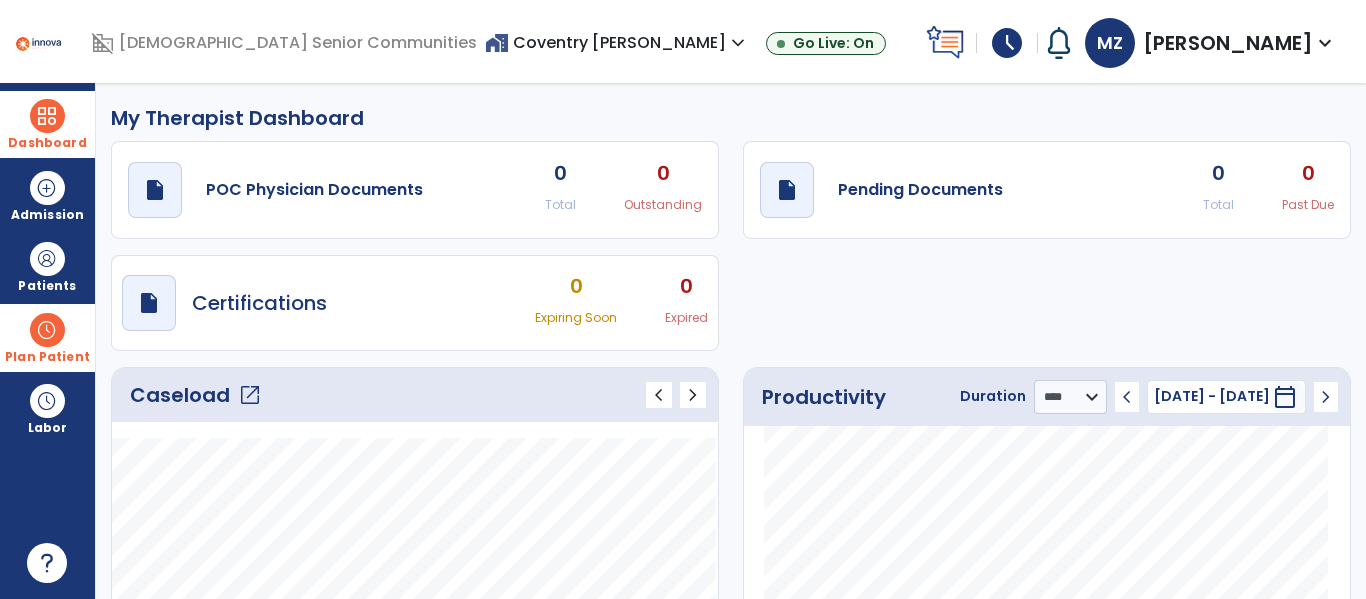 click on "open_in_new" 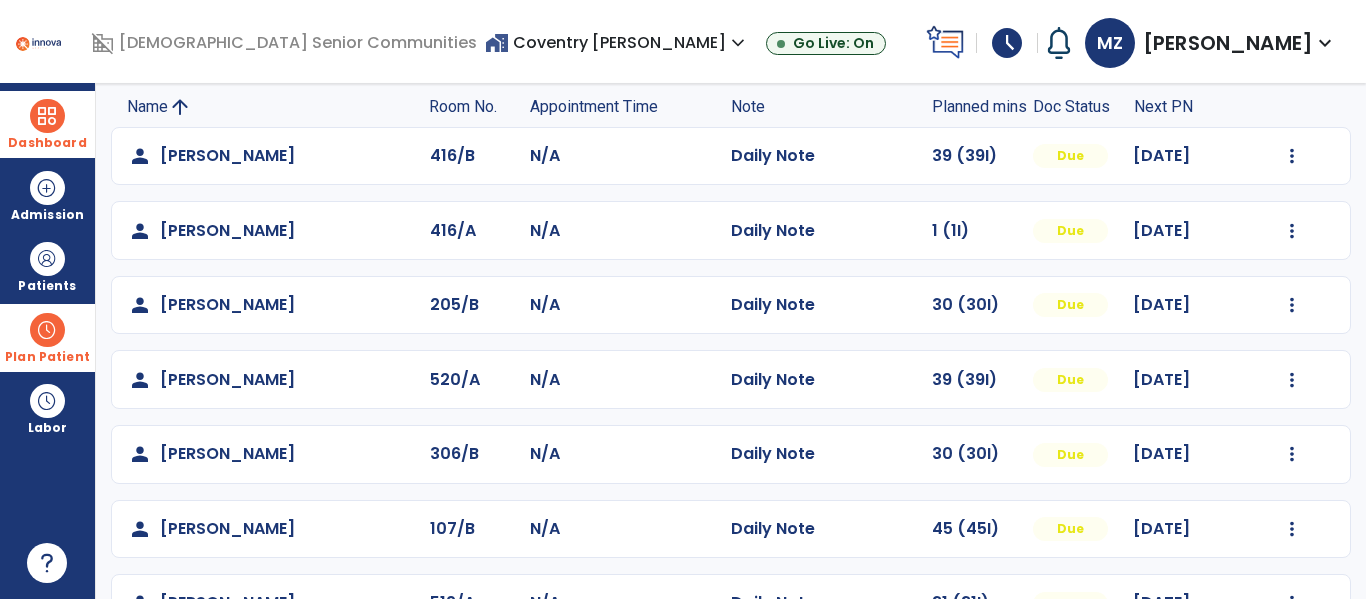 scroll, scrollTop: 147, scrollLeft: 0, axis: vertical 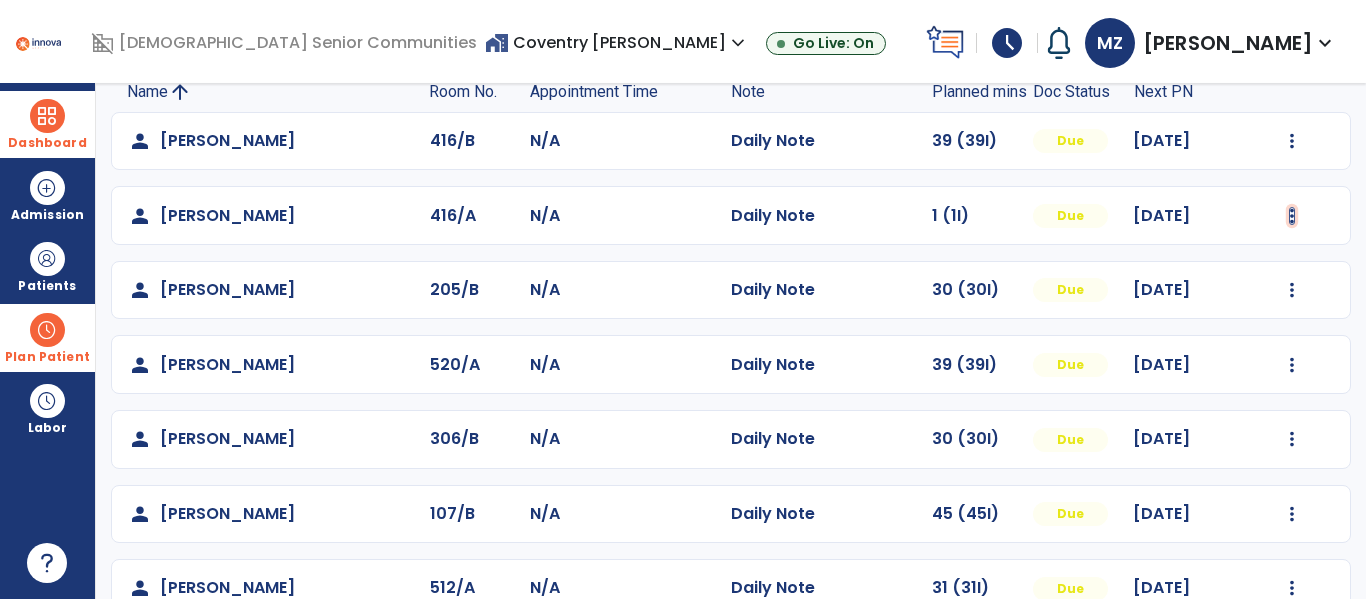 click at bounding box center (1292, 141) 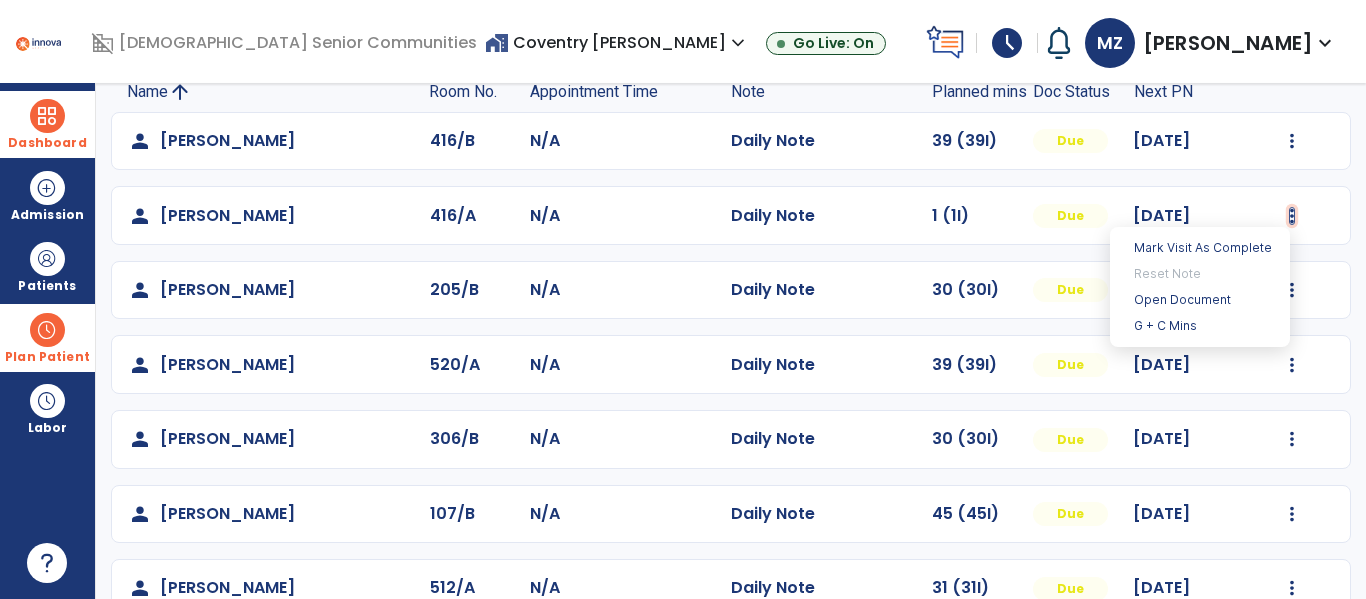 click at bounding box center [1292, 216] 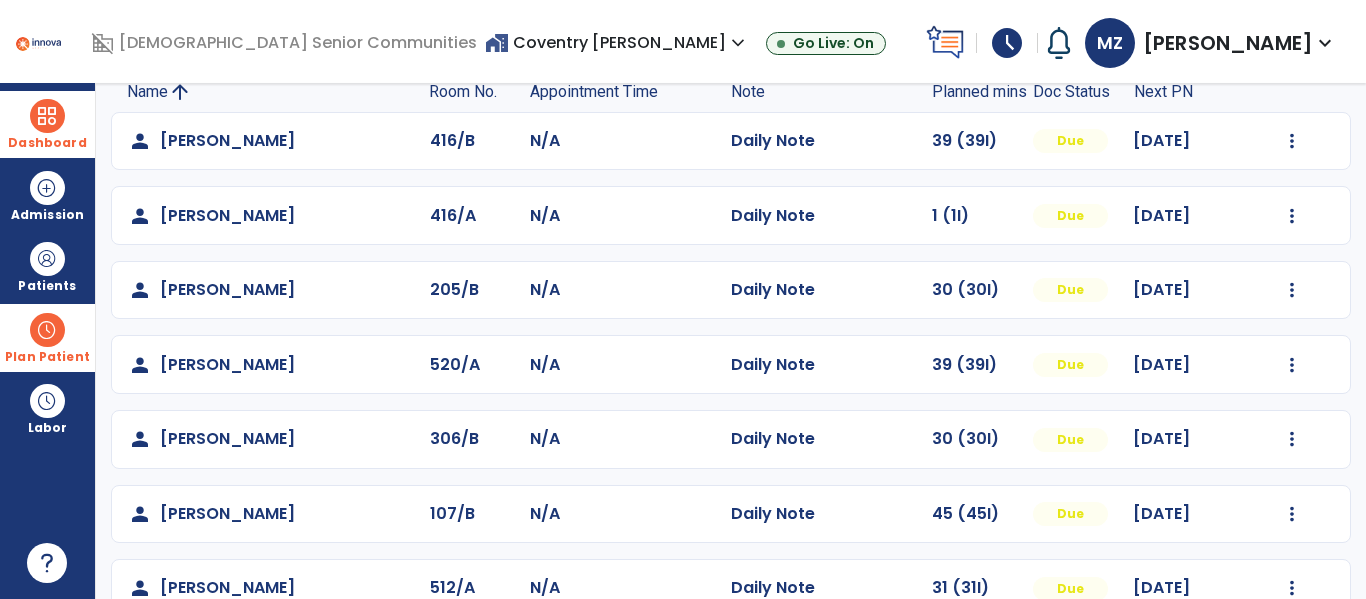 click on "Plan Patient" at bounding box center (47, 266) 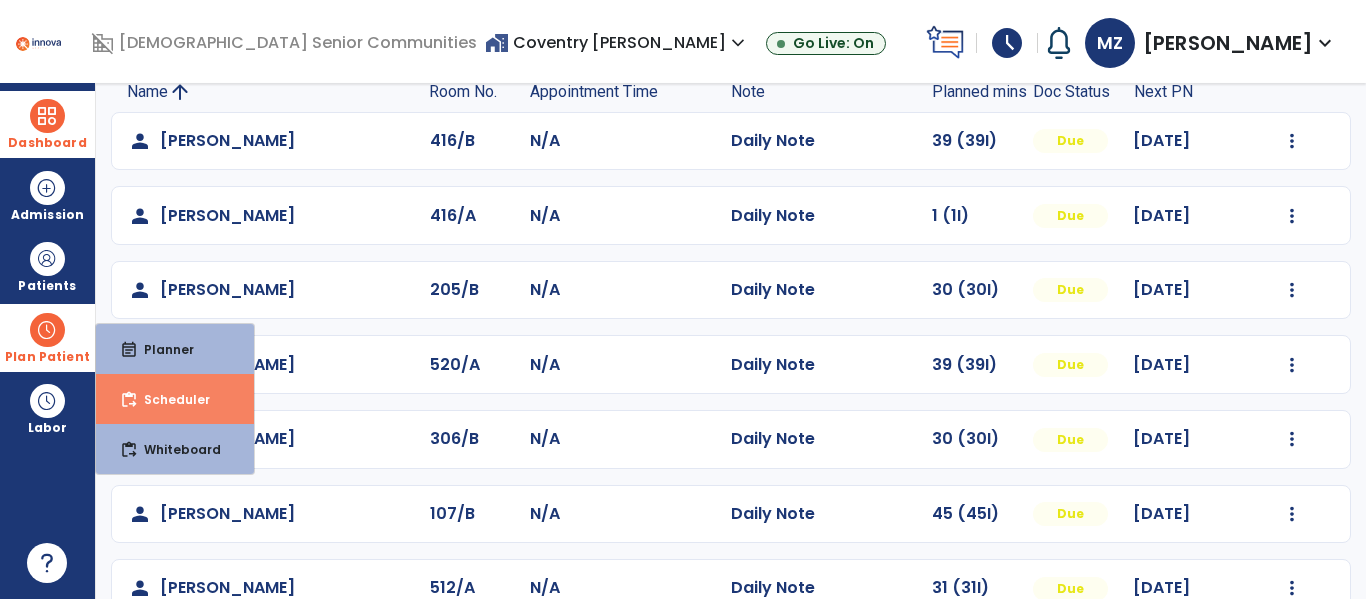 click on "content_paste_go  Scheduler" at bounding box center [175, 399] 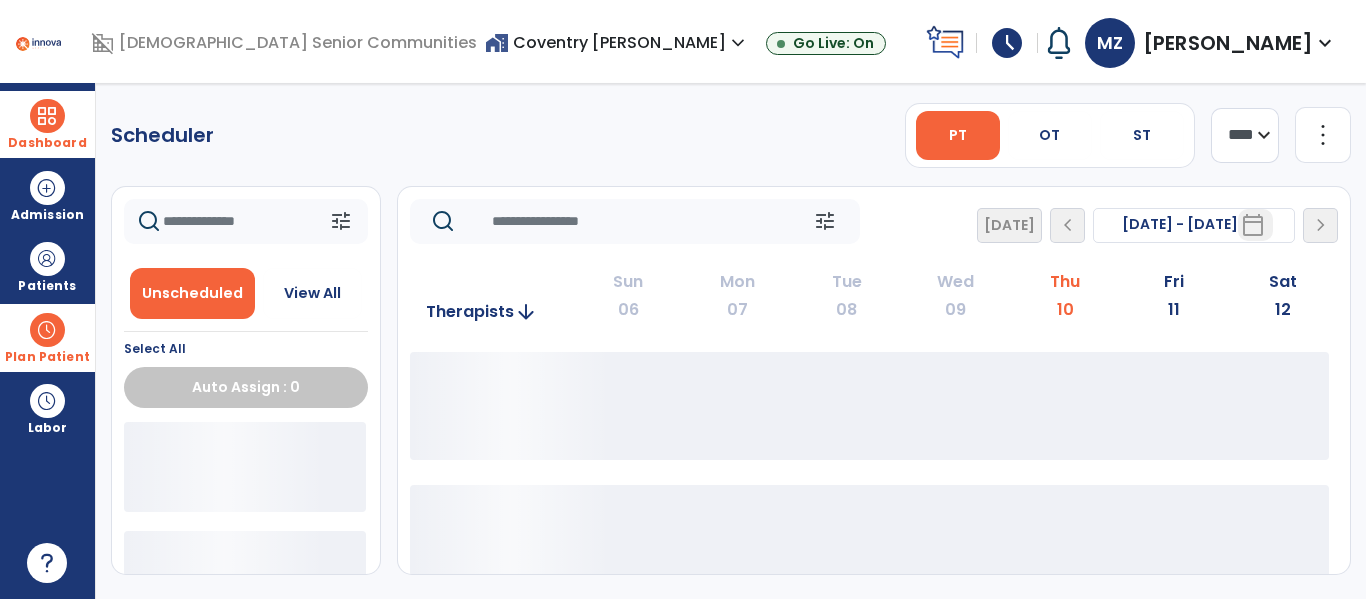 scroll, scrollTop: 0, scrollLeft: 0, axis: both 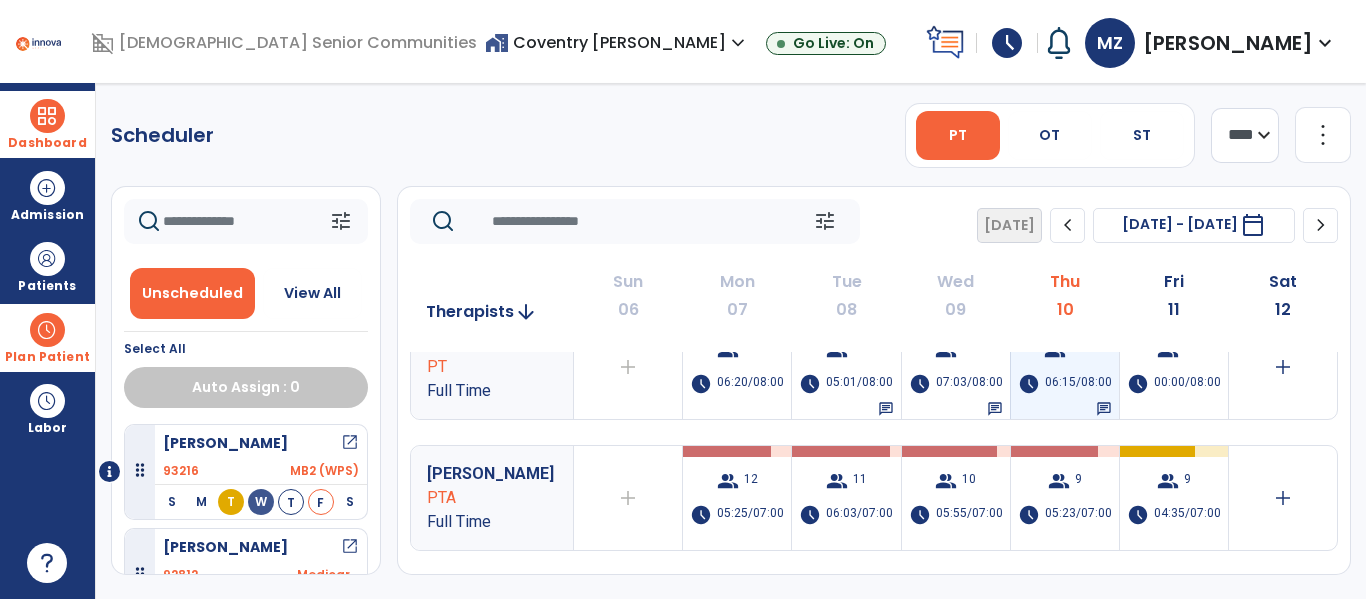 click on "chat" at bounding box center [1104, 409] 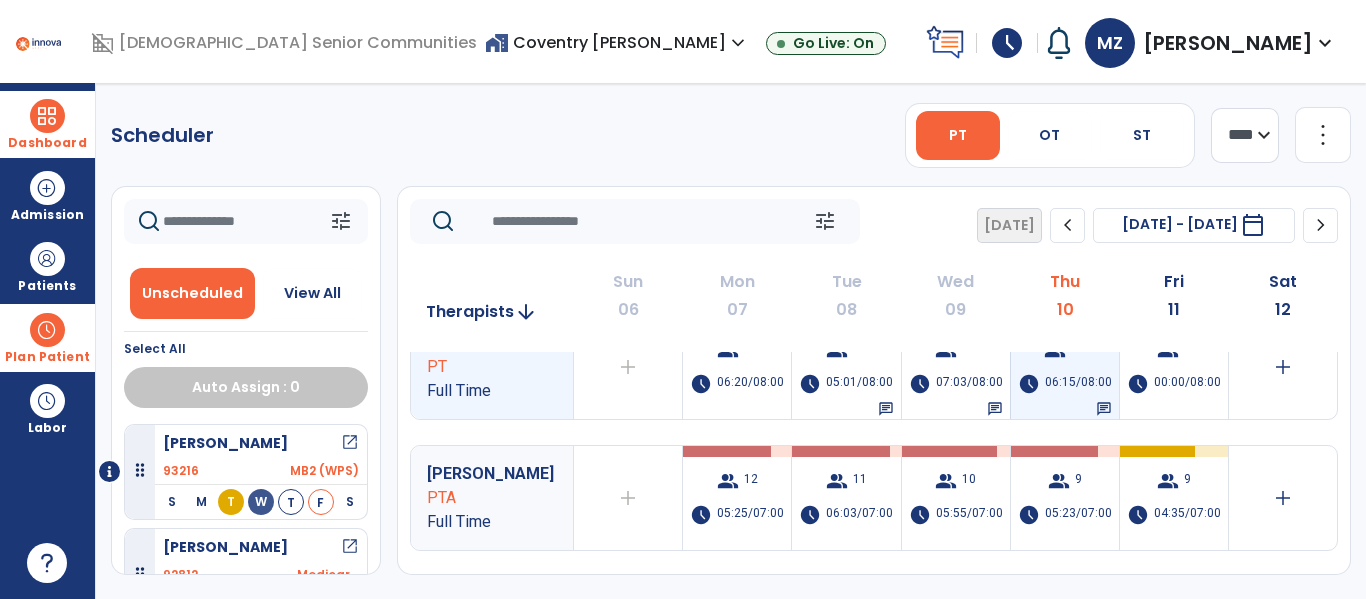 click on "chat" at bounding box center (1104, 409) 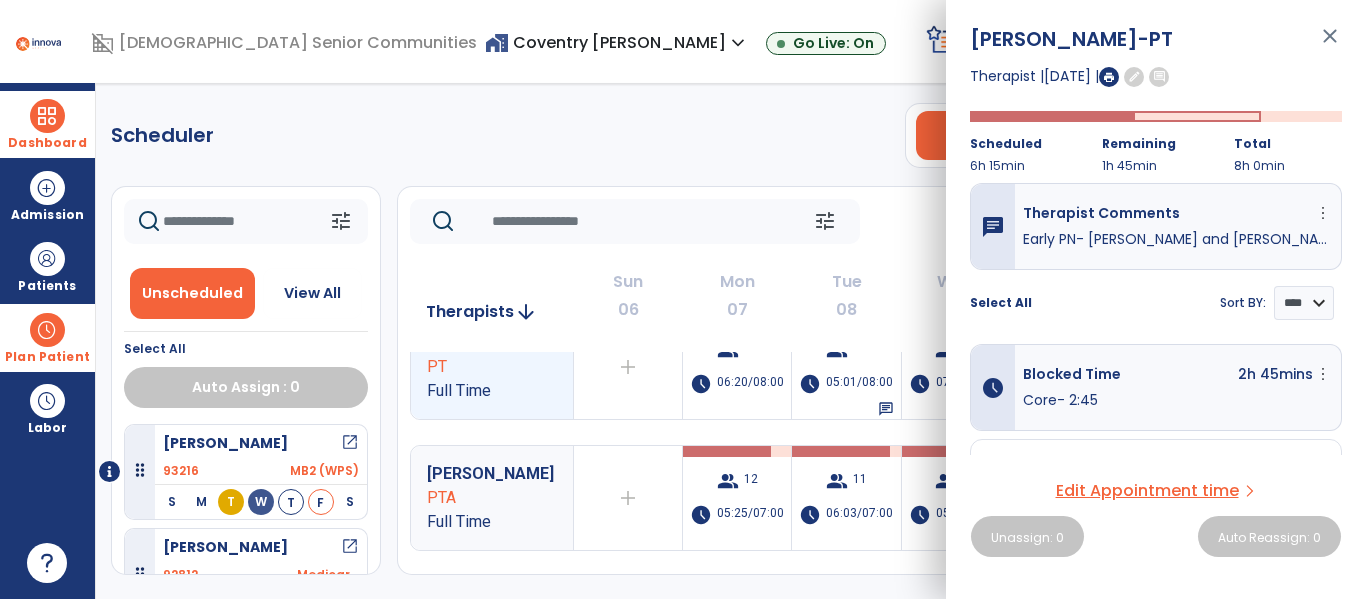 click on "close" at bounding box center [1330, 45] 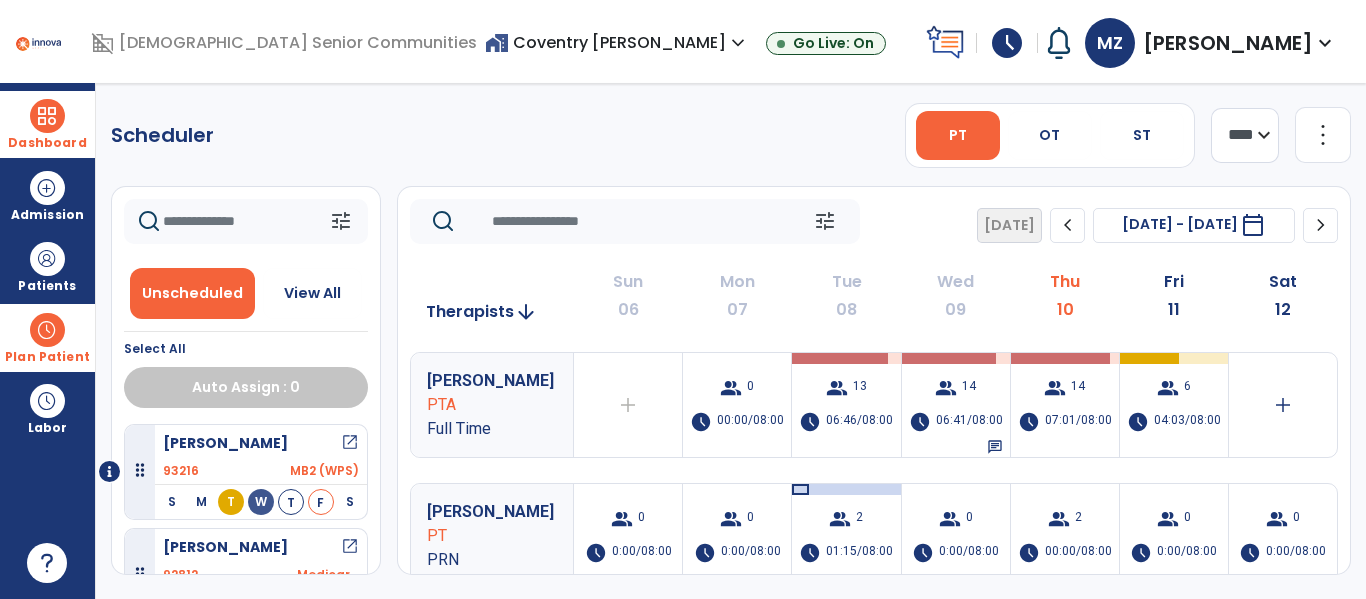 scroll, scrollTop: 261, scrollLeft: 0, axis: vertical 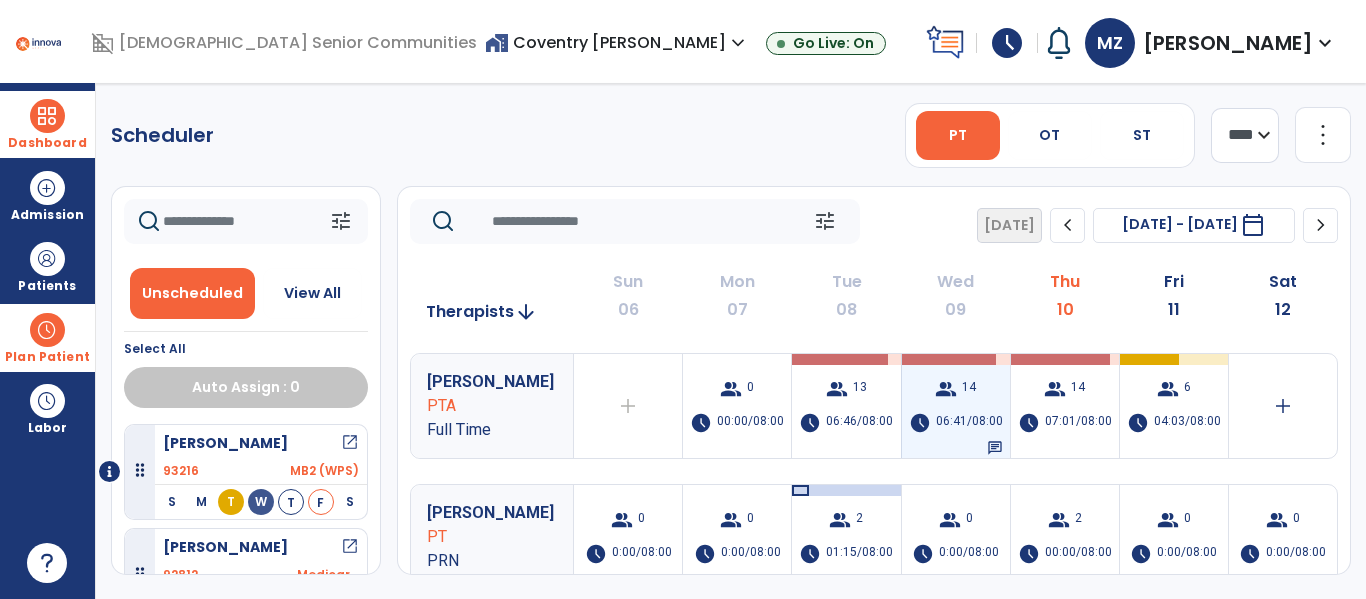 click on "chat" at bounding box center (995, 448) 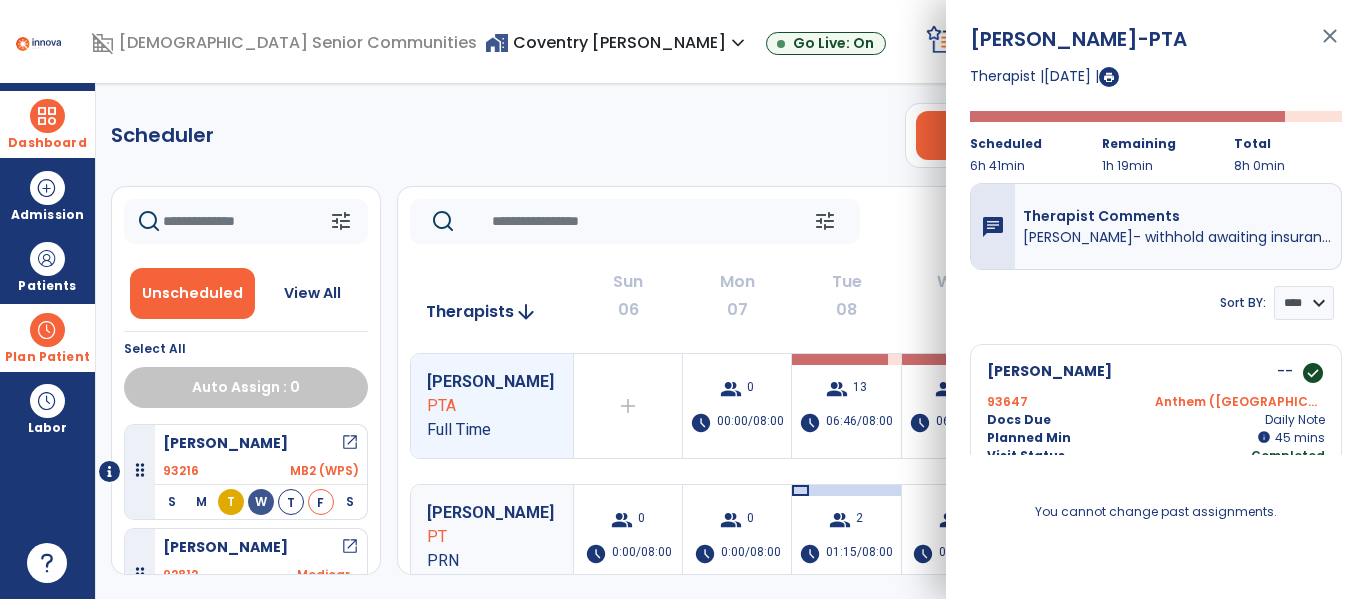 click on "close" at bounding box center [1330, 45] 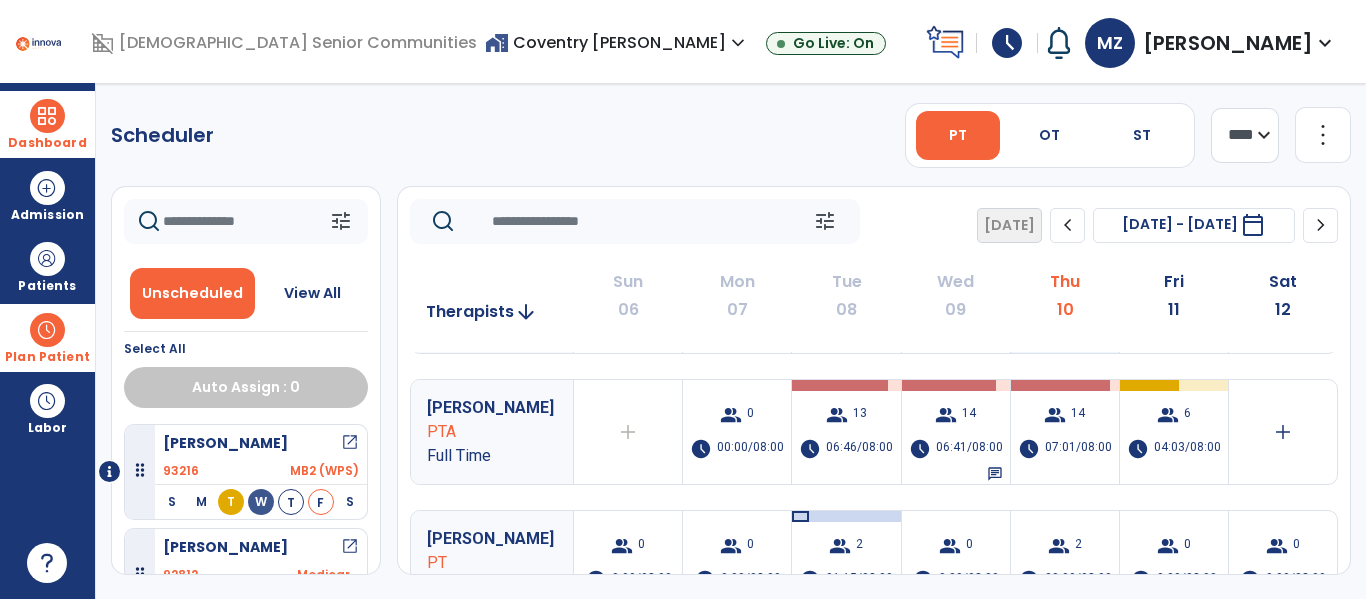 scroll, scrollTop: 239, scrollLeft: 0, axis: vertical 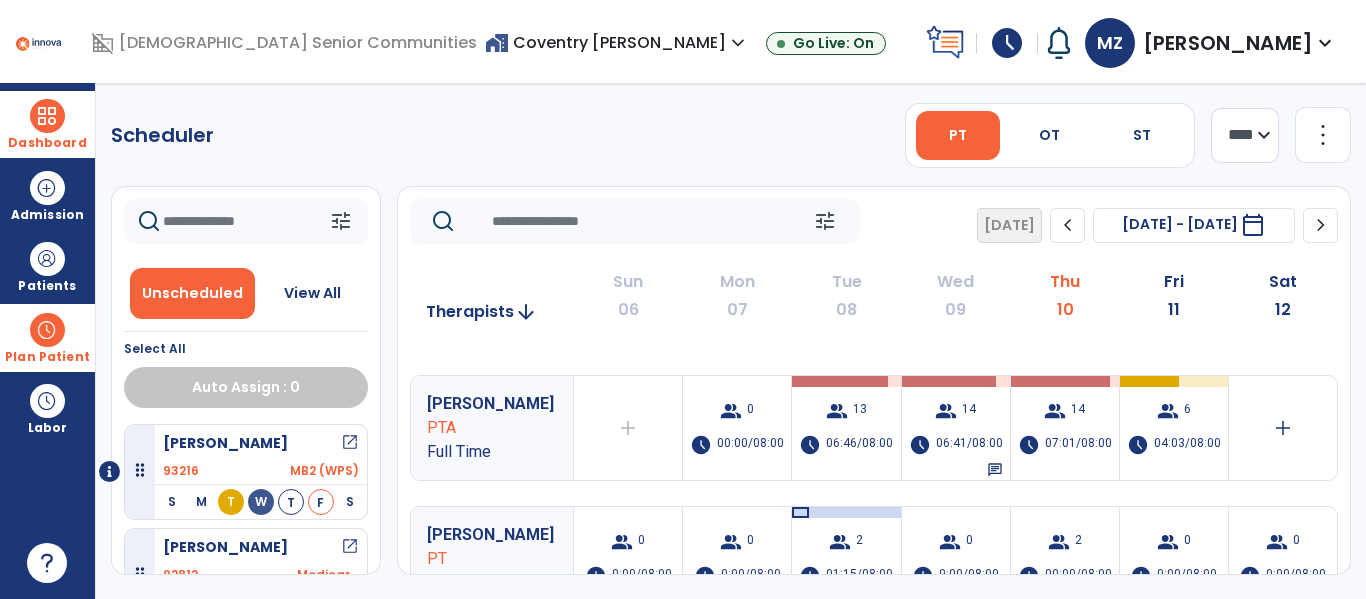 click at bounding box center [47, 116] 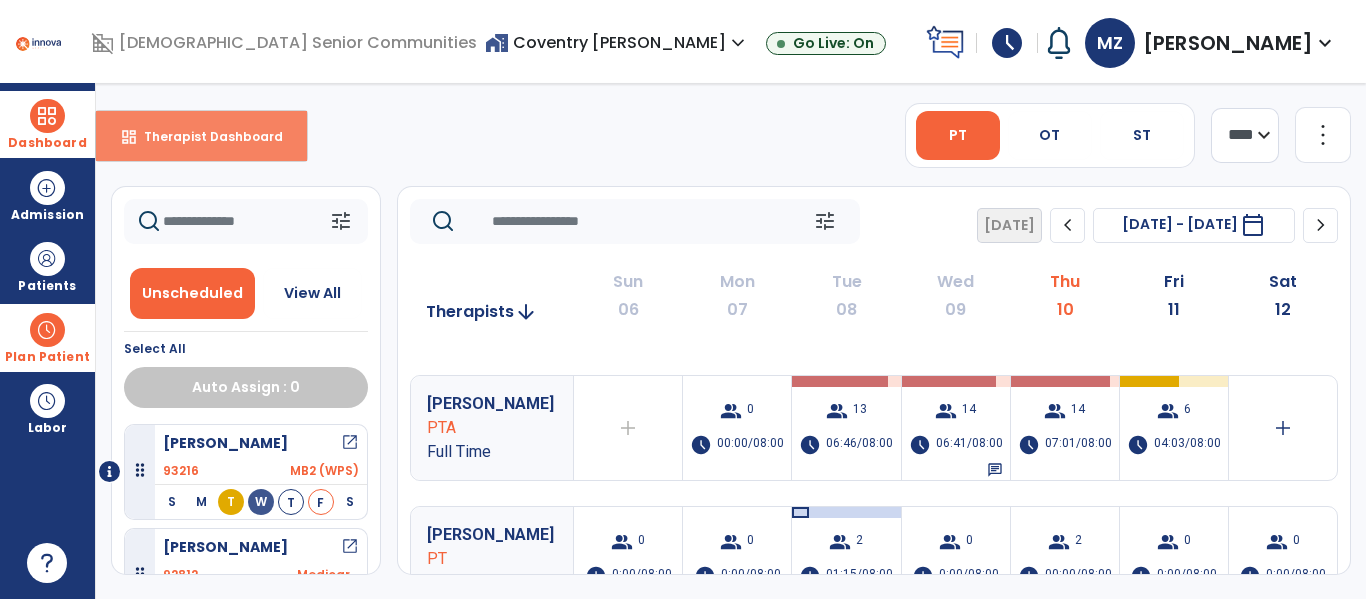 click on "dashboard  Therapist Dashboard" at bounding box center (201, 136) 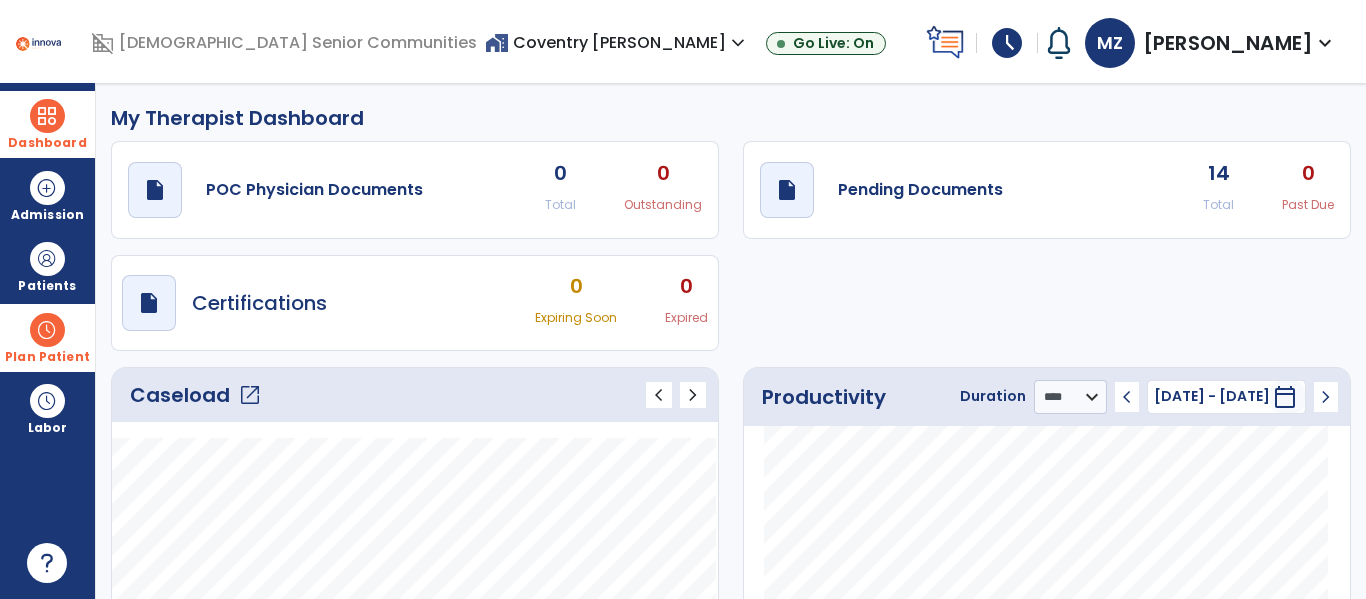 click on "open_in_new" 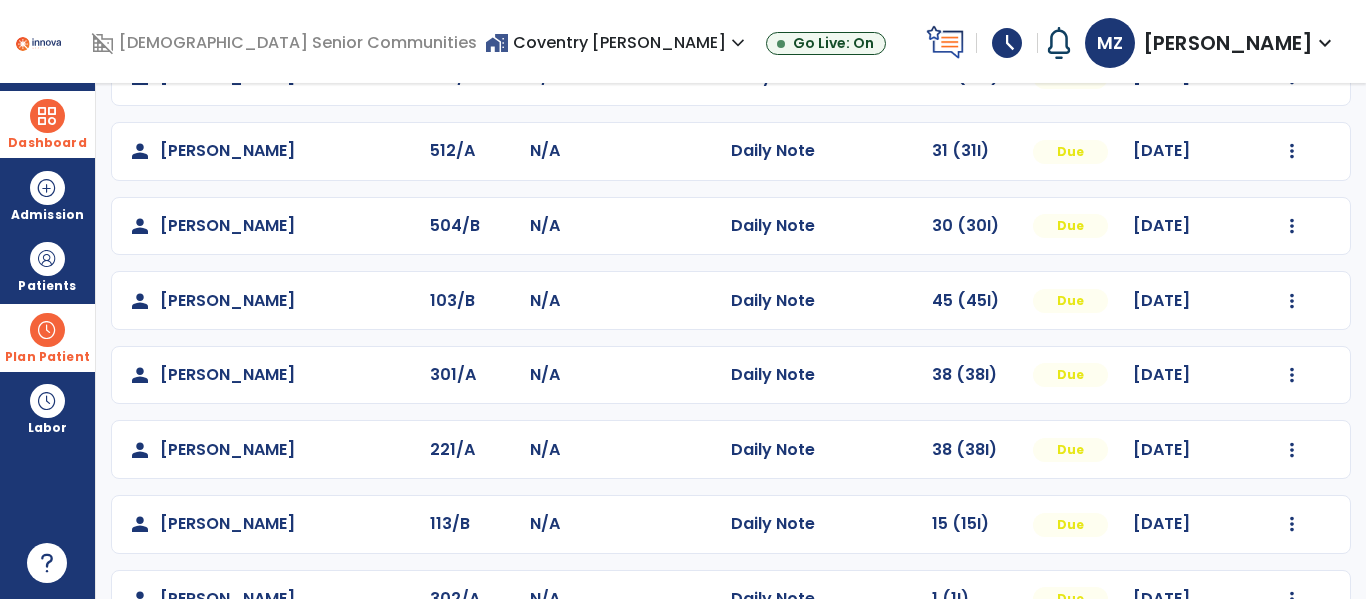 scroll, scrollTop: 712, scrollLeft: 0, axis: vertical 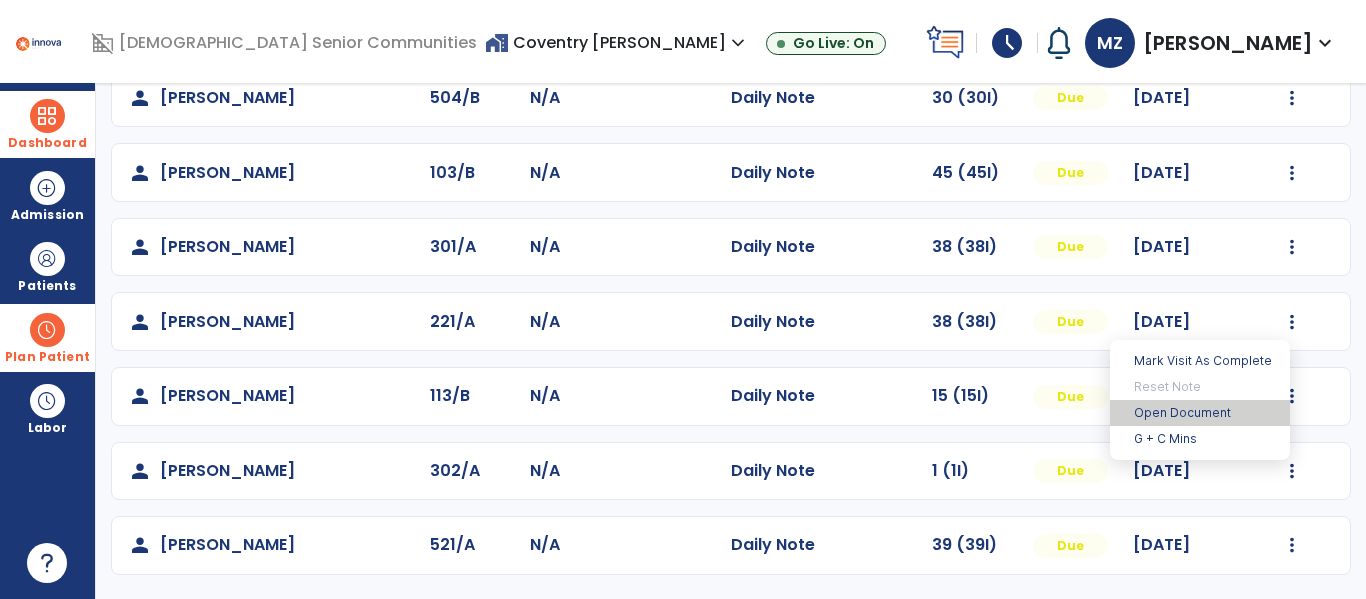 click on "Open Document" at bounding box center [1200, 413] 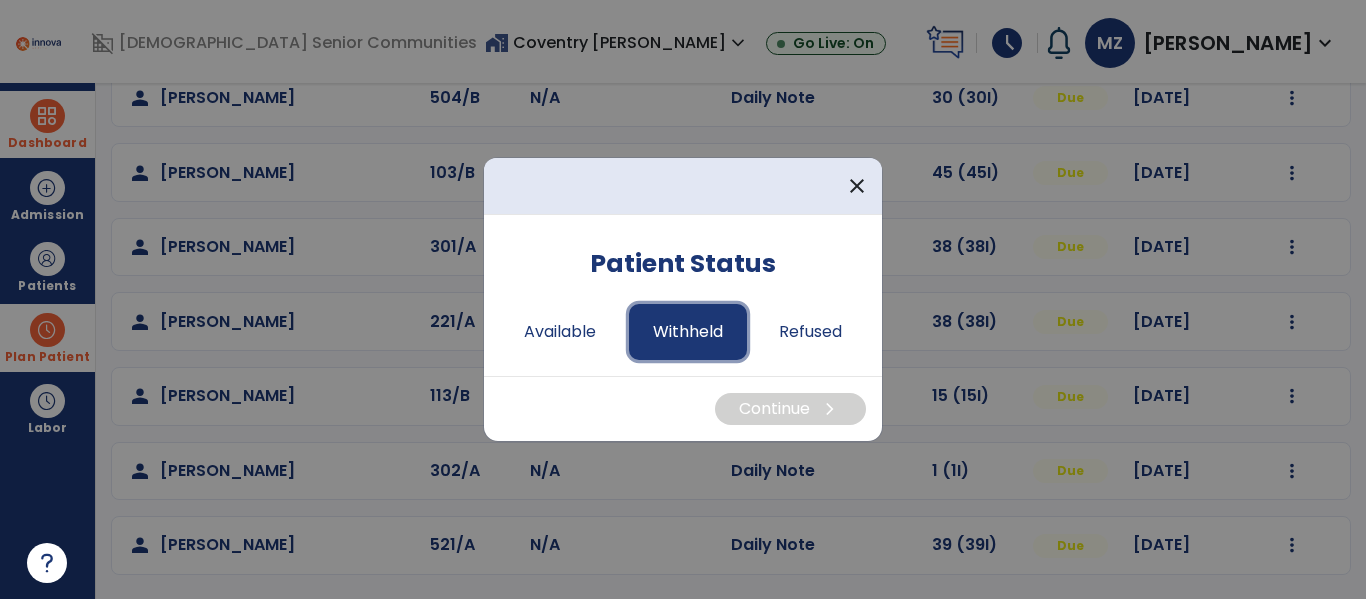 click on "Withheld" at bounding box center [688, 332] 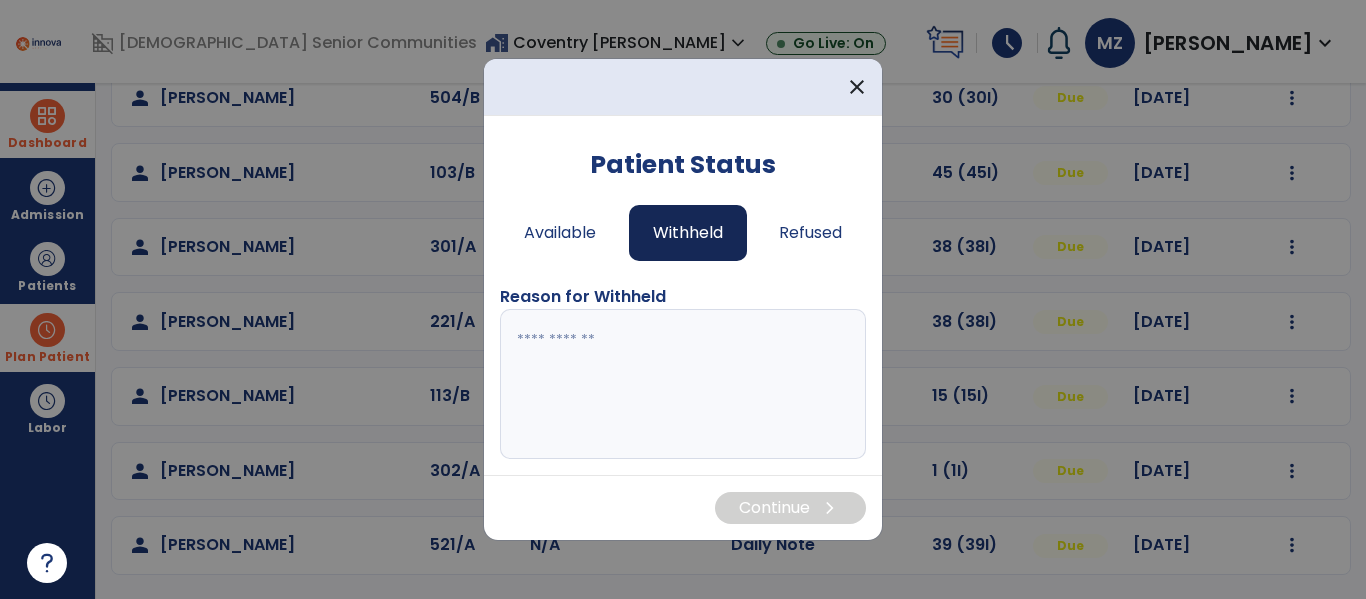 click at bounding box center [683, 384] 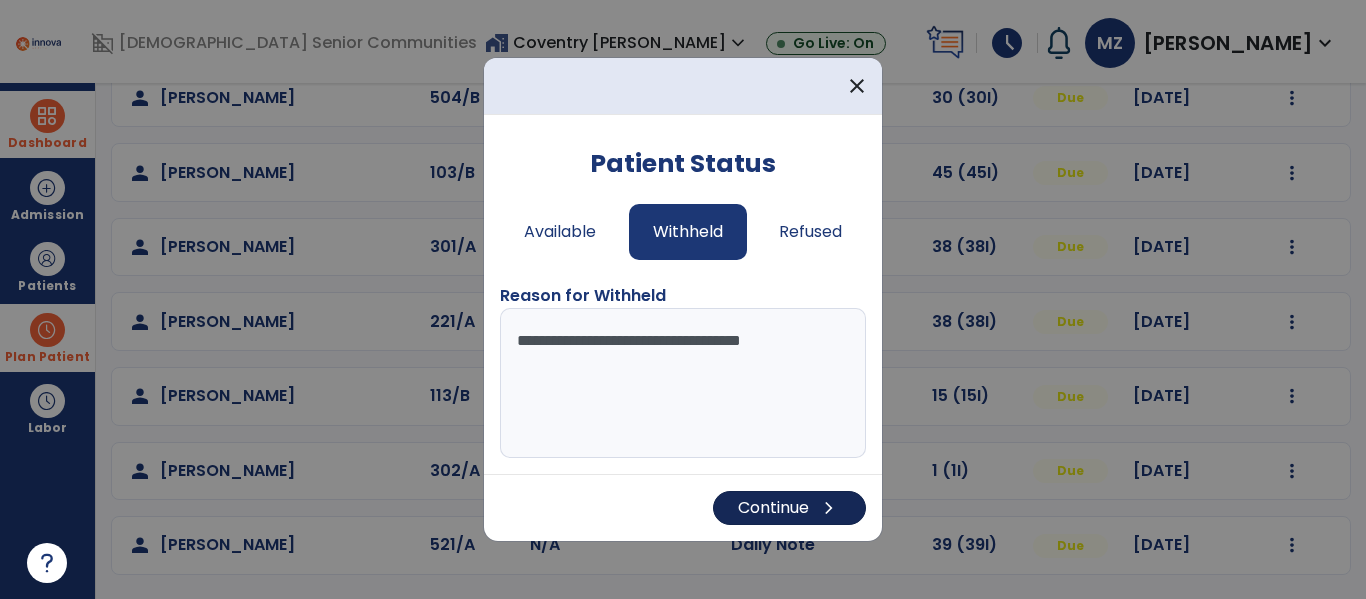 type on "**********" 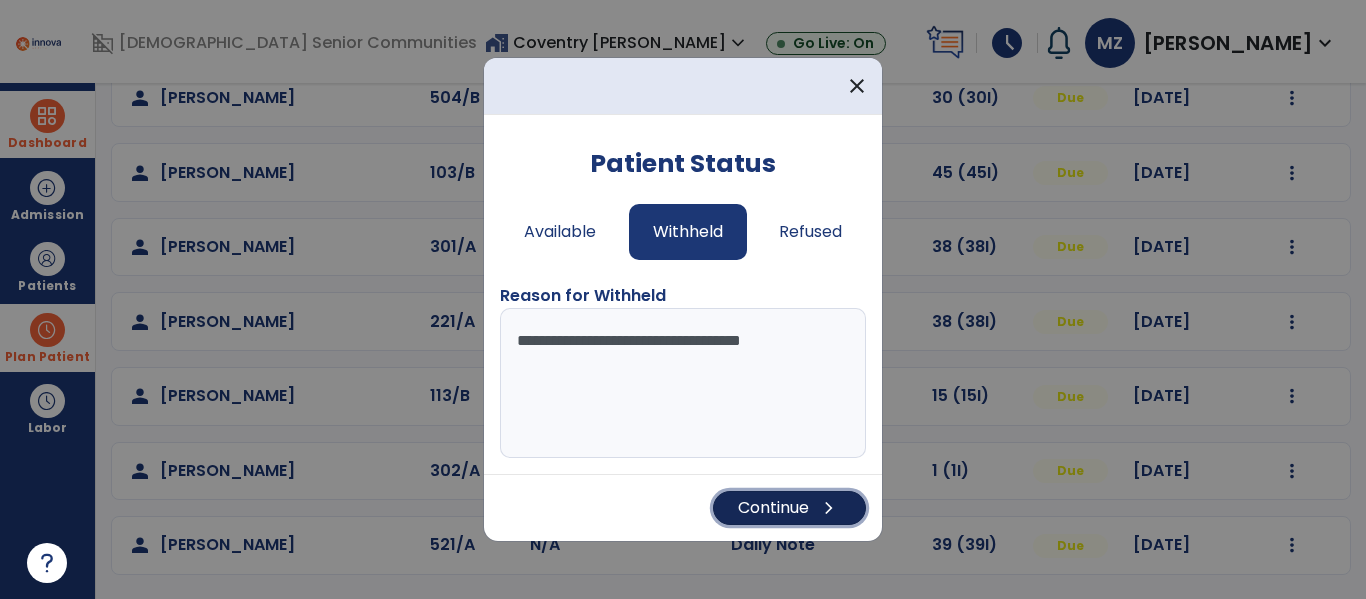 click on "Continue   chevron_right" at bounding box center [789, 508] 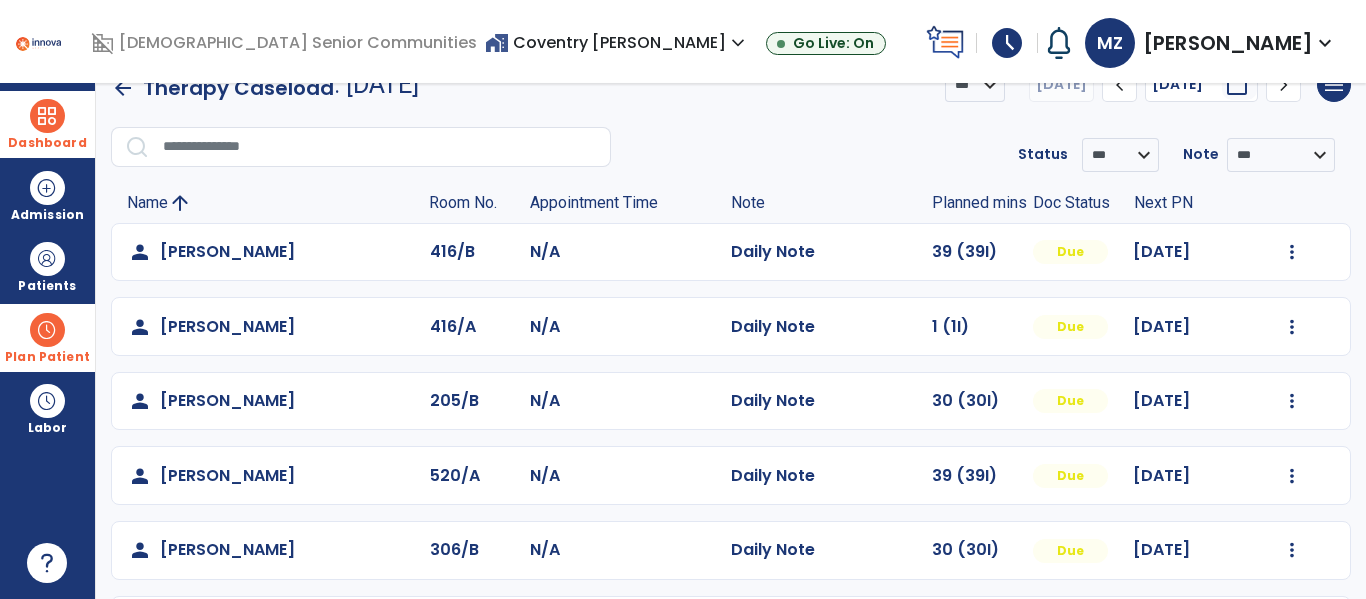 scroll, scrollTop: 41, scrollLeft: 0, axis: vertical 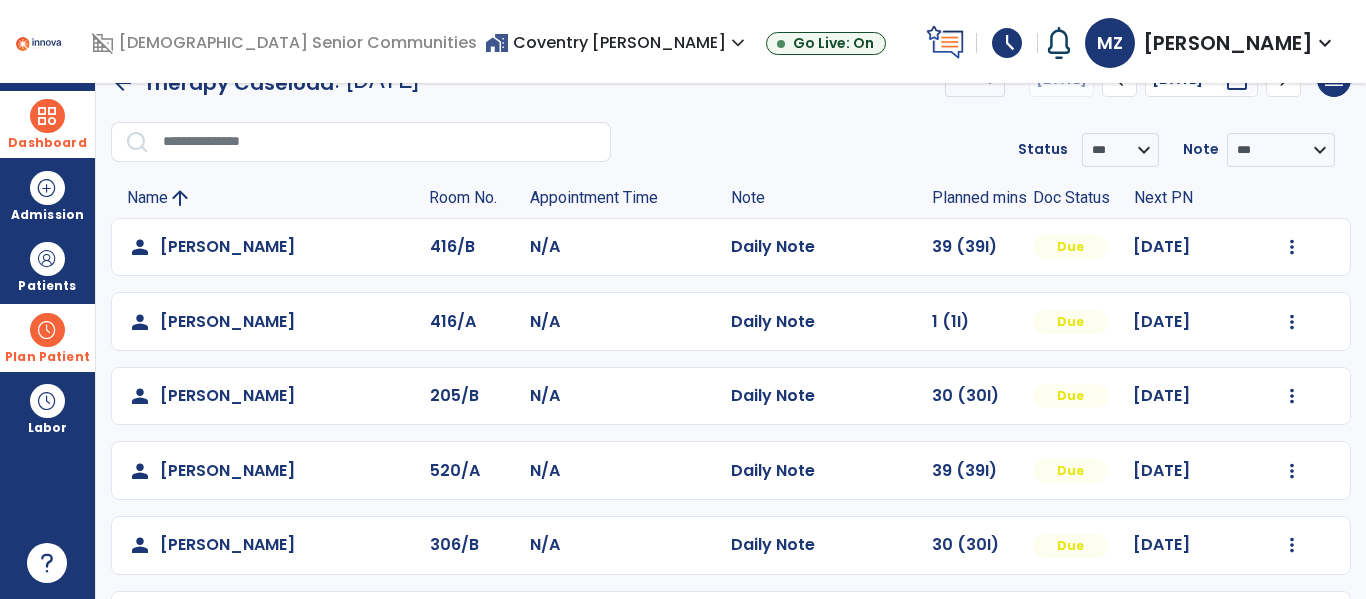 click at bounding box center [47, 330] 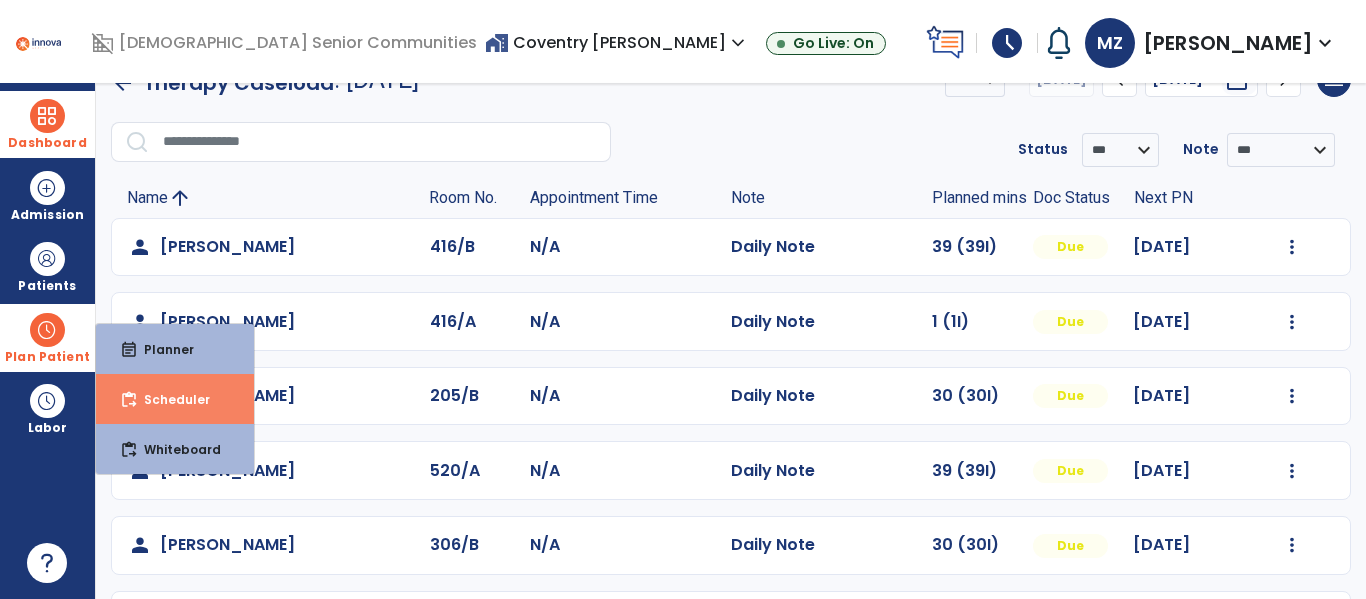 click on "Scheduler" at bounding box center (169, 399) 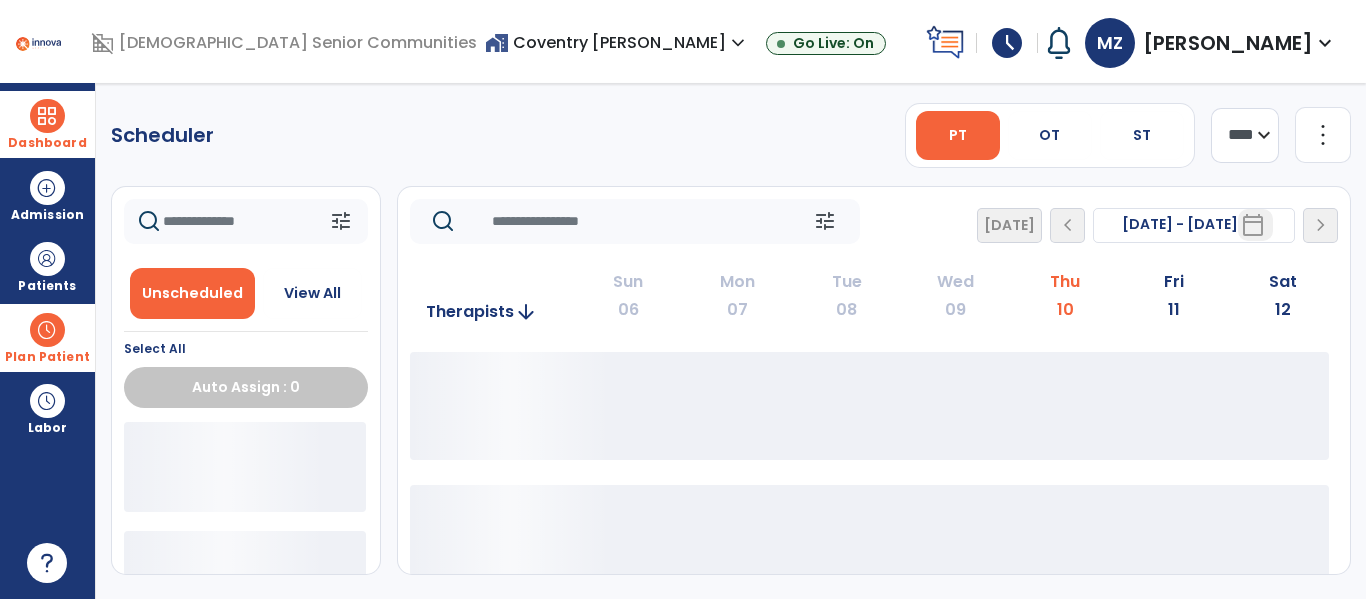 scroll, scrollTop: 0, scrollLeft: 0, axis: both 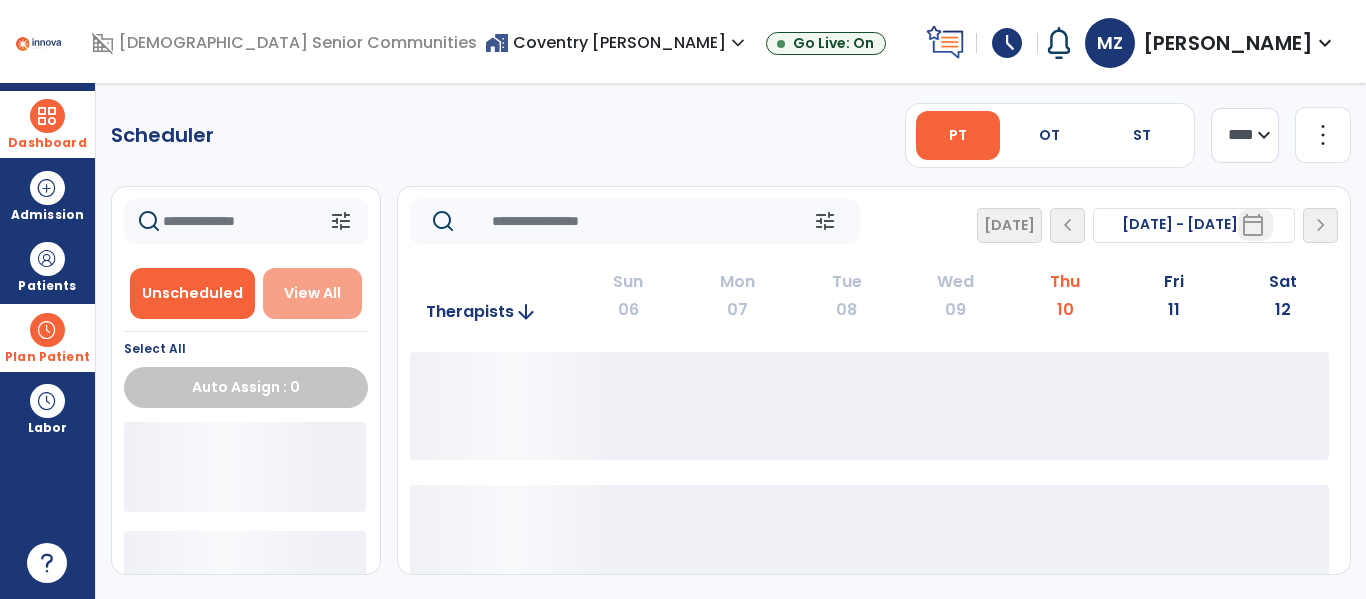 click on "View All" at bounding box center (312, 293) 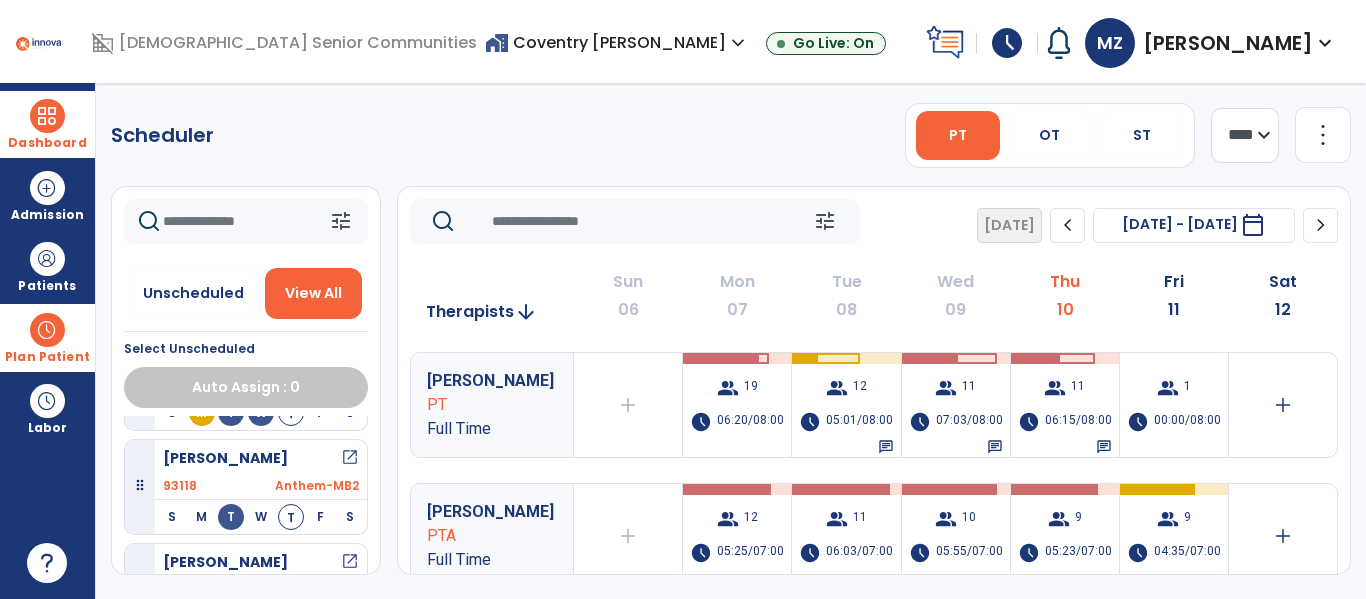 scroll, scrollTop: 198, scrollLeft: 0, axis: vertical 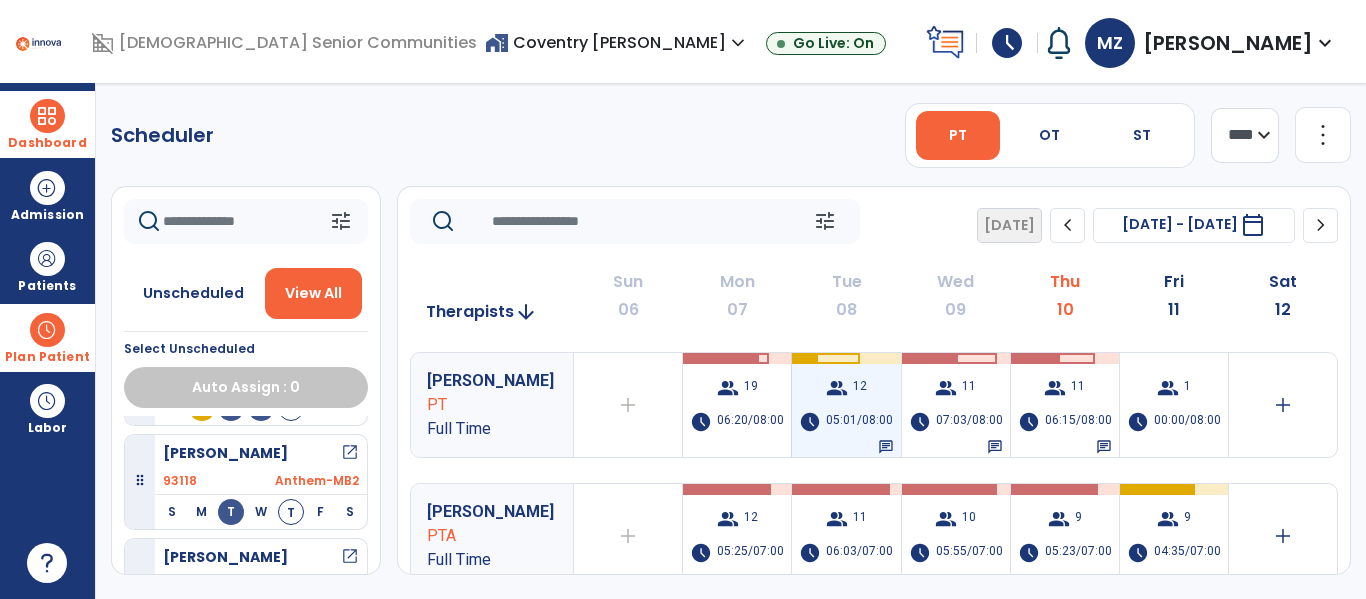 click on "group  12  schedule  05:01/08:00   chat" at bounding box center [846, 405] 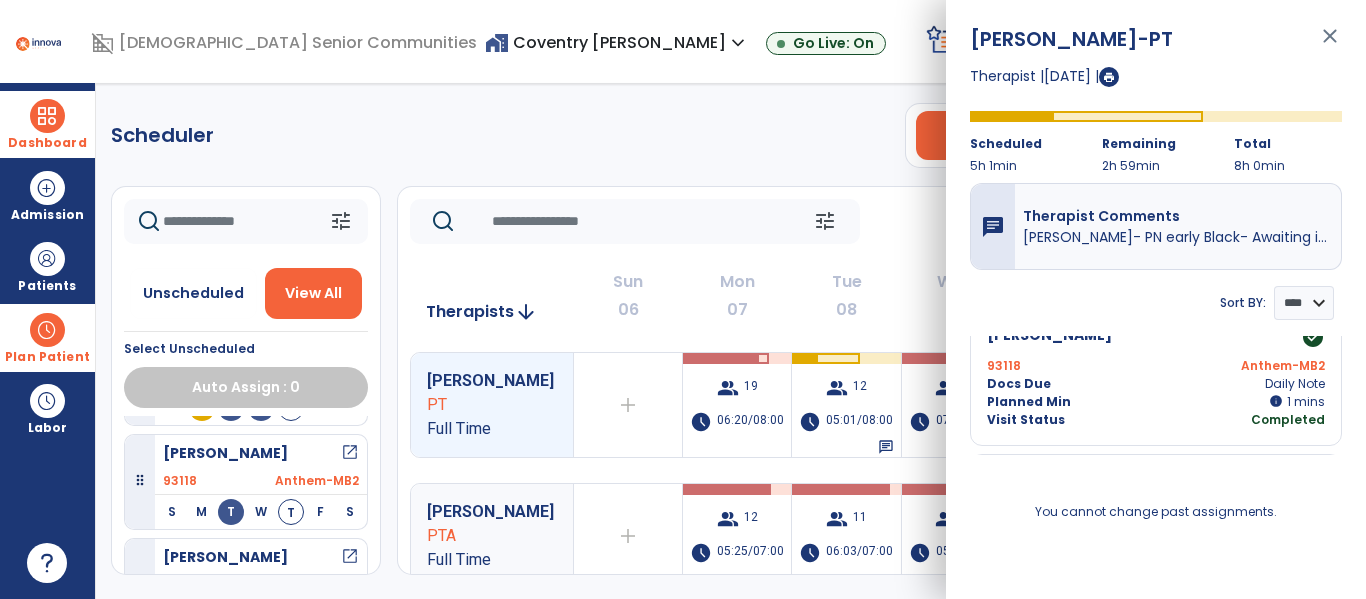 scroll, scrollTop: 571, scrollLeft: 0, axis: vertical 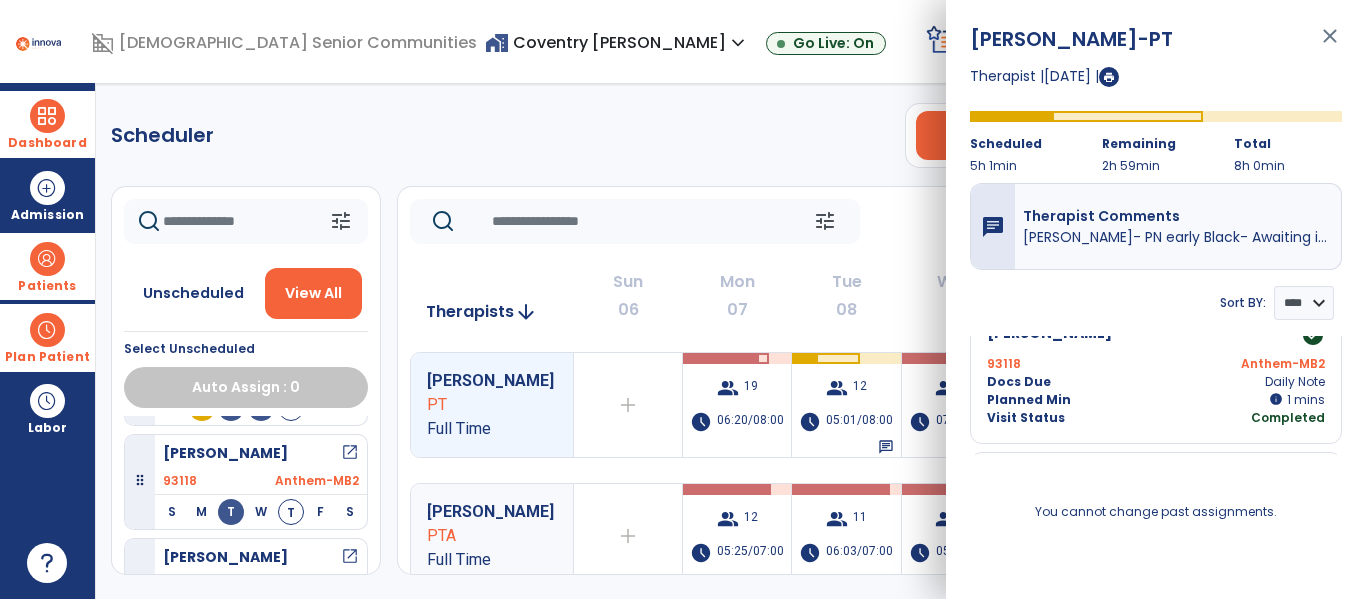 click at bounding box center [47, 259] 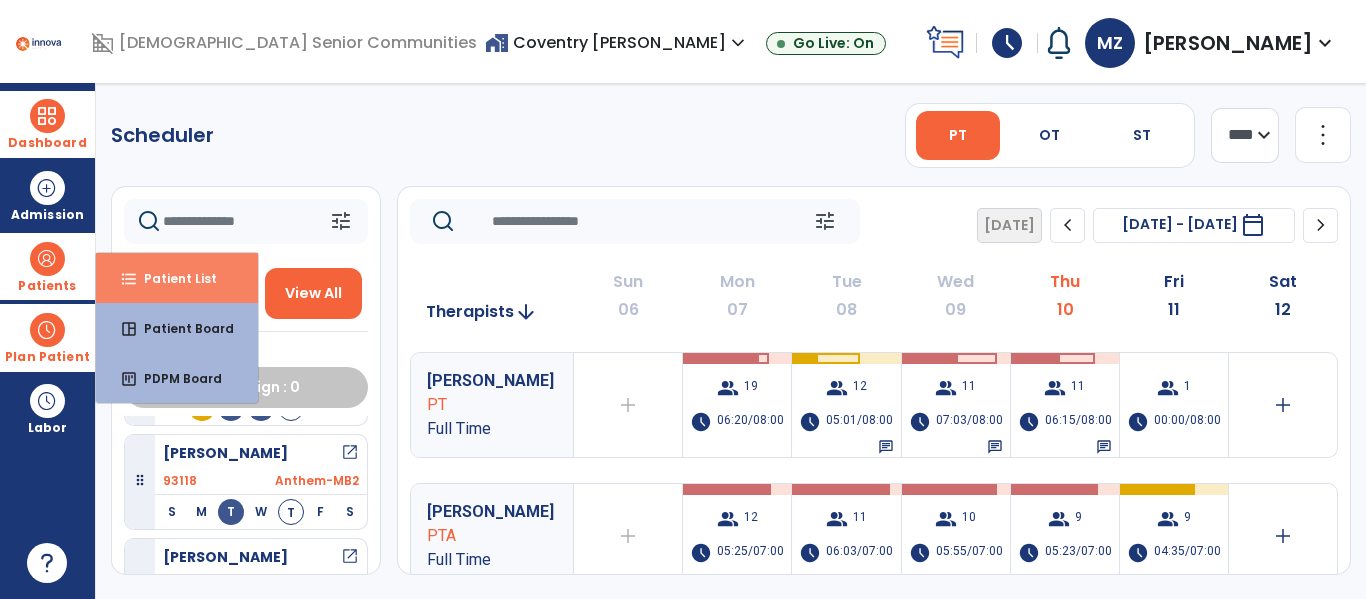 click on "format_list_bulleted  Patient List" at bounding box center (177, 278) 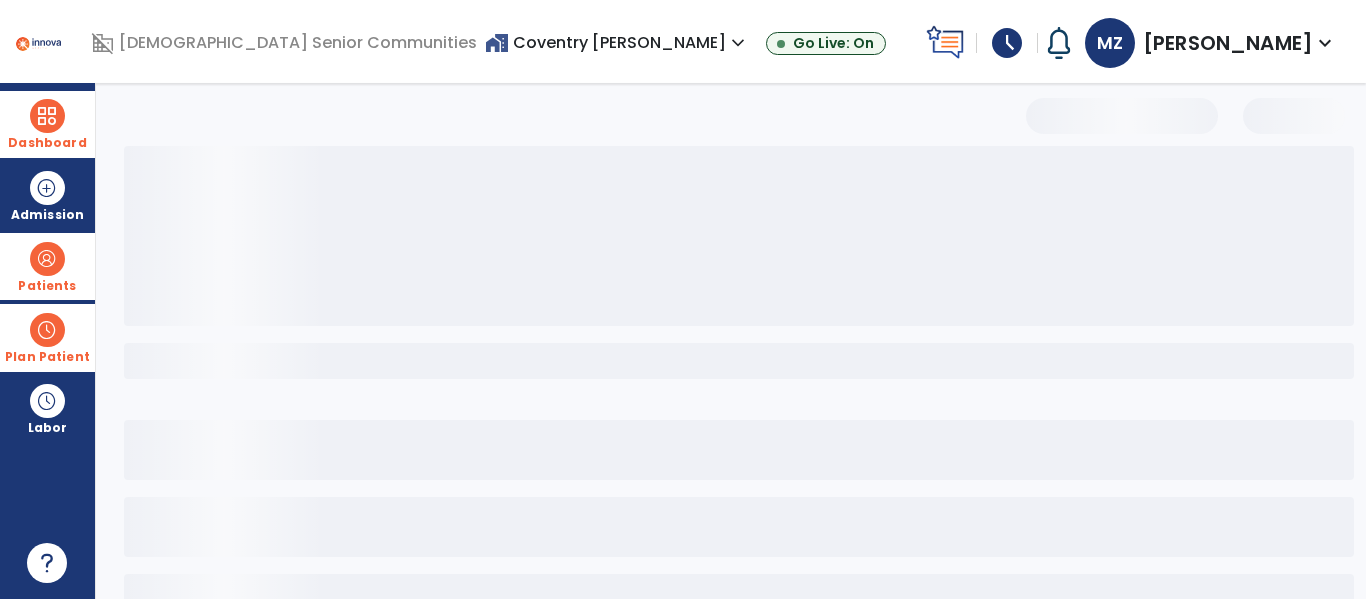 select on "***" 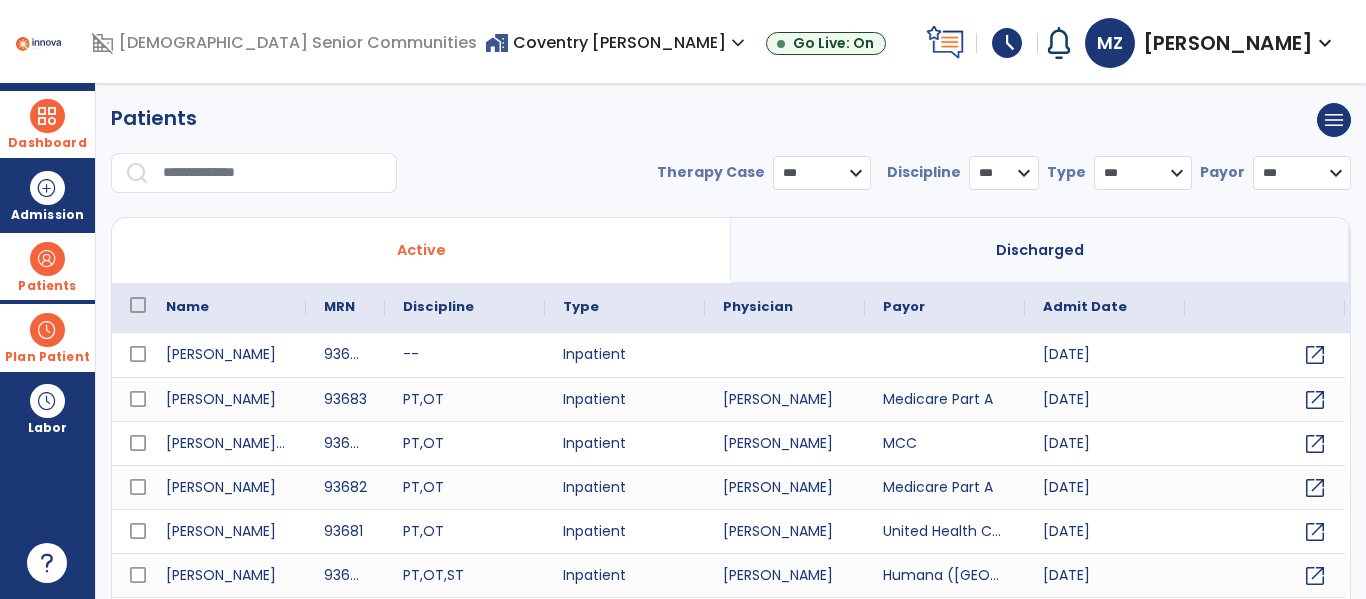 click on "**********" at bounding box center (731, 181) 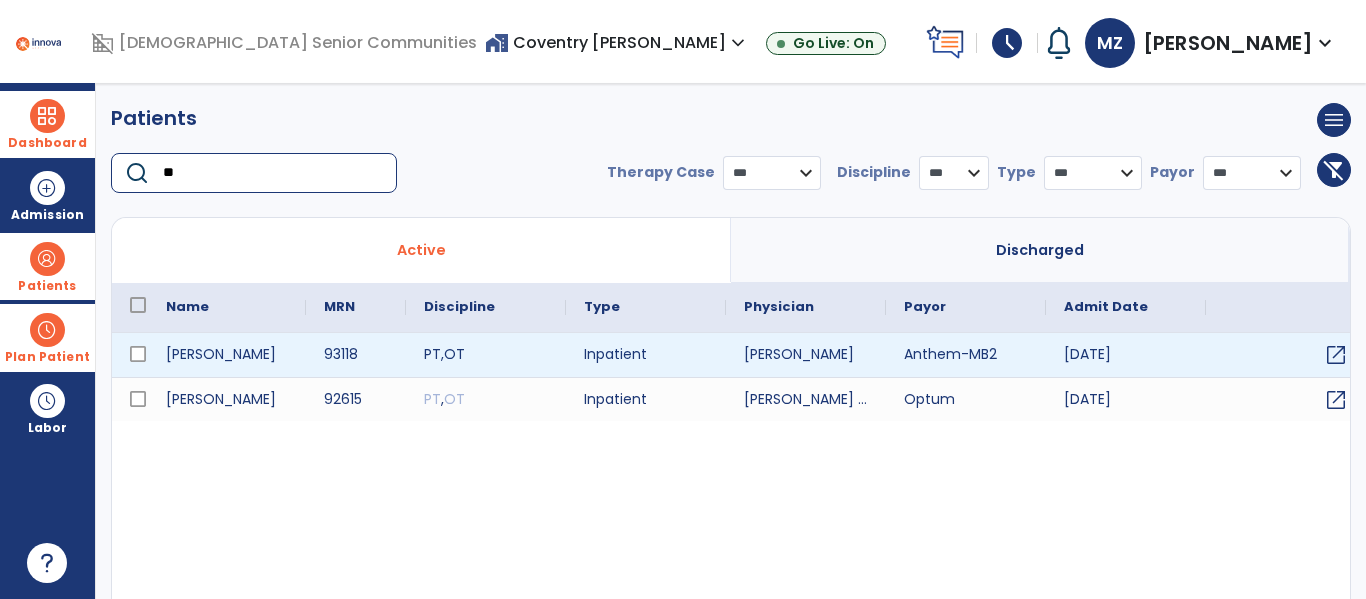 type on "**" 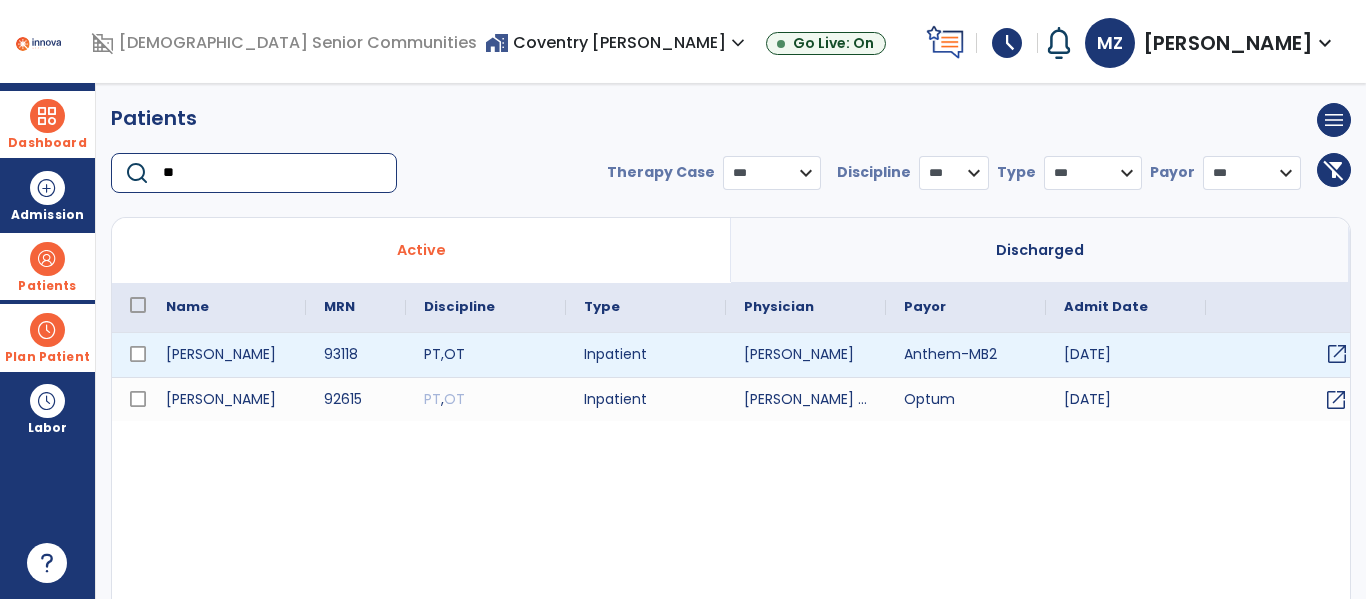 click on "open_in_new" at bounding box center [1337, 354] 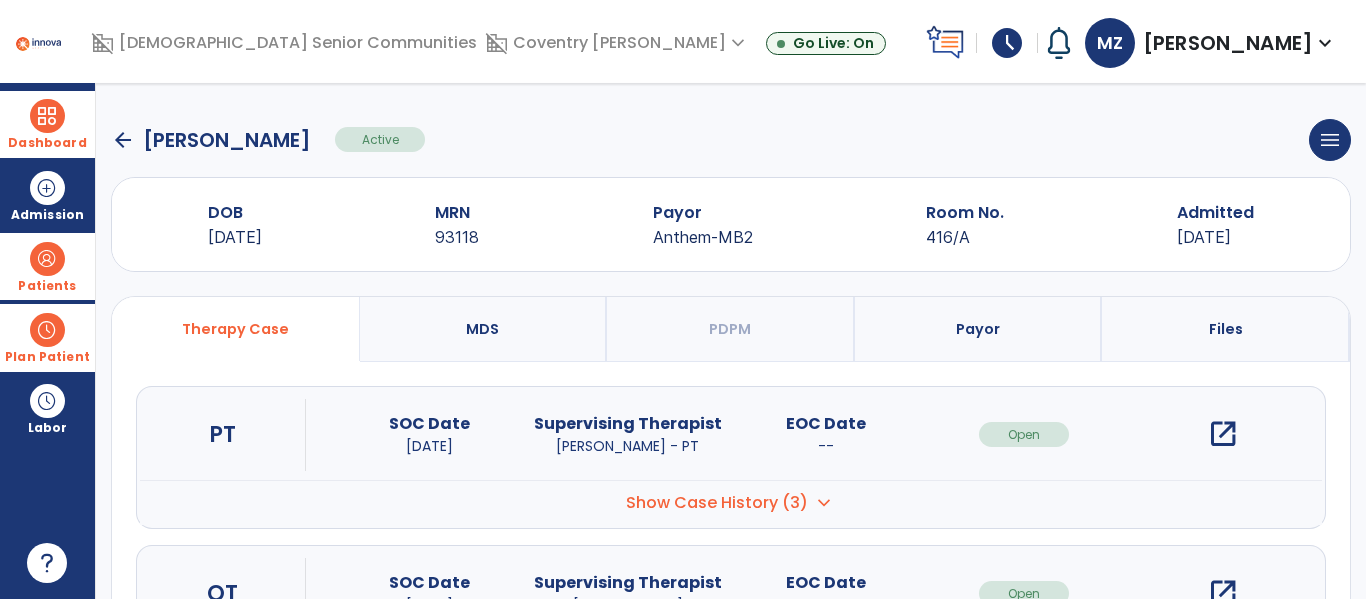 click on "open_in_new" at bounding box center (1223, 434) 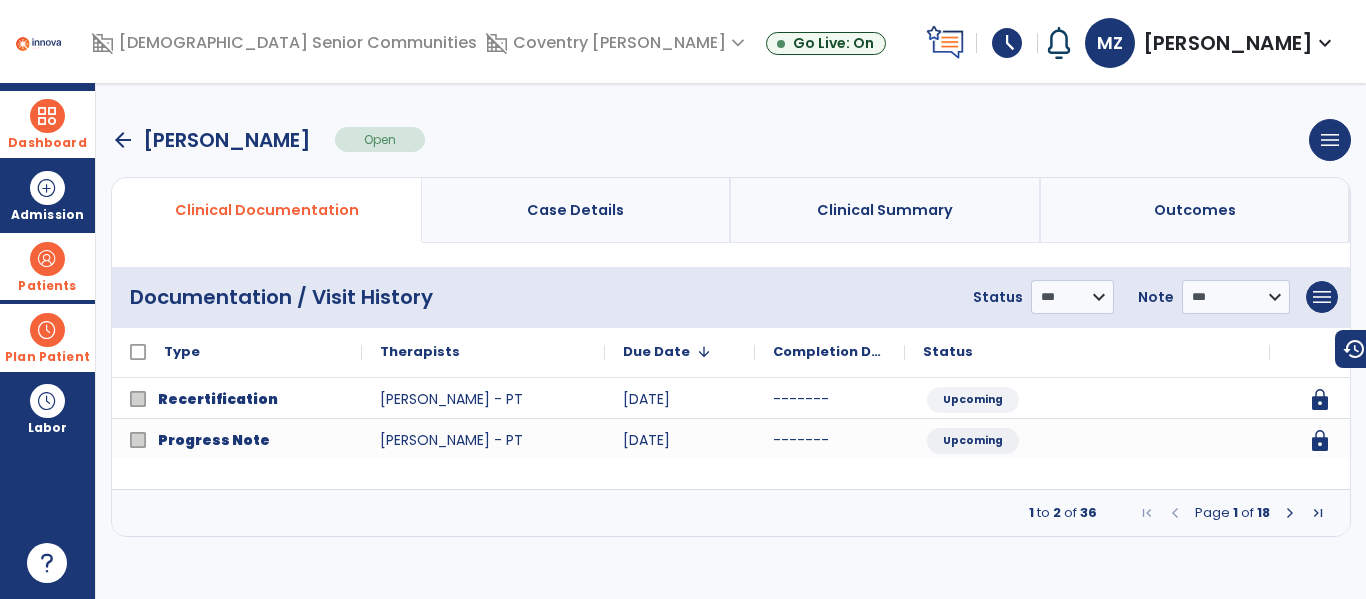click at bounding box center (1290, 513) 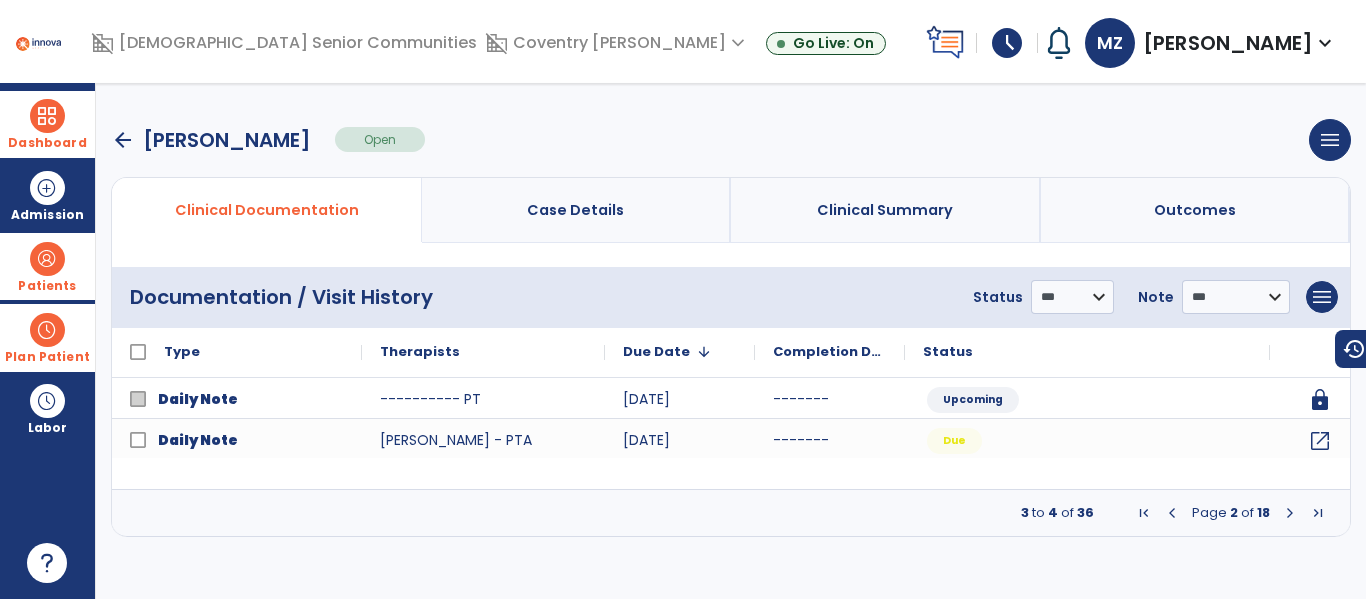 click at bounding box center (1290, 513) 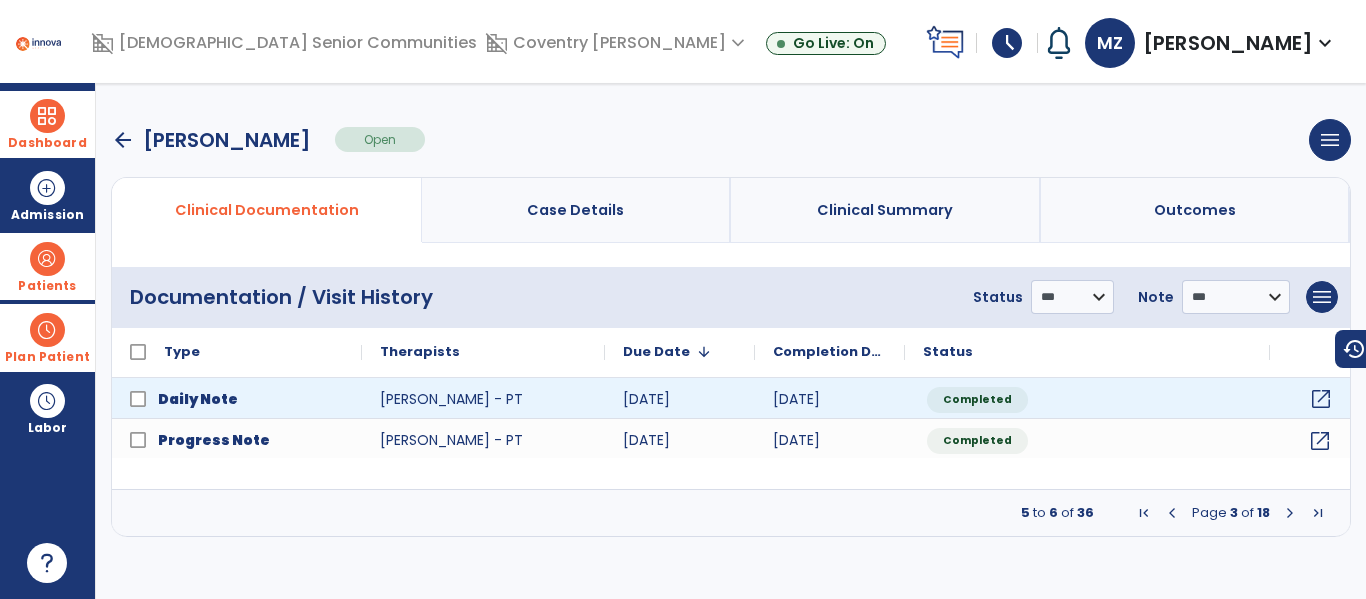 click on "open_in_new" 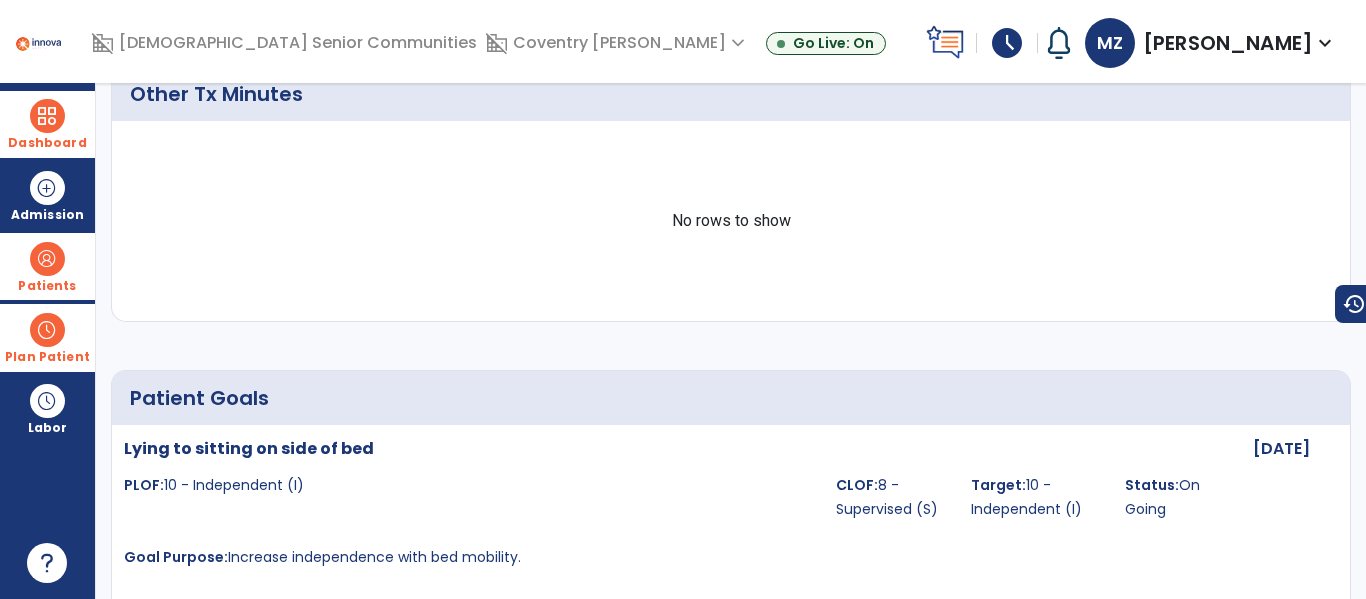 scroll, scrollTop: 0, scrollLeft: 0, axis: both 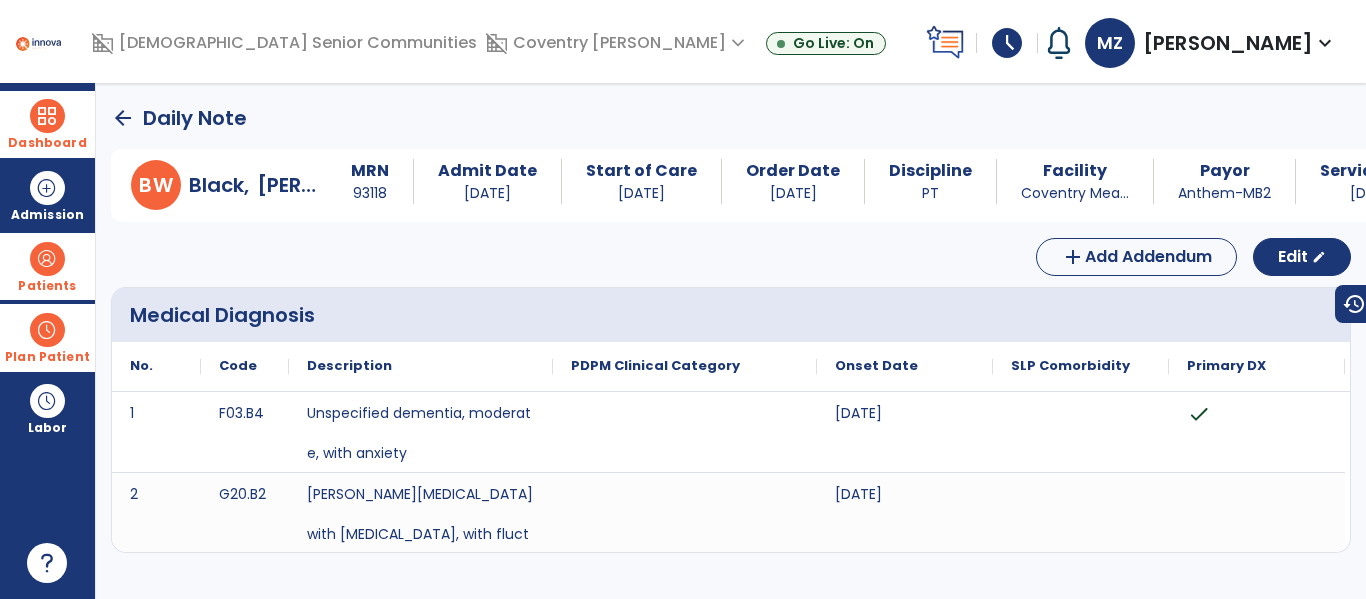 click at bounding box center (47, 116) 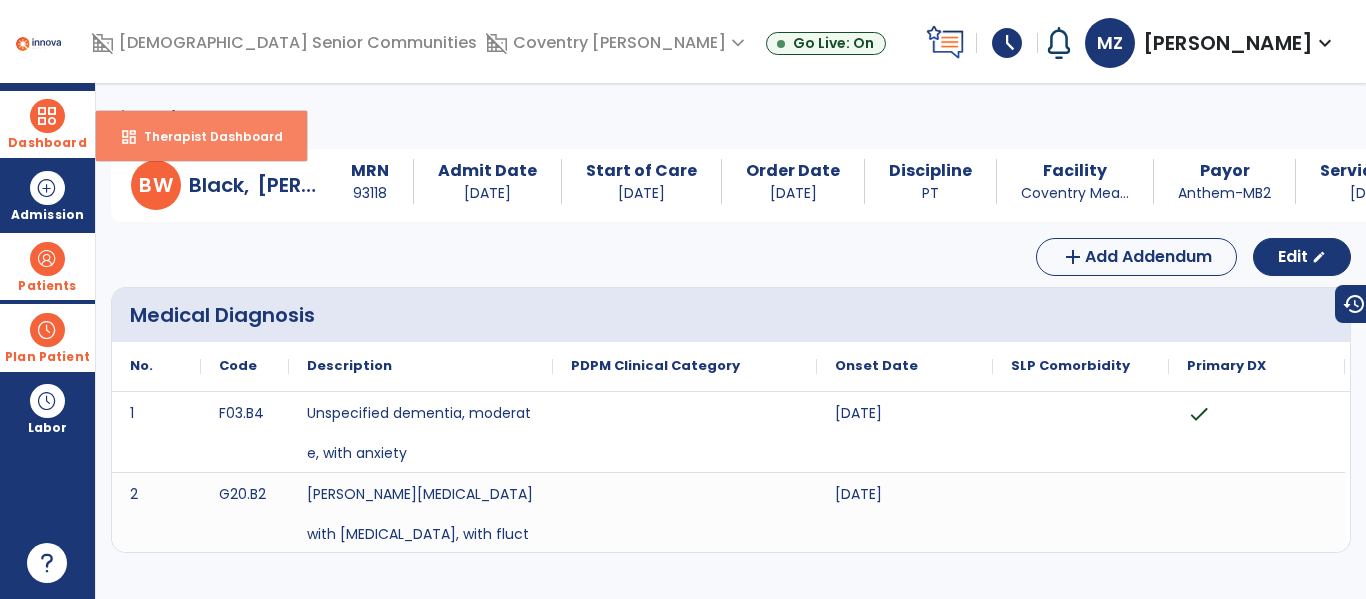 click on "dashboard  Therapist Dashboard" at bounding box center [201, 136] 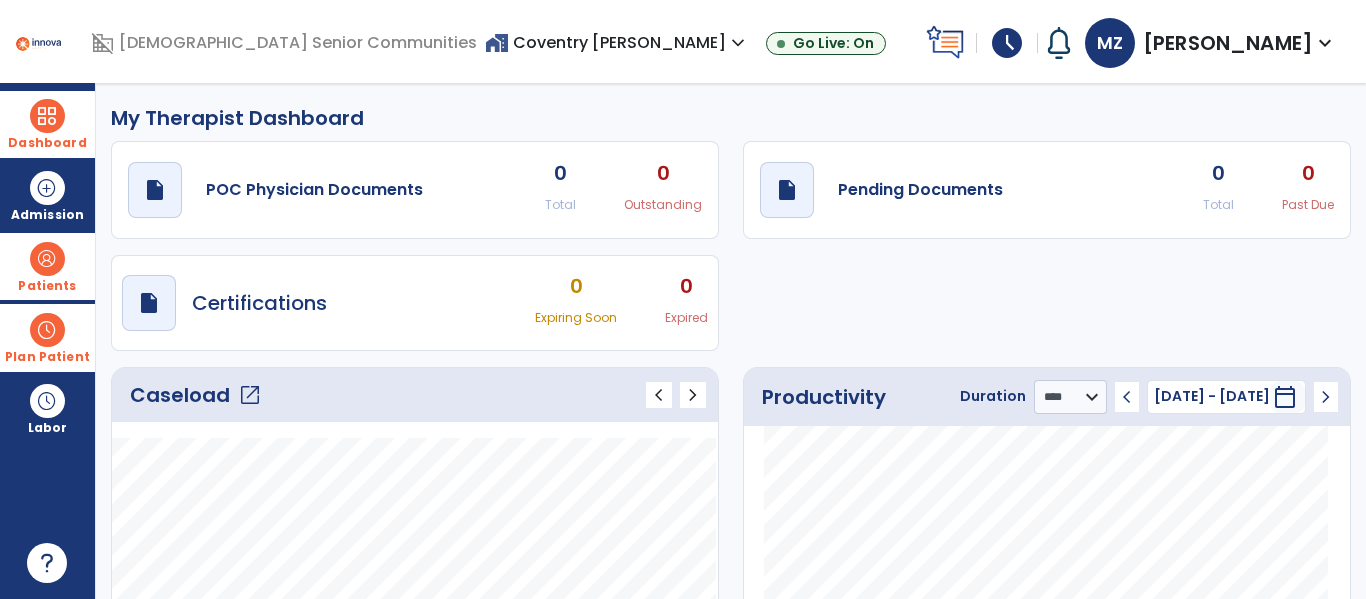click on "open_in_new" 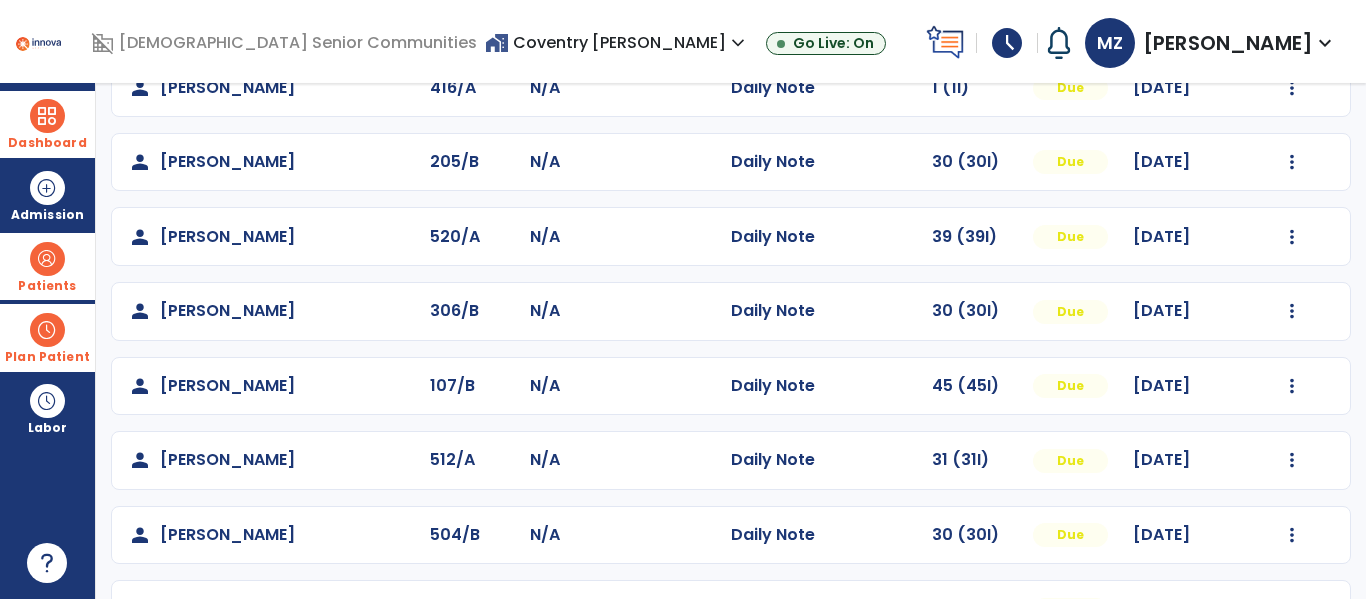 scroll, scrollTop: 276, scrollLeft: 0, axis: vertical 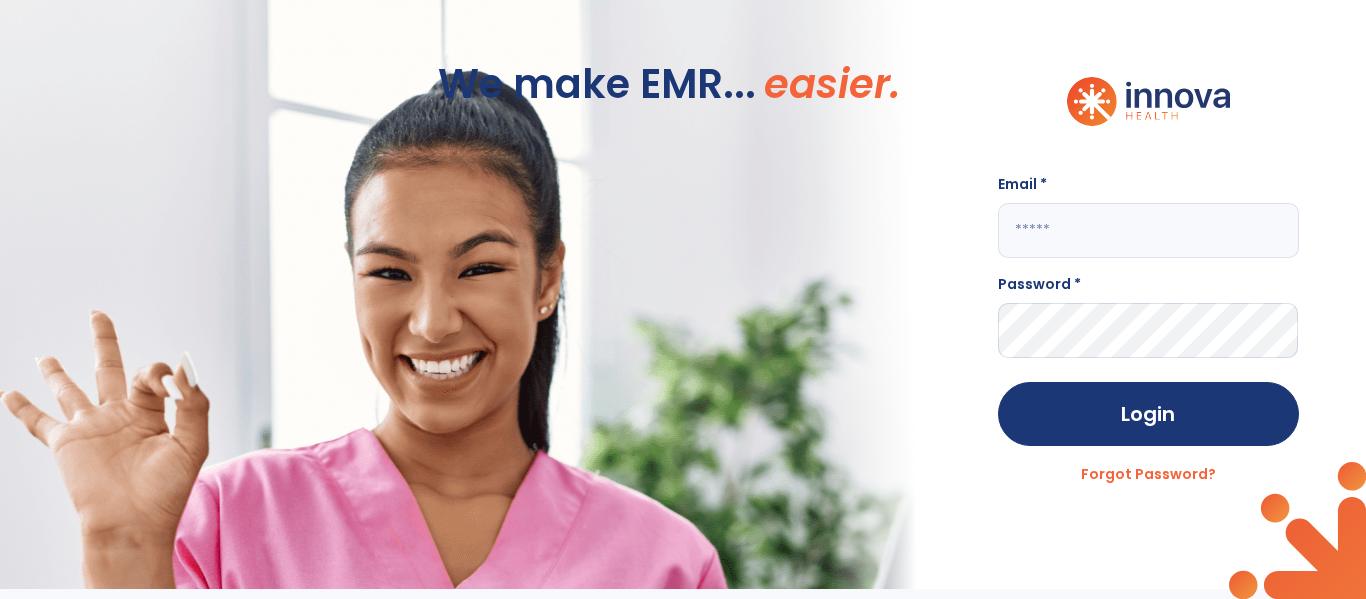 click 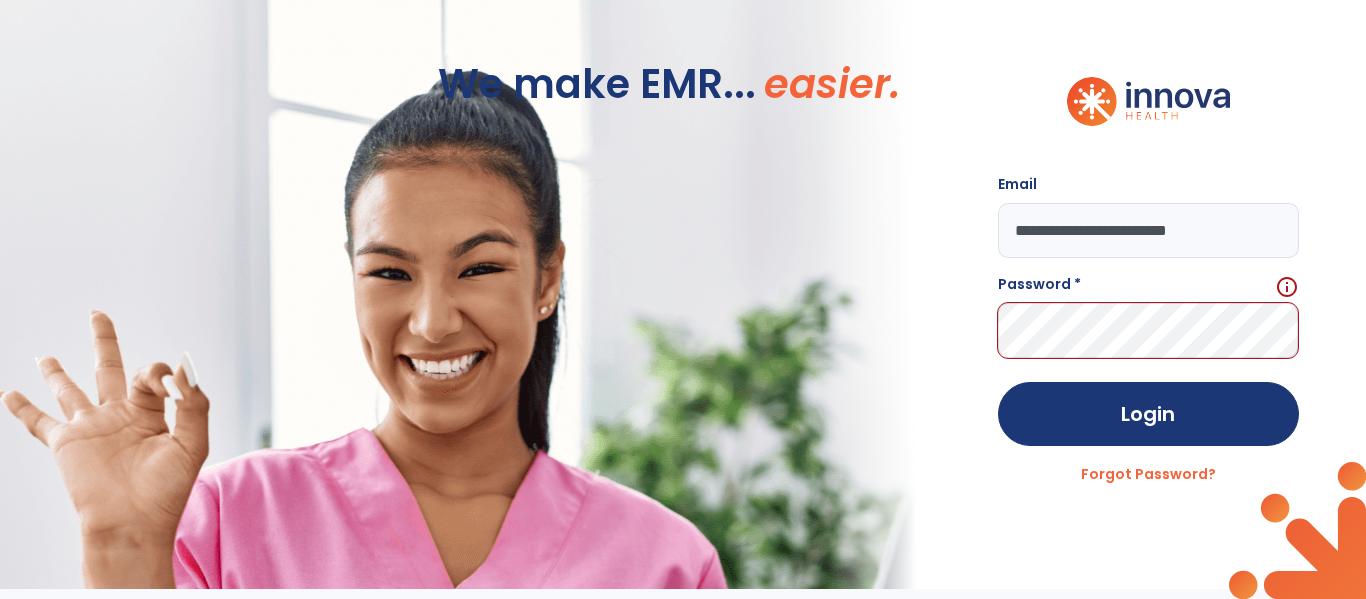 click on "**********" 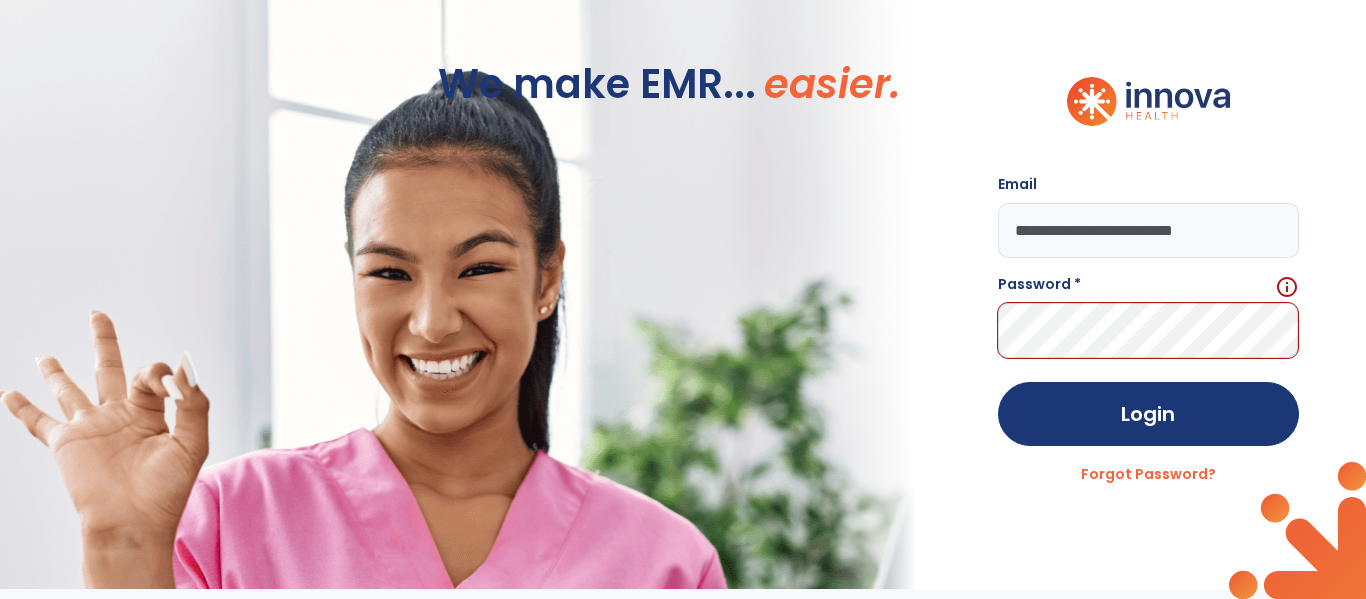 type on "**********" 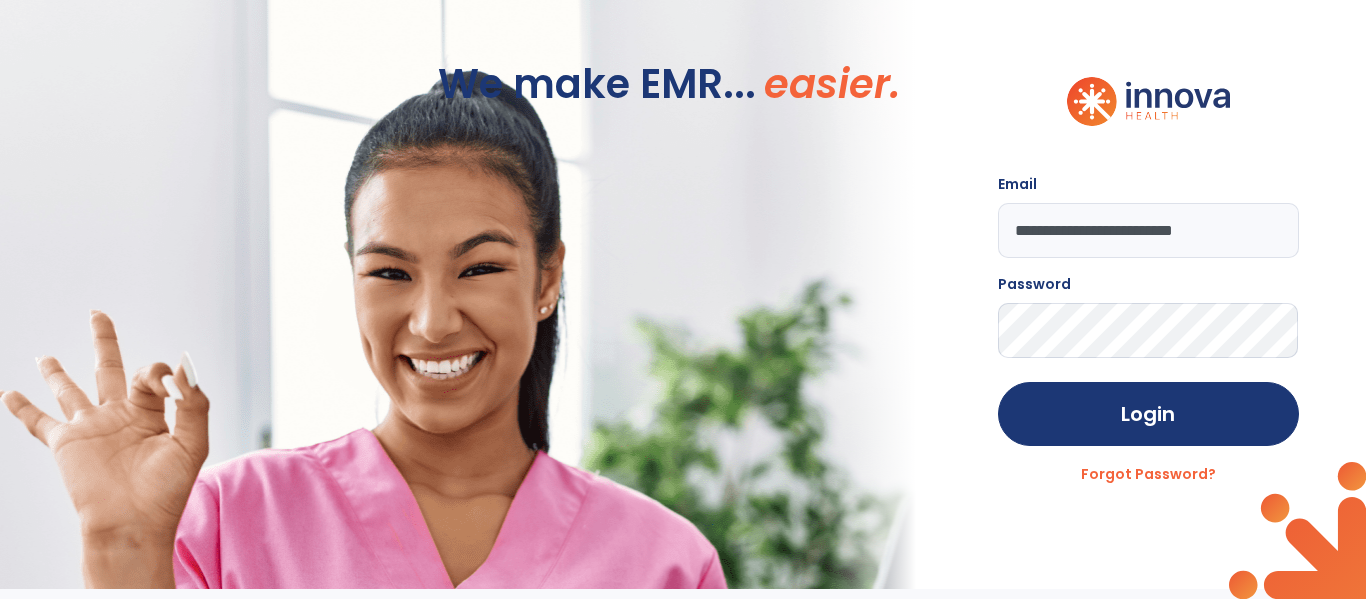 click on "Login" 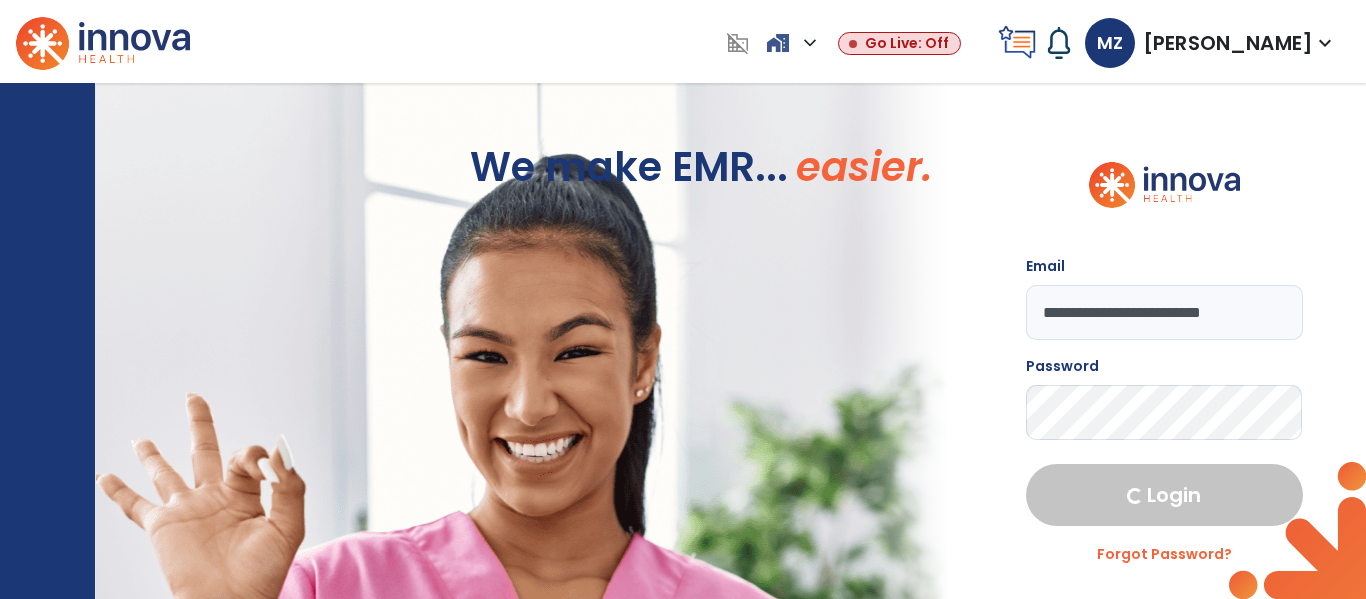 select on "****" 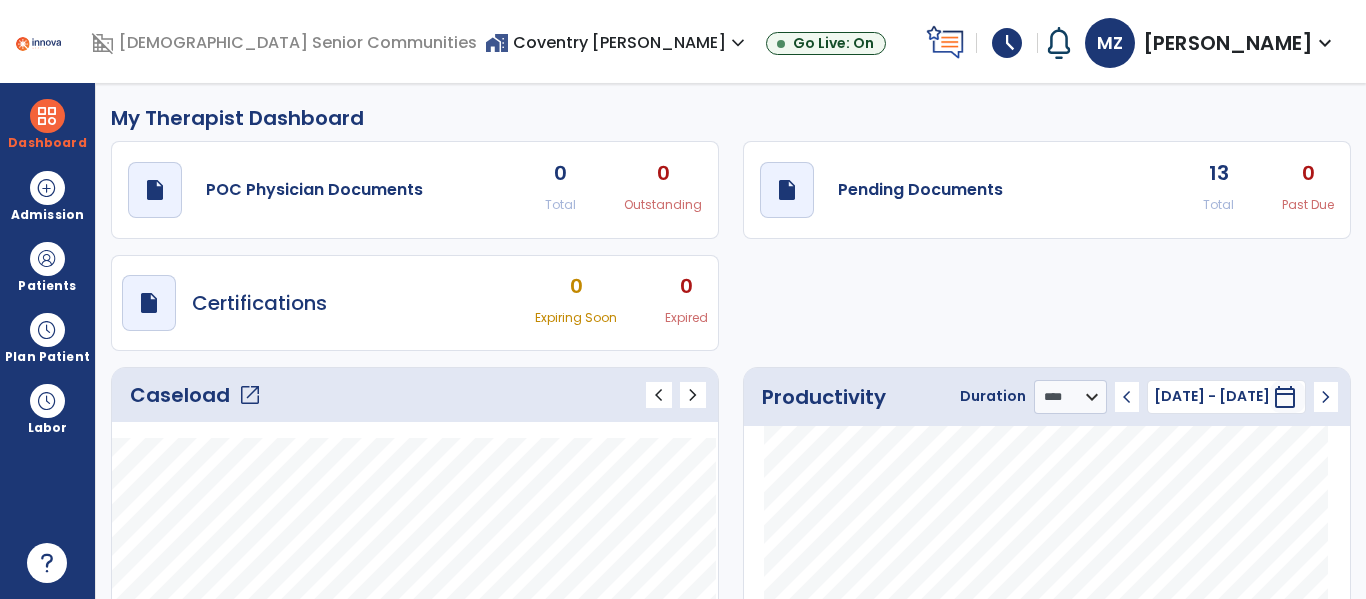 click on "open_in_new" 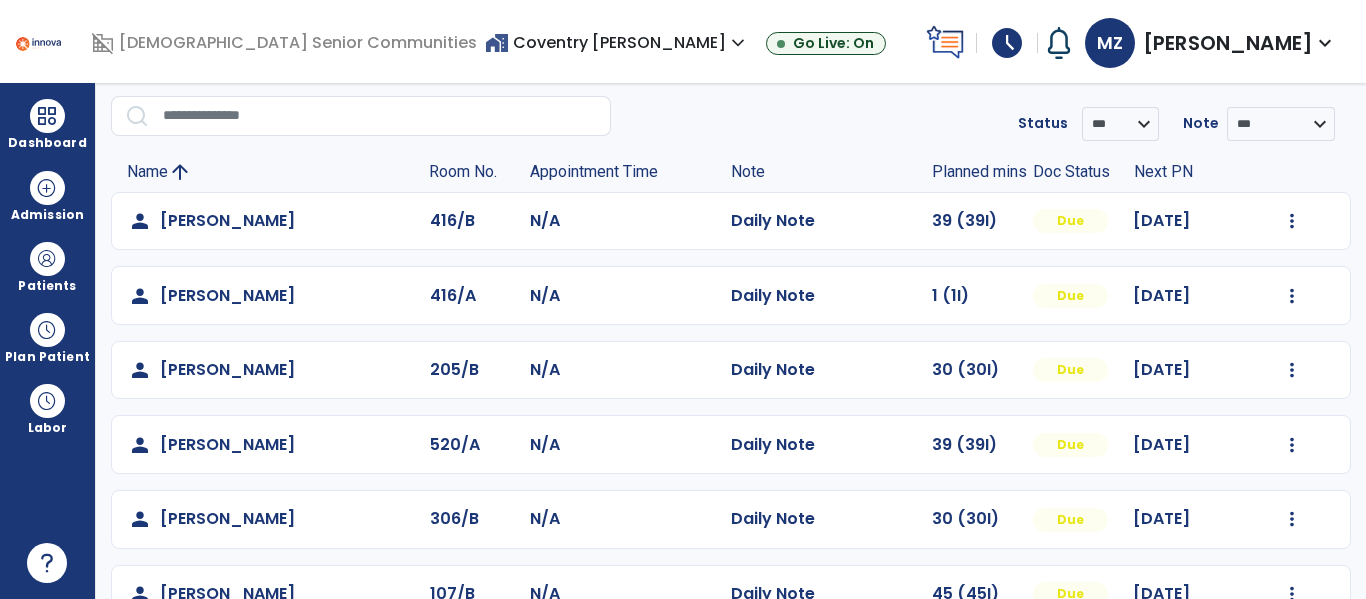 scroll, scrollTop: 68, scrollLeft: 0, axis: vertical 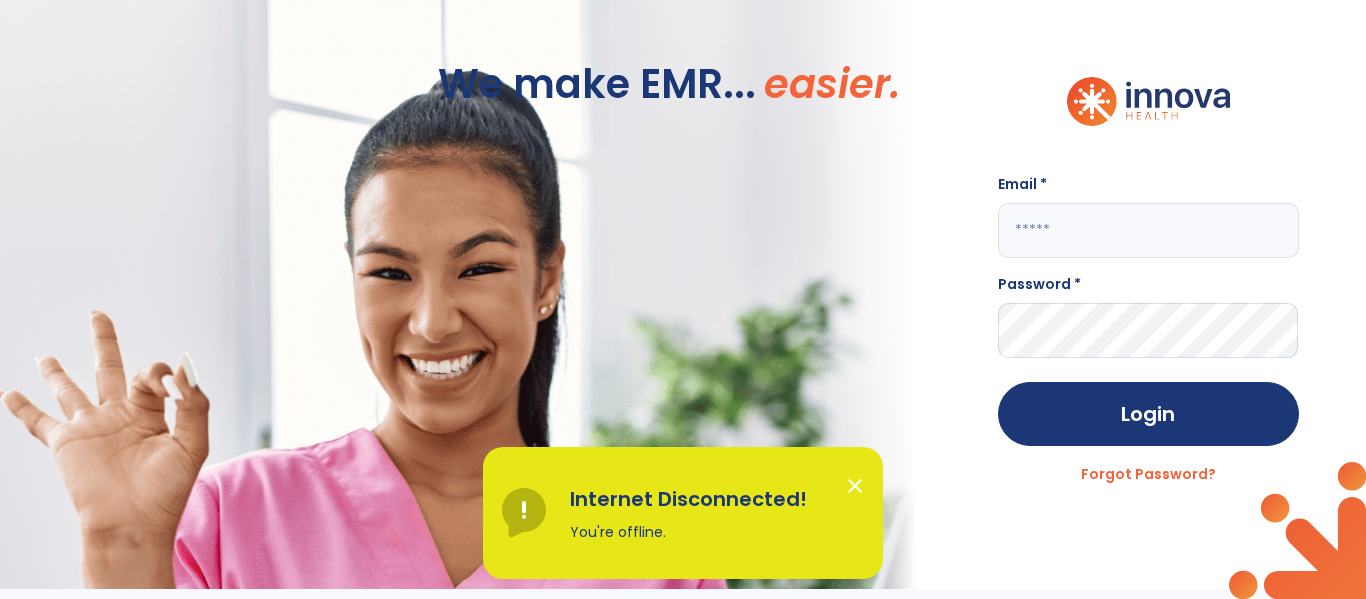 click on "We make EMR... easier." 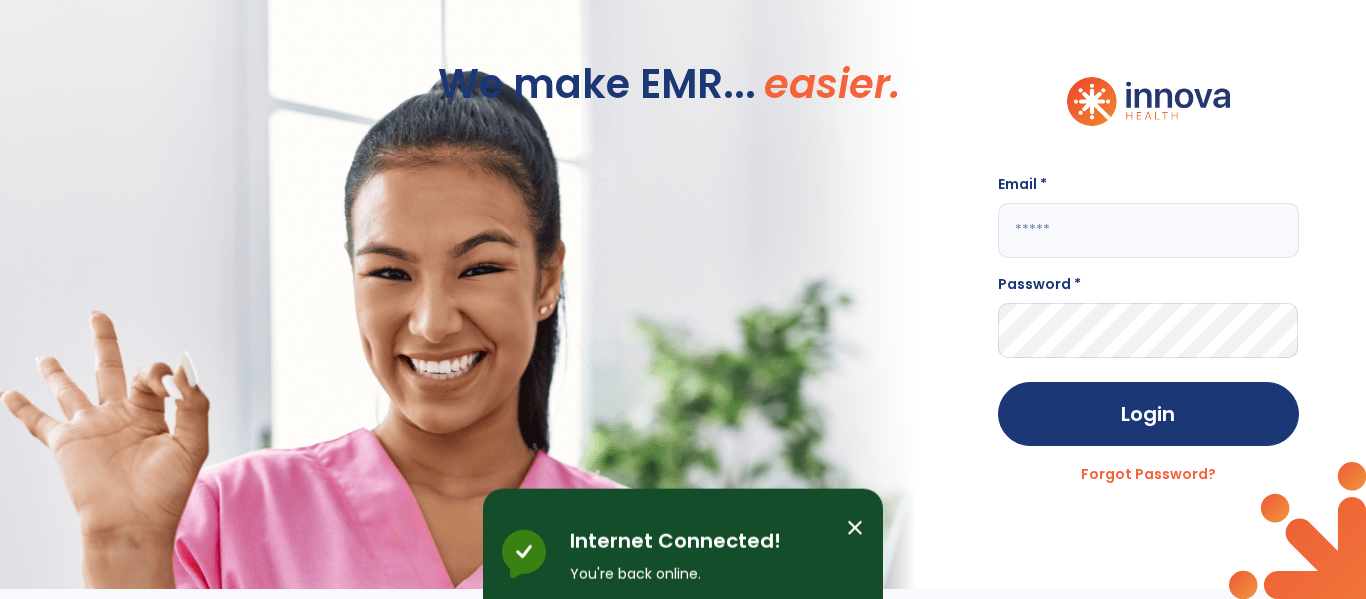 click 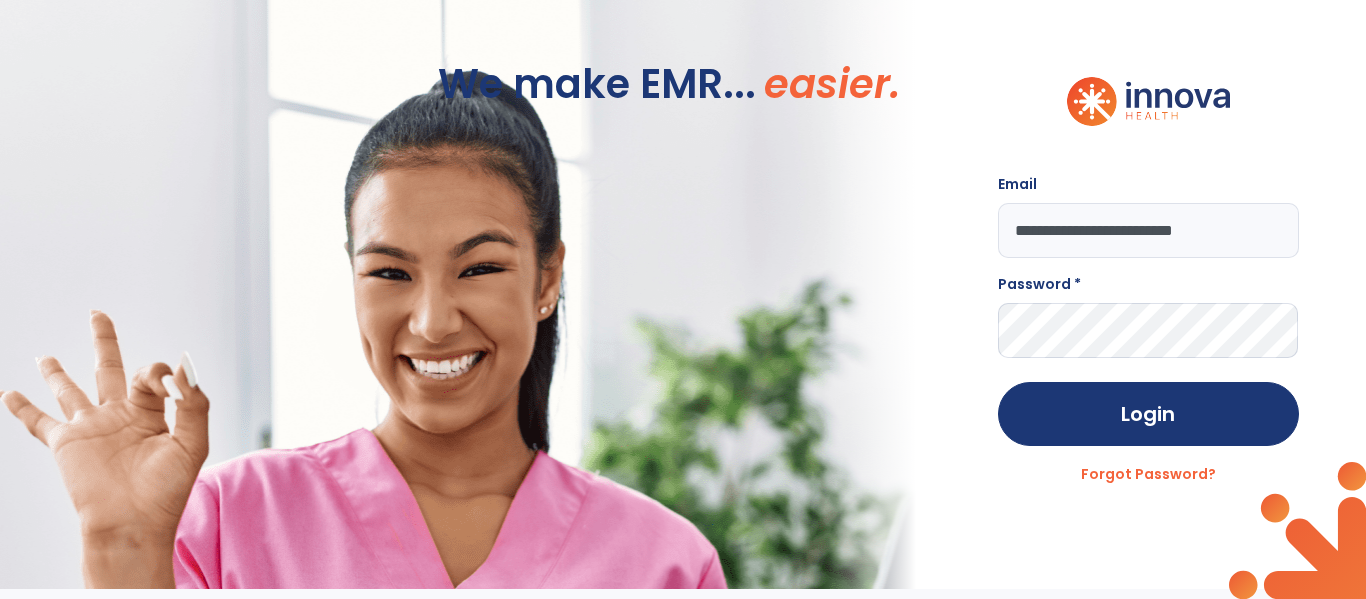 scroll, scrollTop: 0, scrollLeft: 7, axis: horizontal 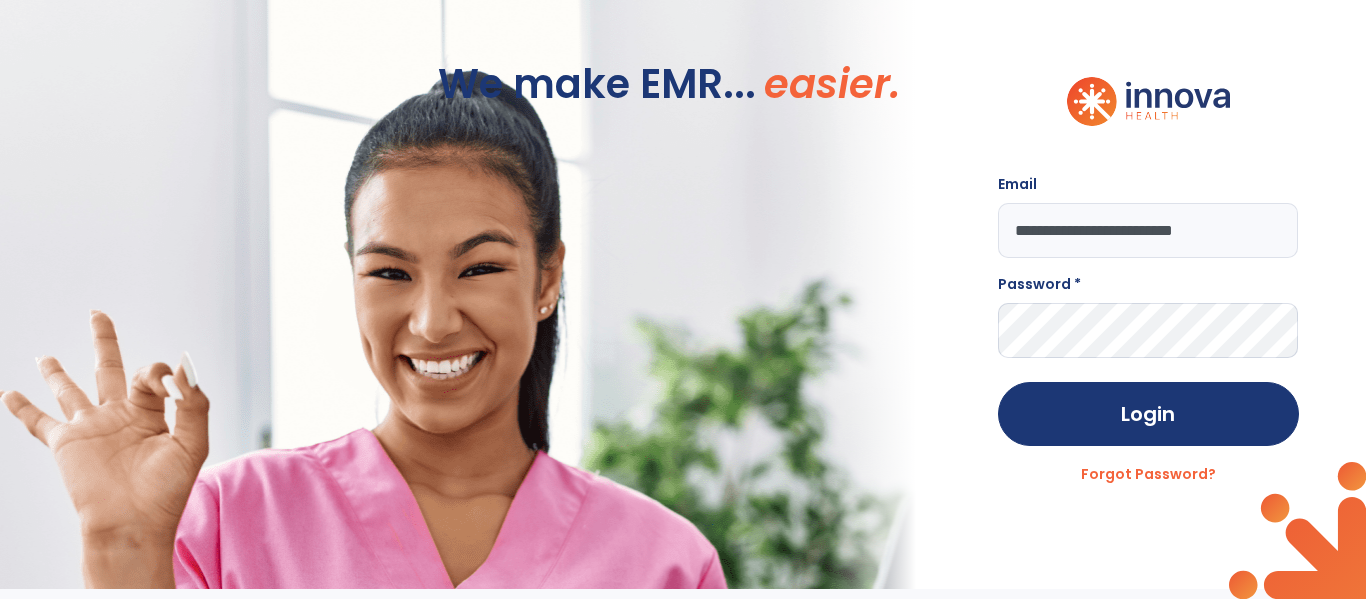 type on "**********" 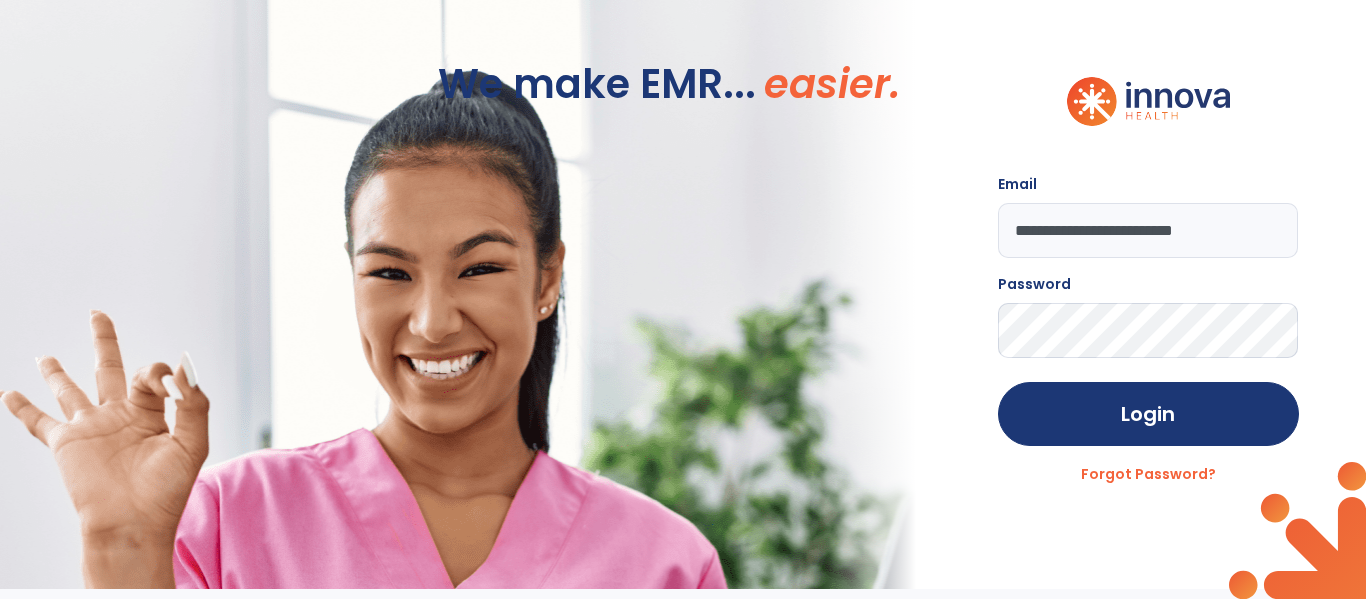 click on "Login" 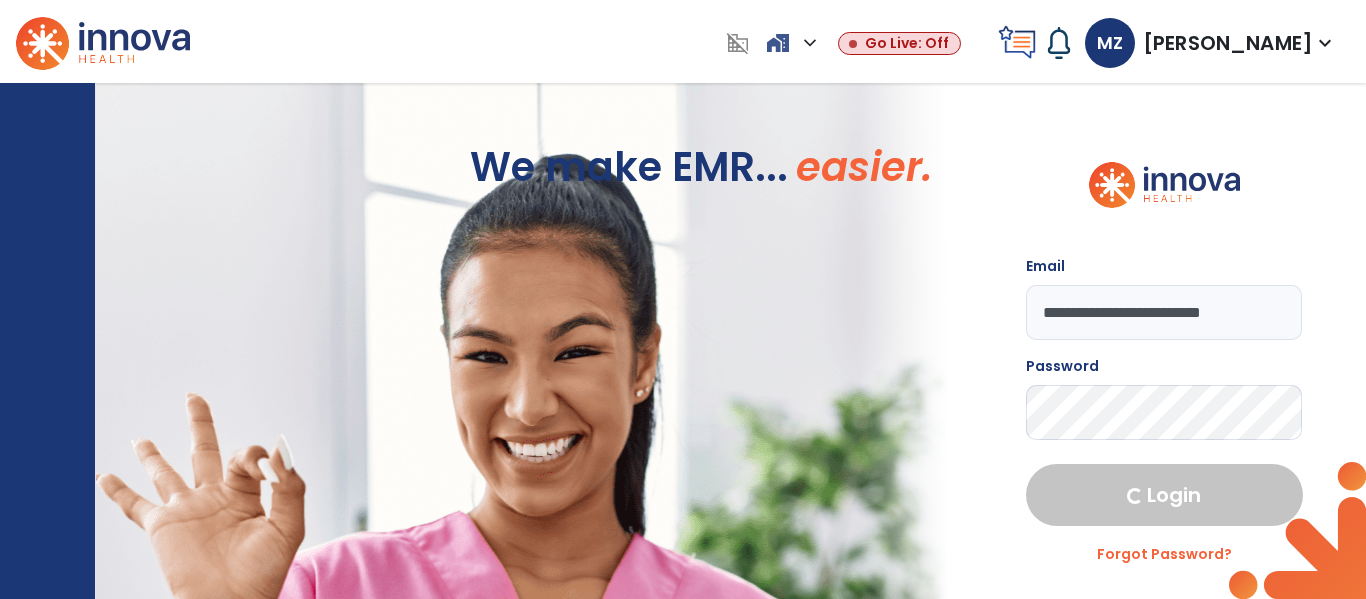 select on "****" 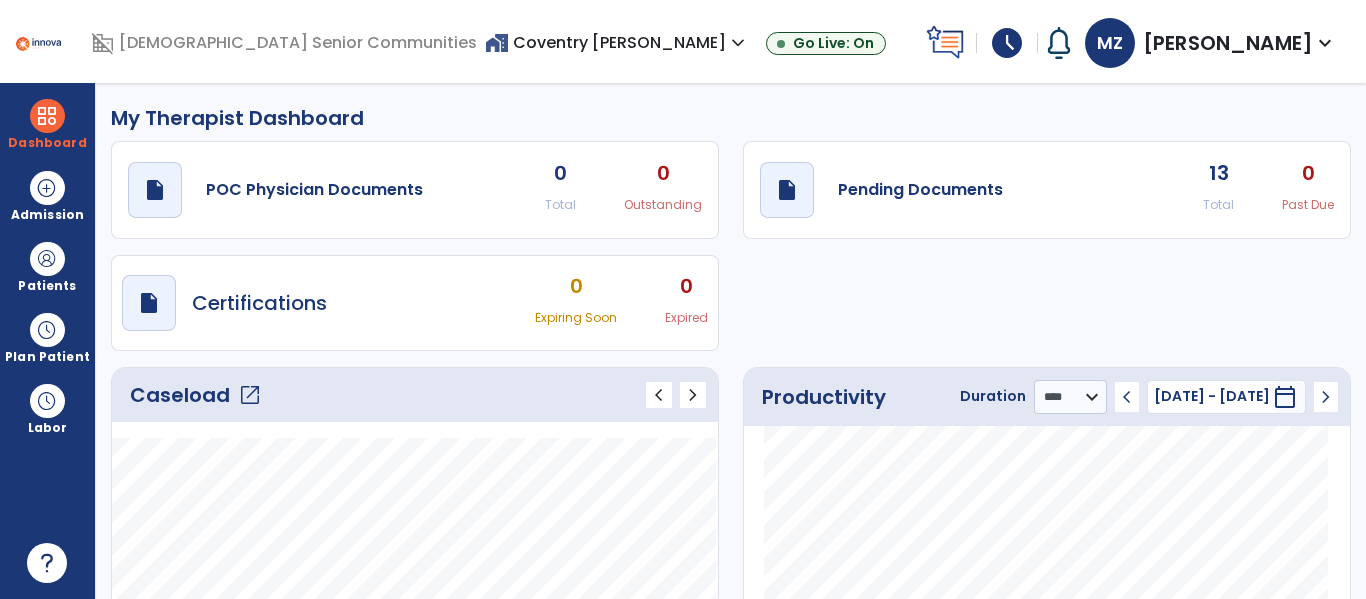 click on "open_in_new" 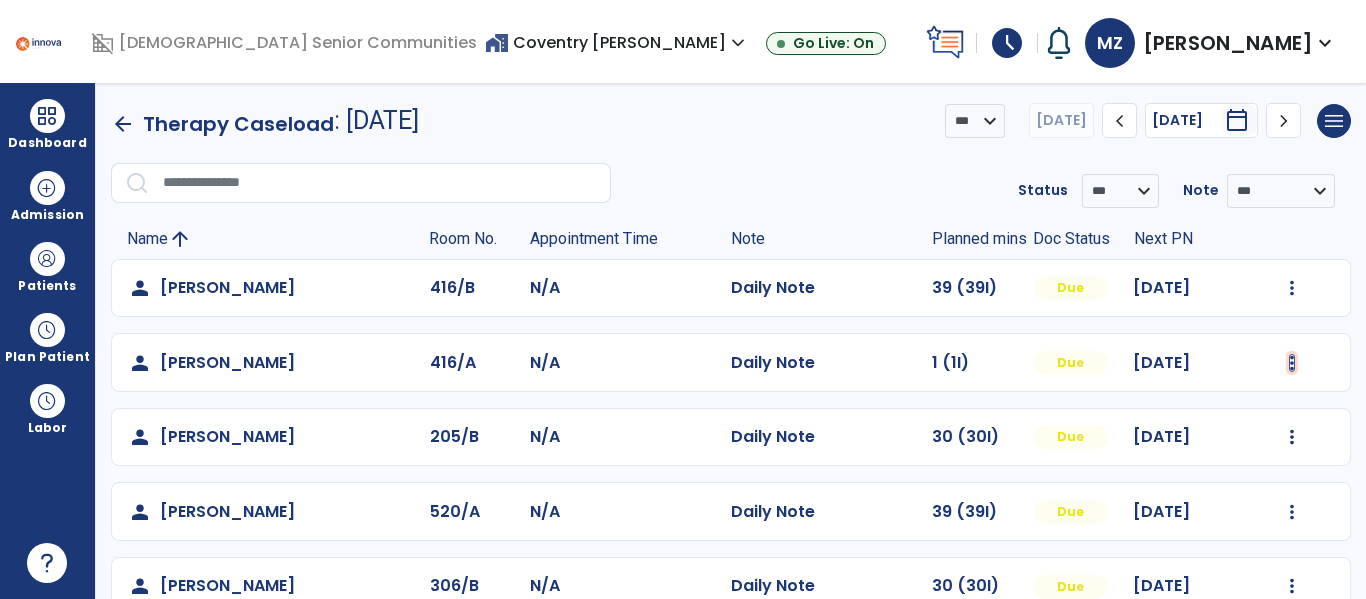 click at bounding box center [1292, 288] 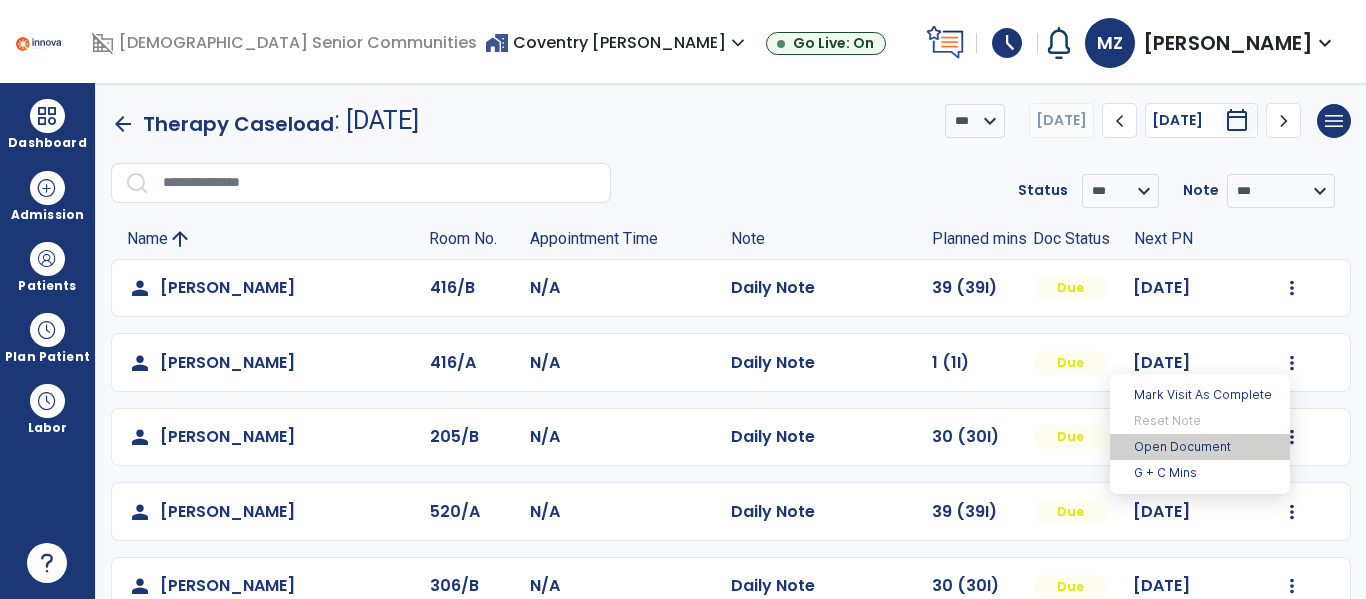 click on "Open Document" at bounding box center (1200, 447) 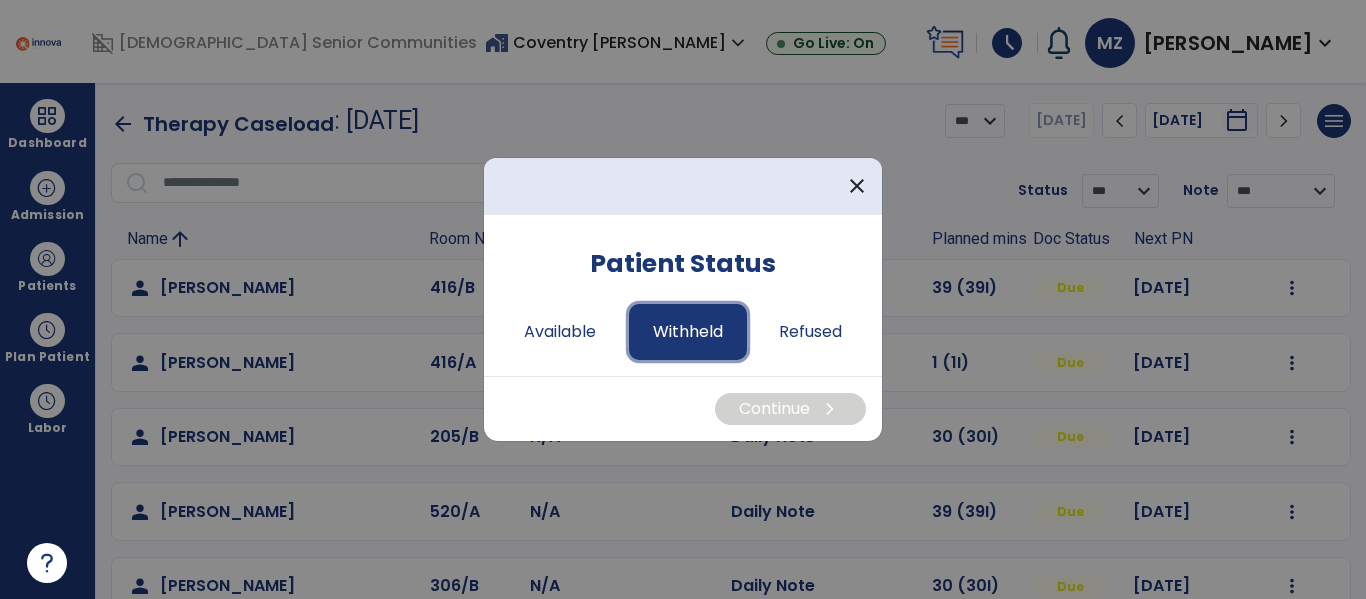click on "Withheld" at bounding box center [688, 332] 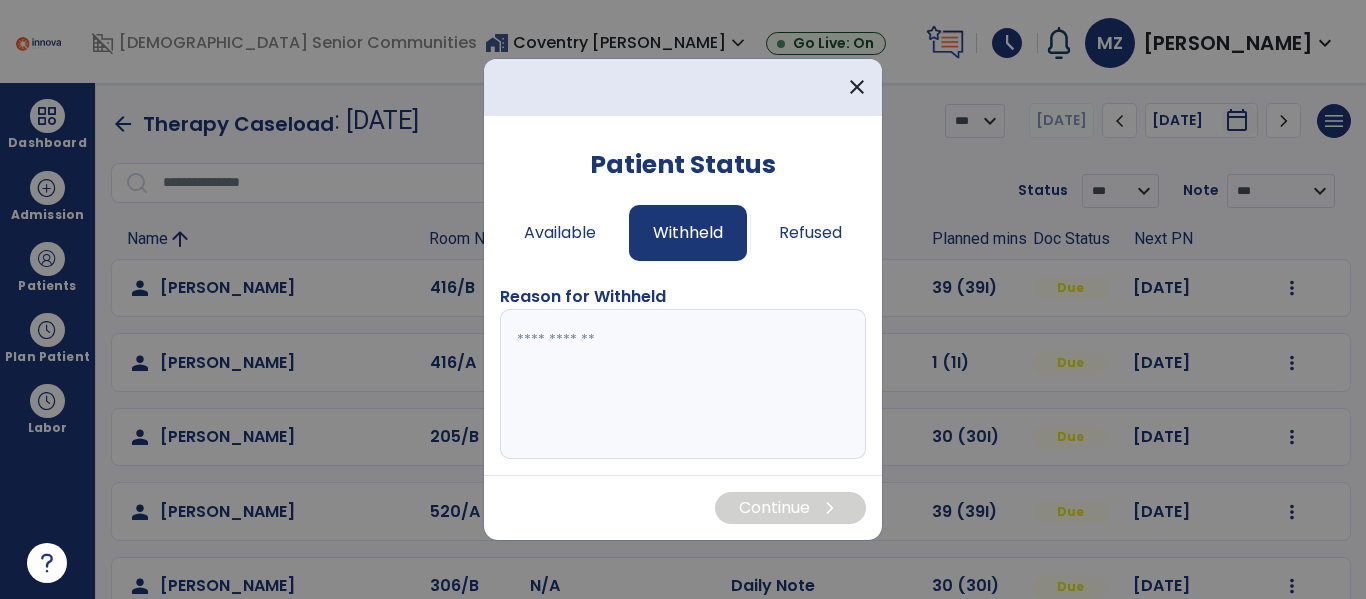 click at bounding box center [683, 384] 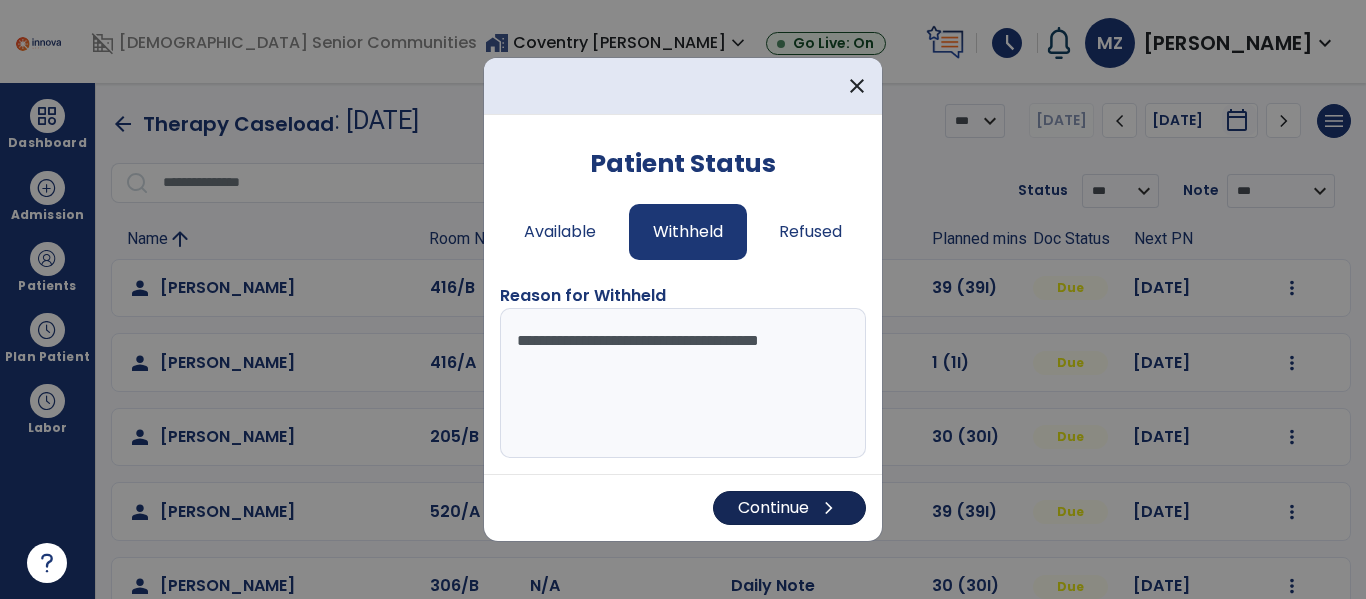 type on "**********" 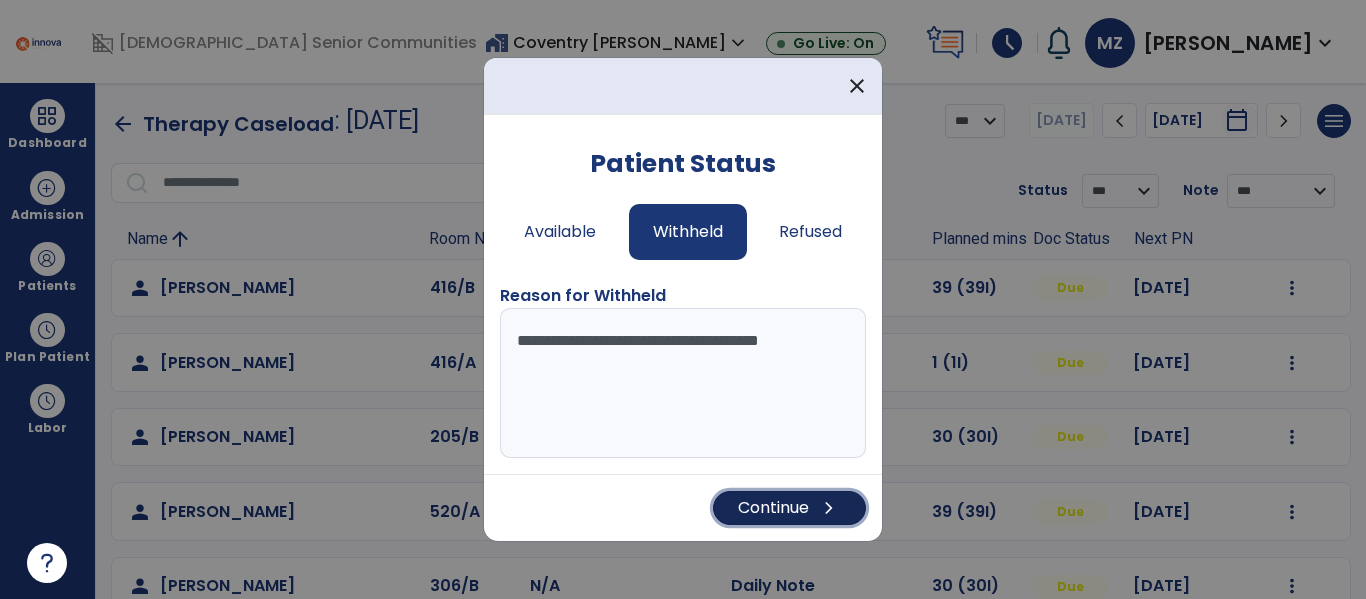 click on "Continue   chevron_right" at bounding box center (789, 508) 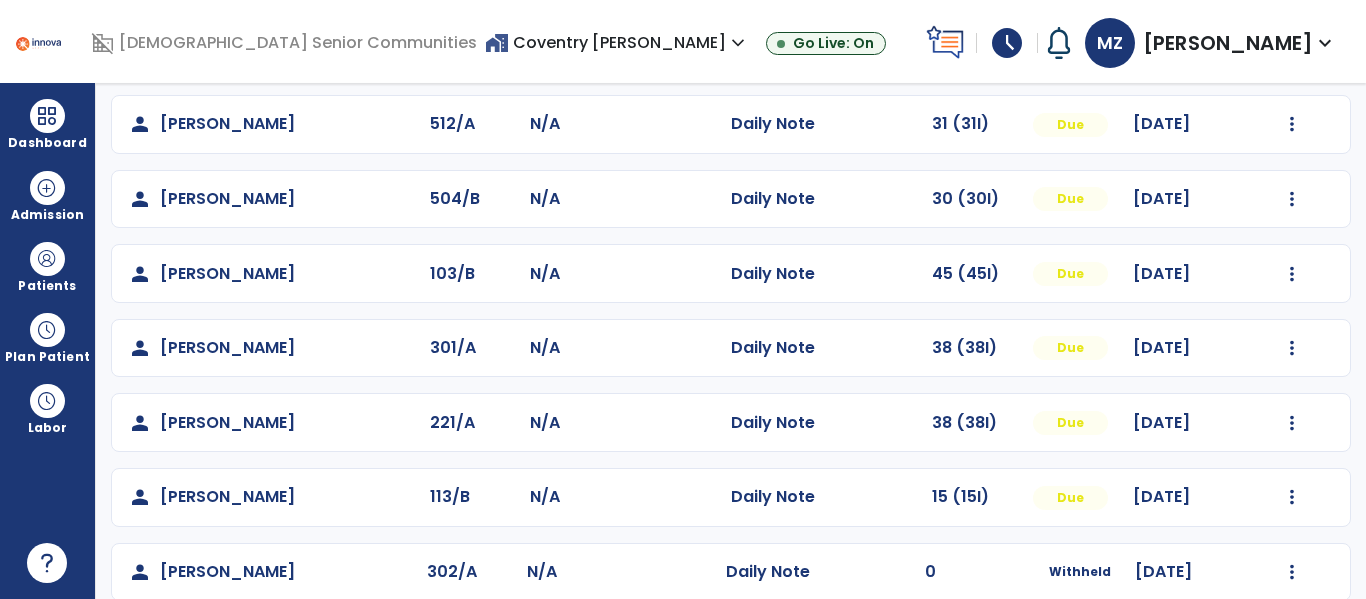 scroll, scrollTop: 614, scrollLeft: 0, axis: vertical 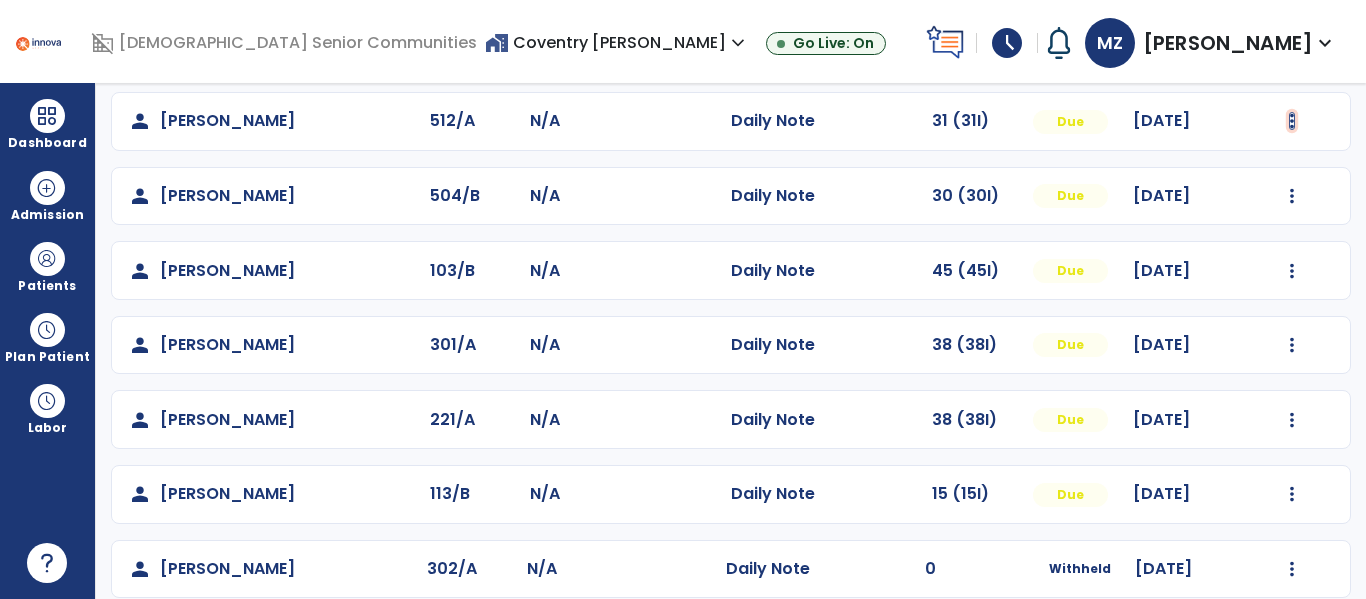 click at bounding box center (1292, -326) 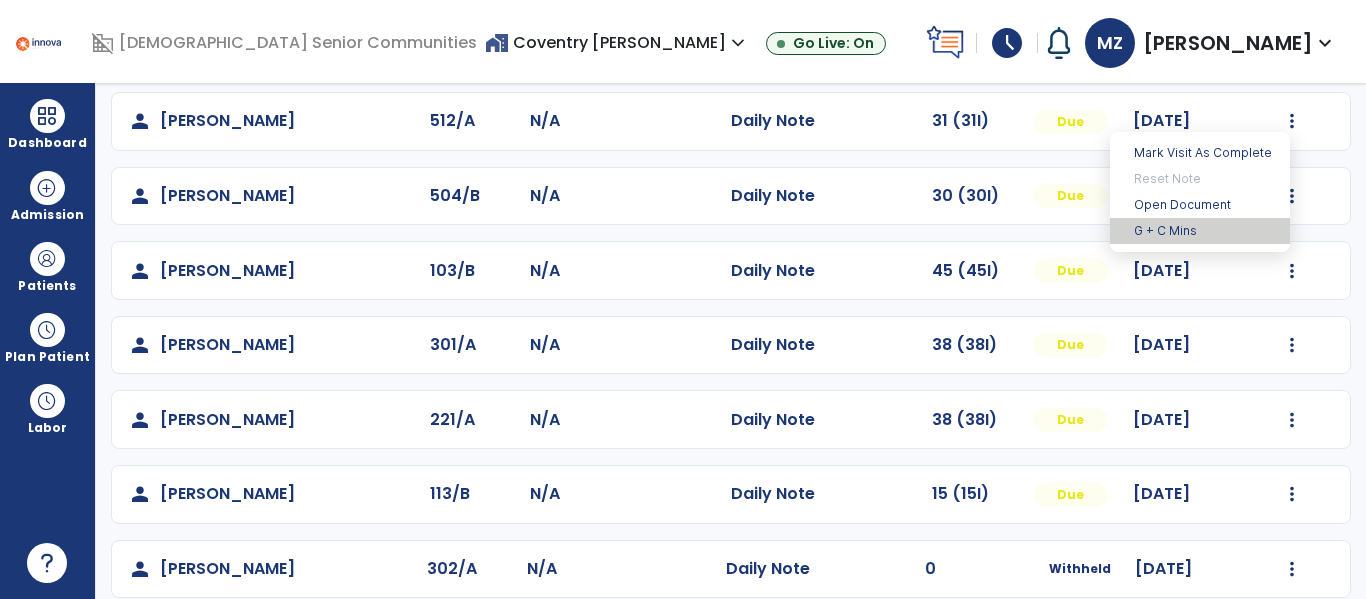 click on "G + C Mins" at bounding box center [1200, 231] 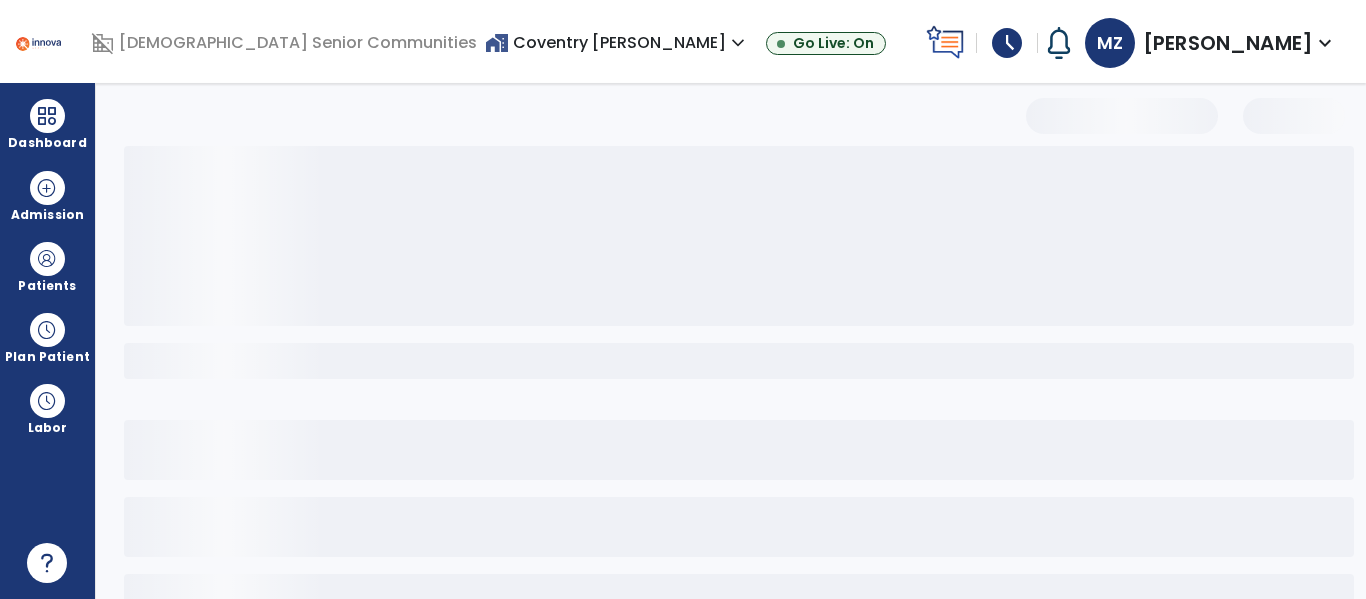 select on "****" 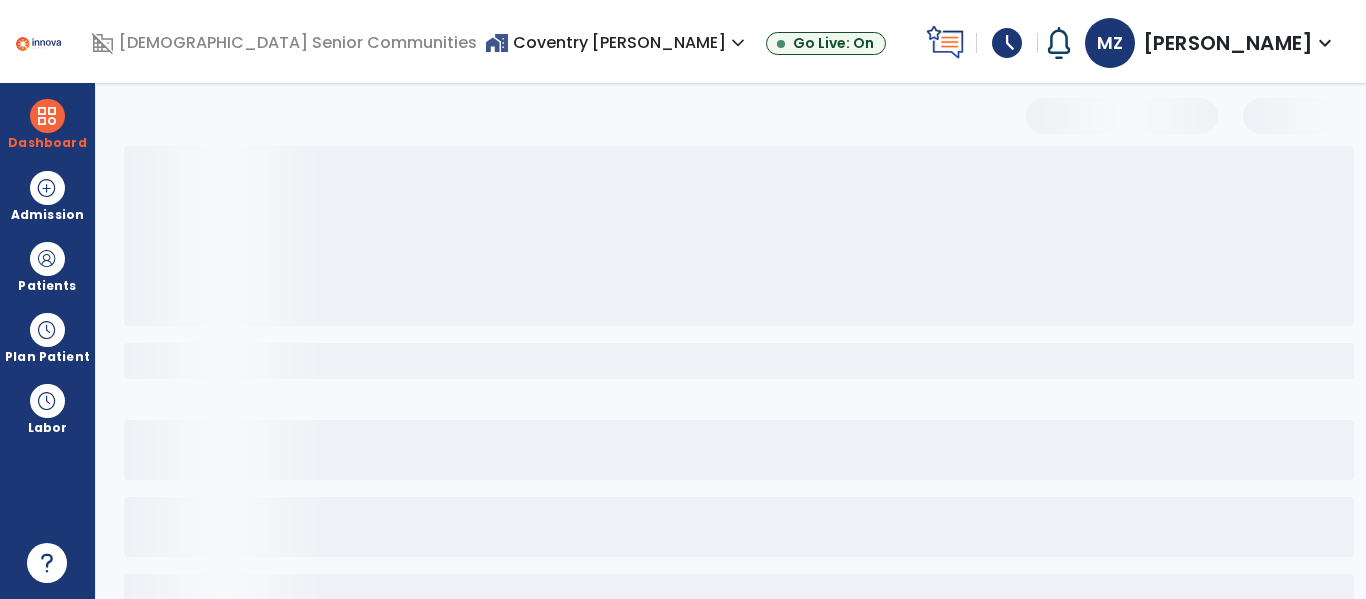 scroll, scrollTop: 276, scrollLeft: 0, axis: vertical 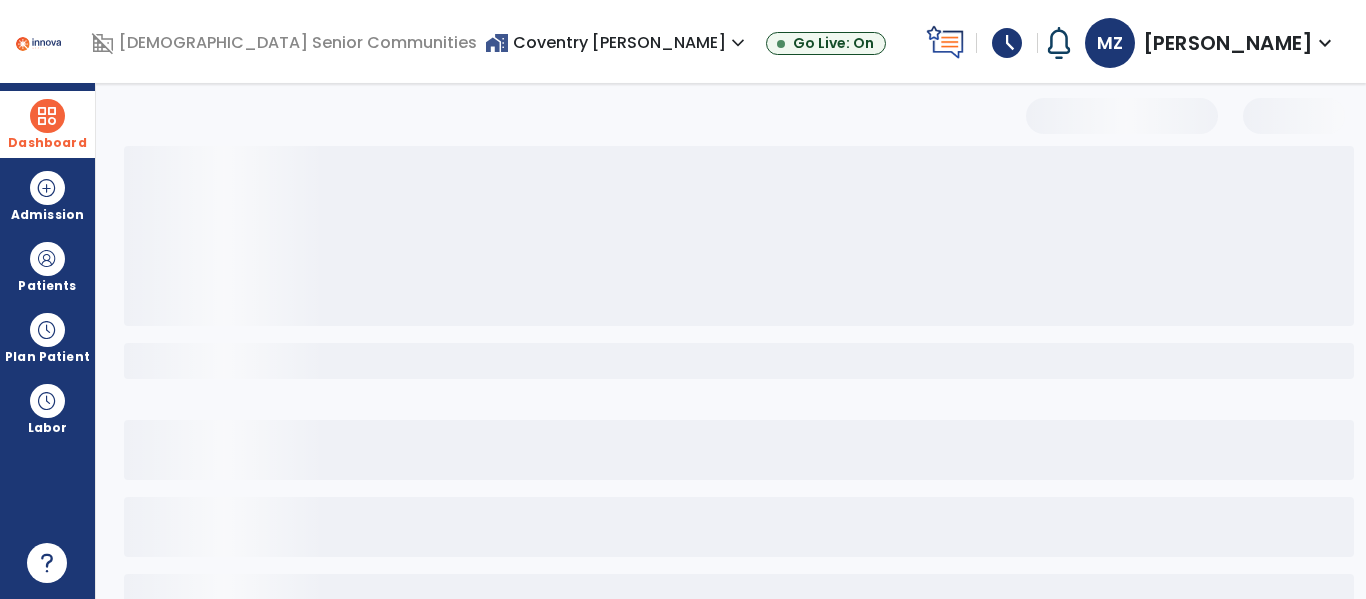 click at bounding box center [47, 116] 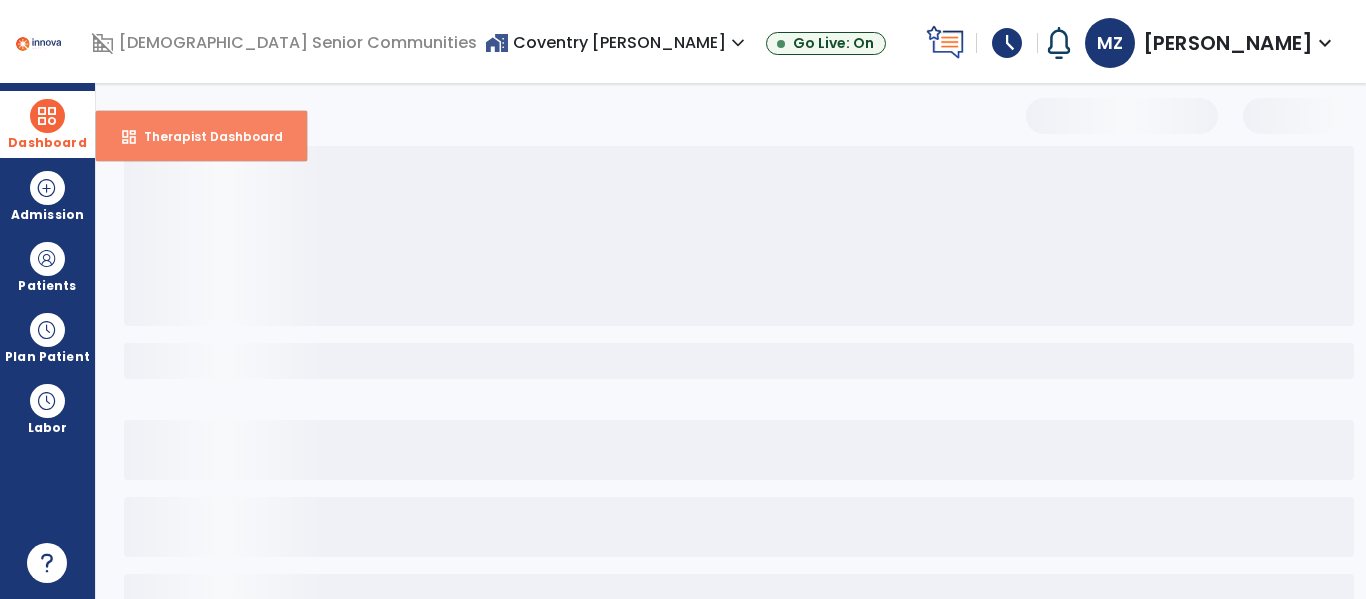 click on "Therapist Dashboard" at bounding box center [205, 136] 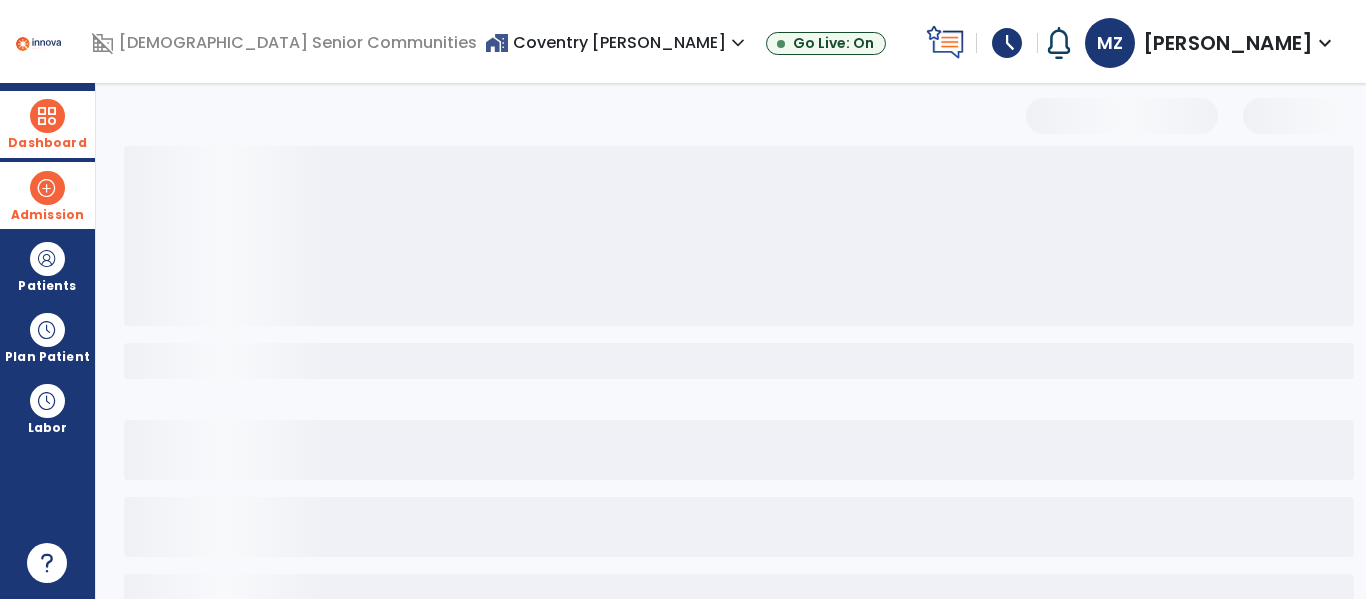 click at bounding box center (47, 188) 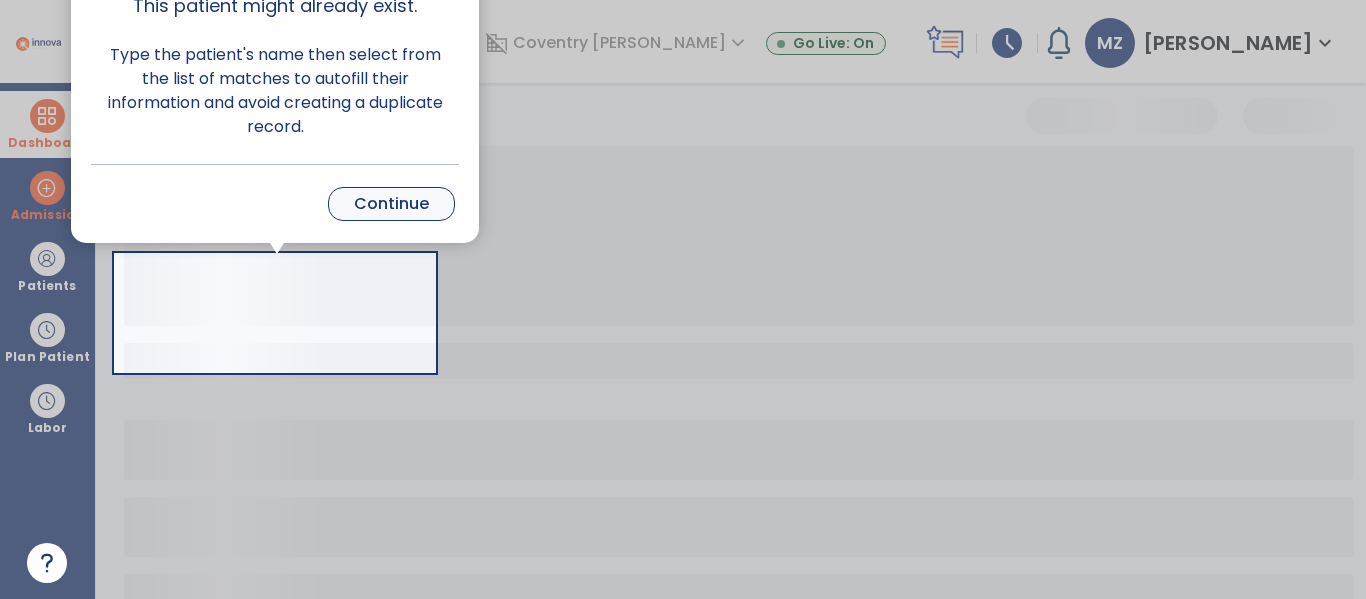 click on "Continue" at bounding box center (391, 204) 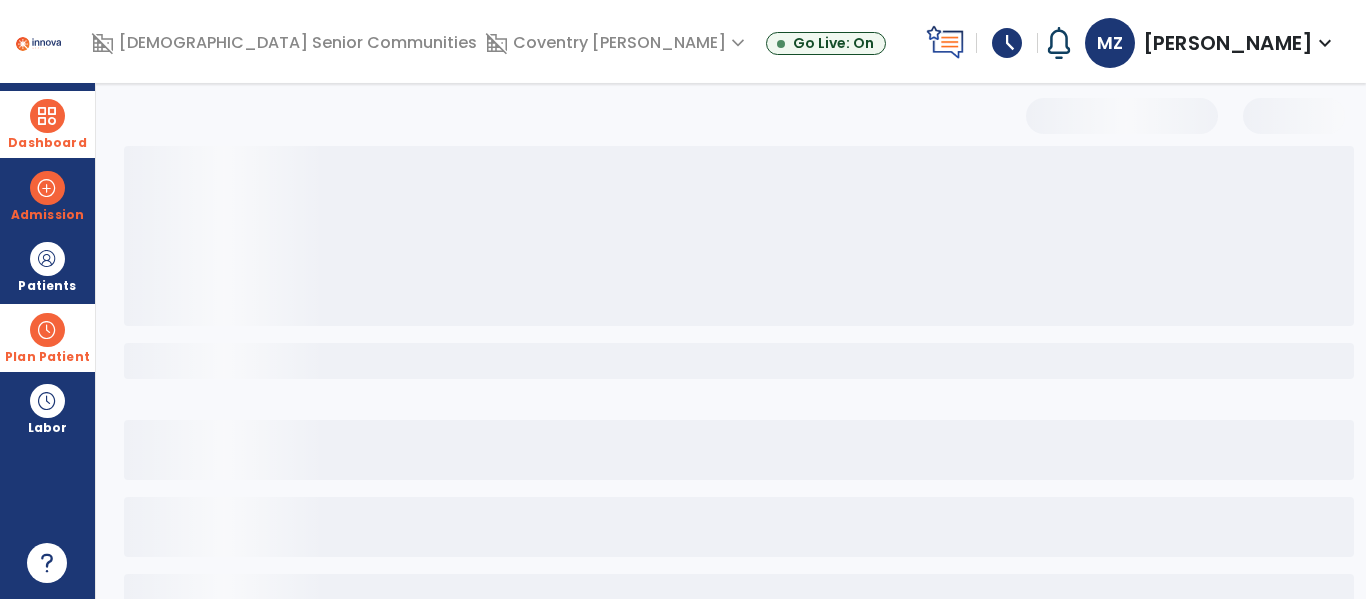 click at bounding box center (47, 330) 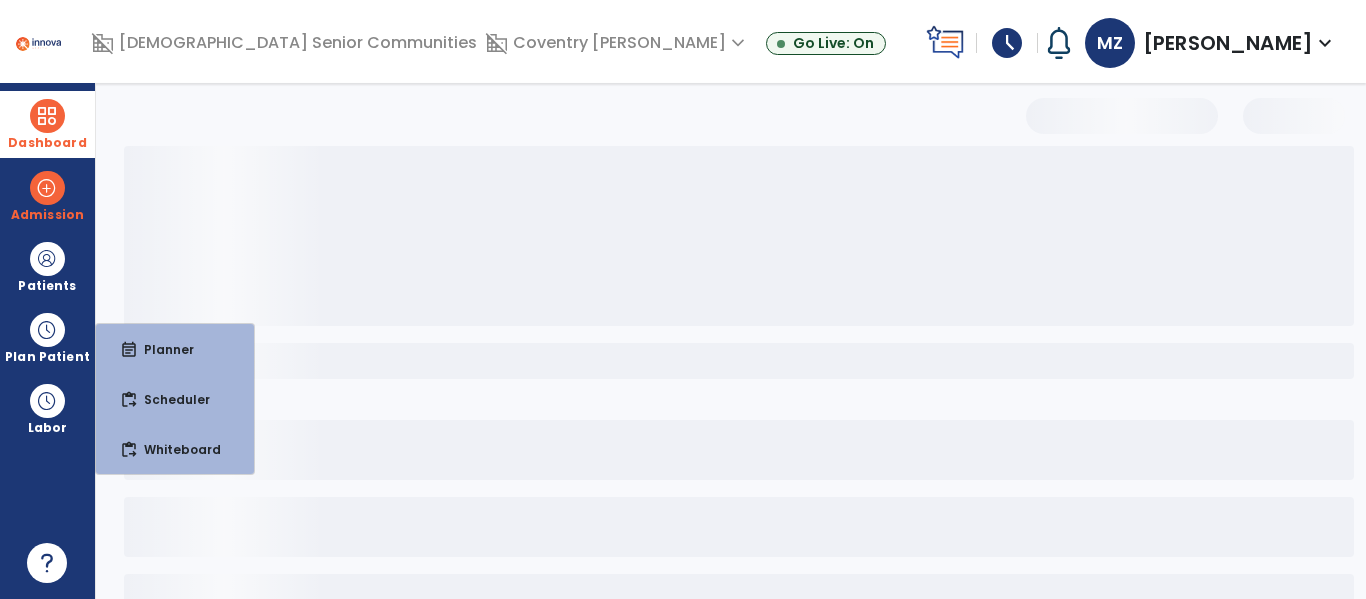 click at bounding box center [739, 236] 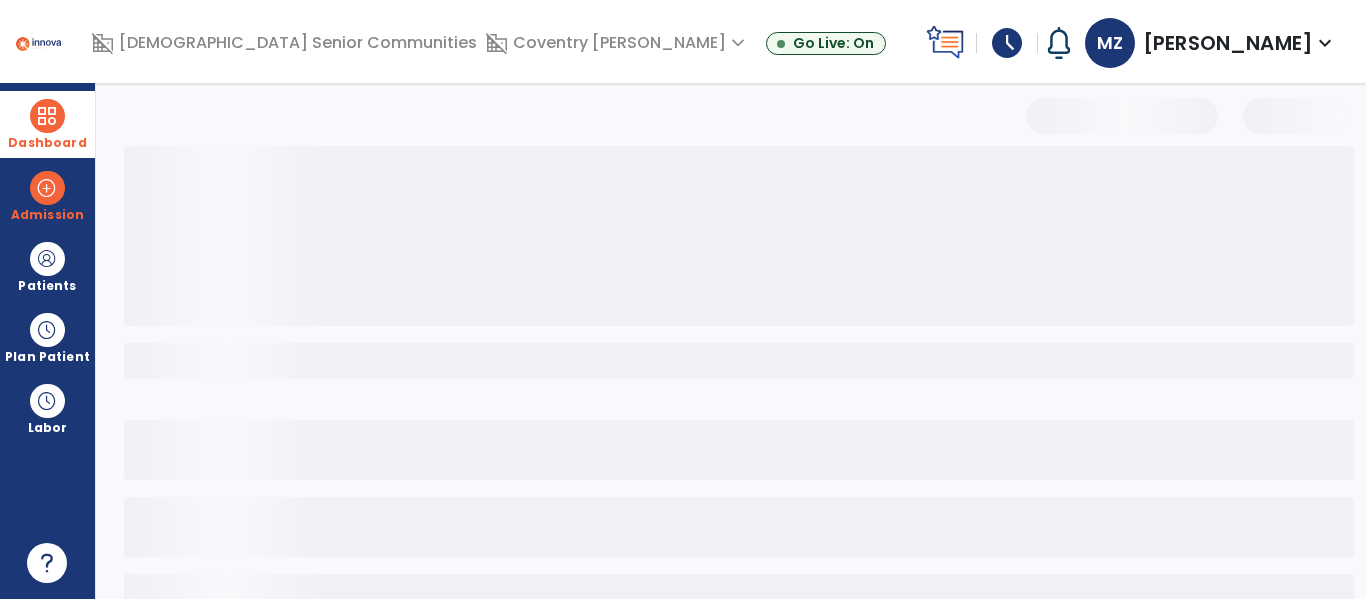 click at bounding box center (739, 236) 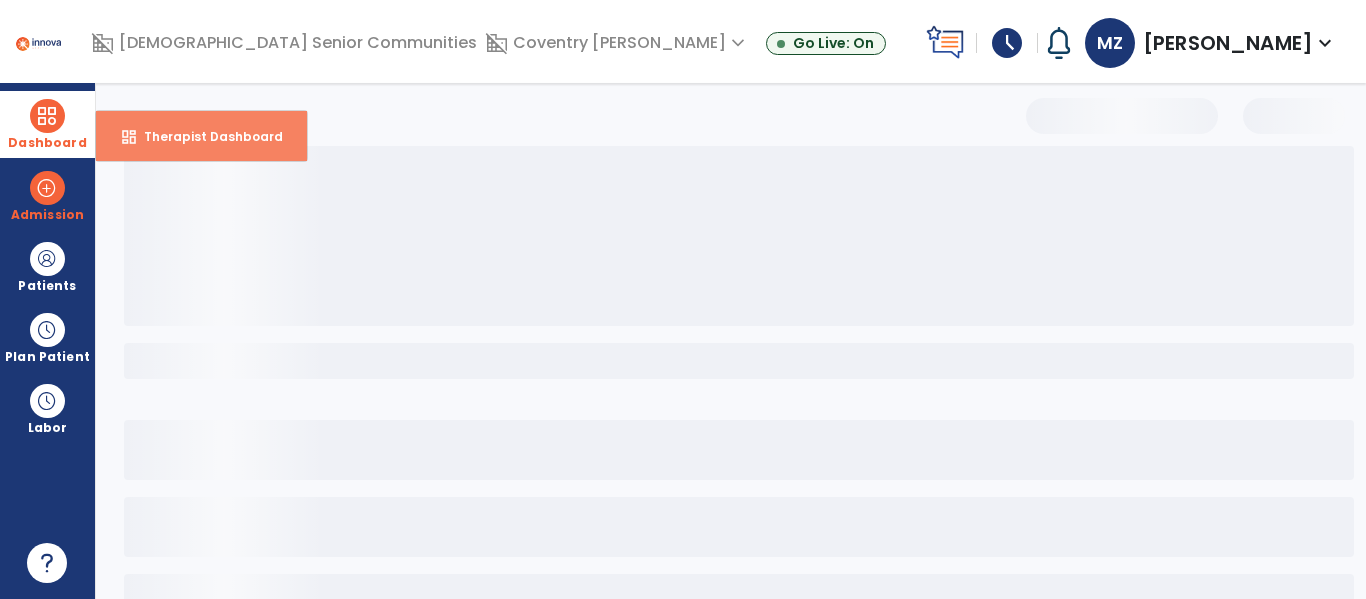 click on "Therapist Dashboard" at bounding box center [205, 136] 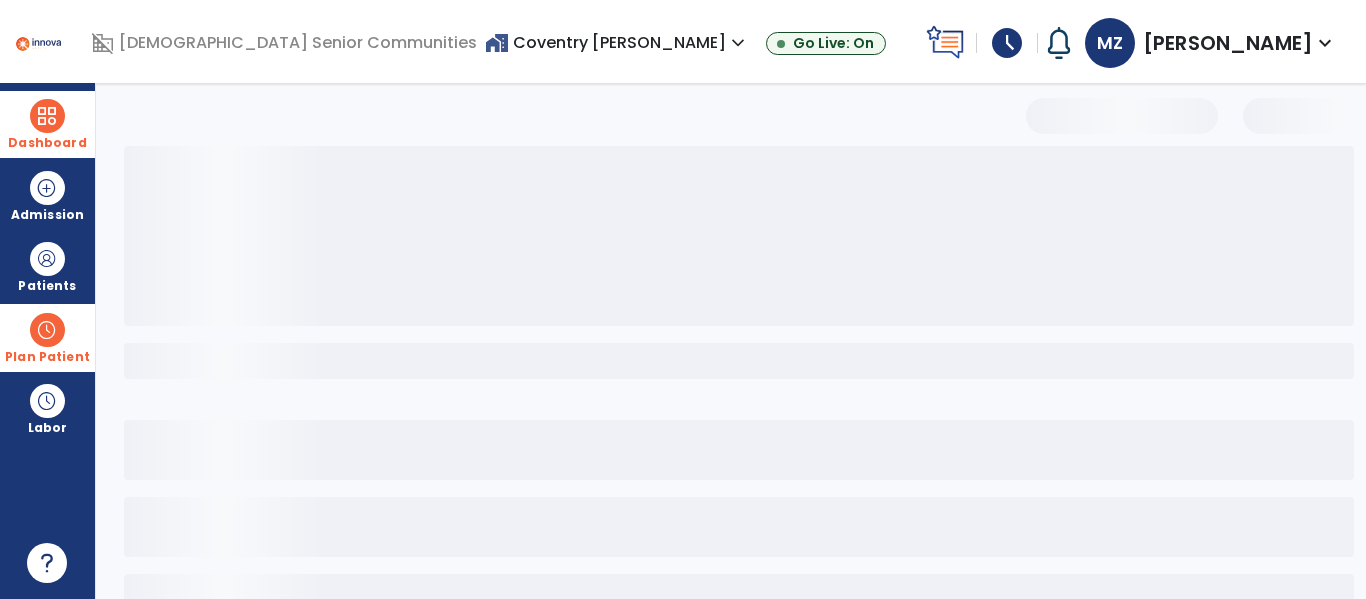 click at bounding box center [47, 330] 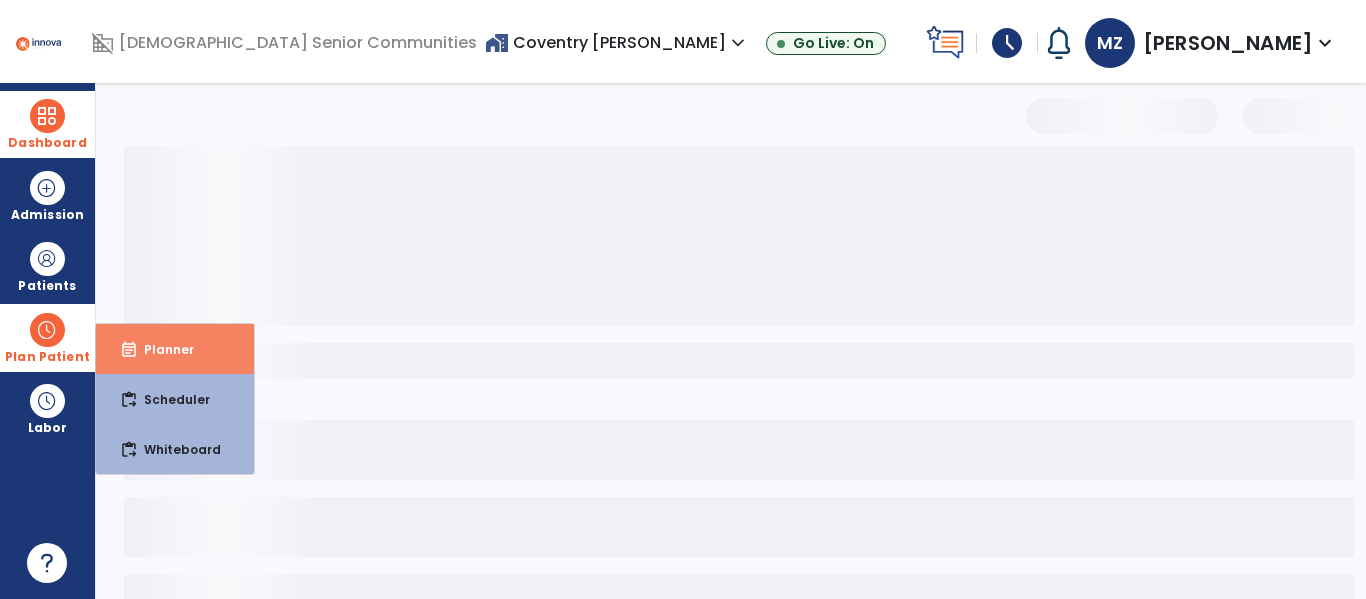 click on "event_note  Planner" at bounding box center [175, 349] 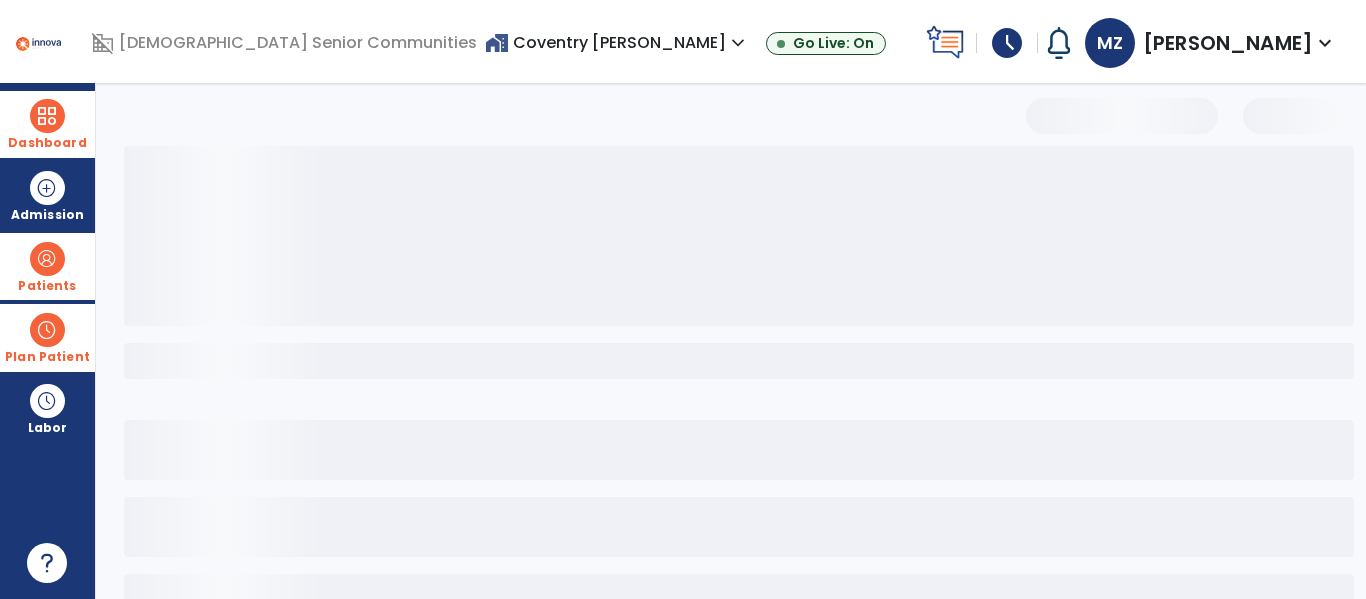 click on "Patients" at bounding box center (47, 266) 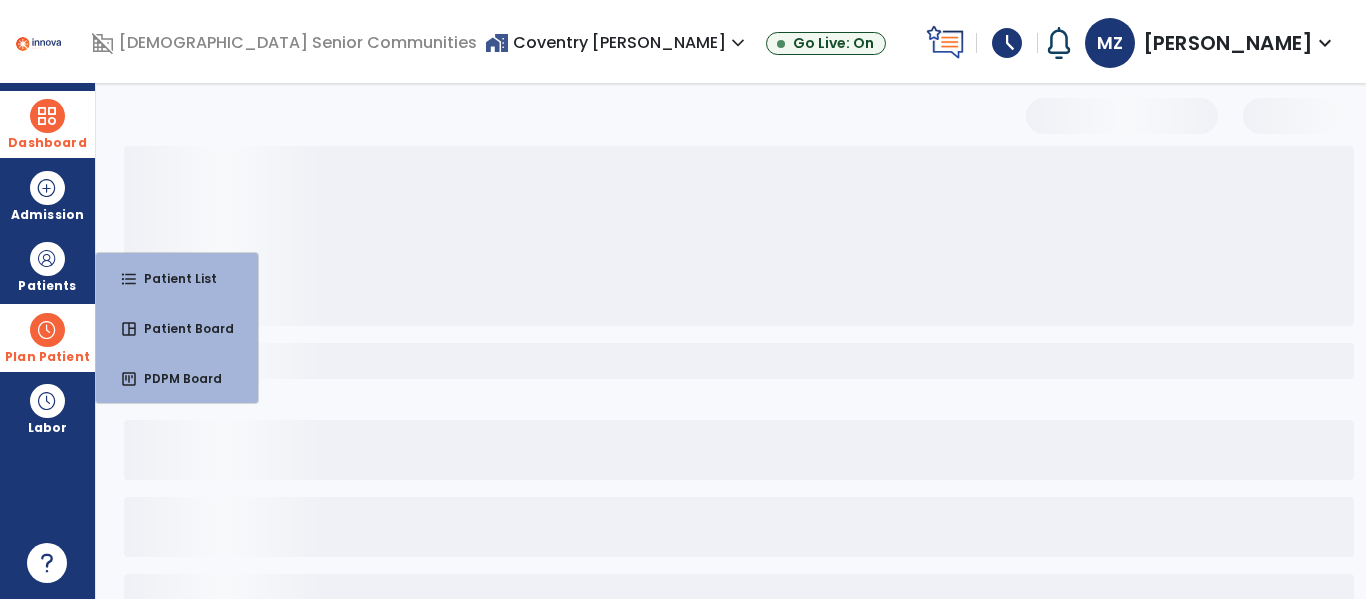 click on "MZ   [PERSON_NAME]   expand_more" at bounding box center (1211, 43) 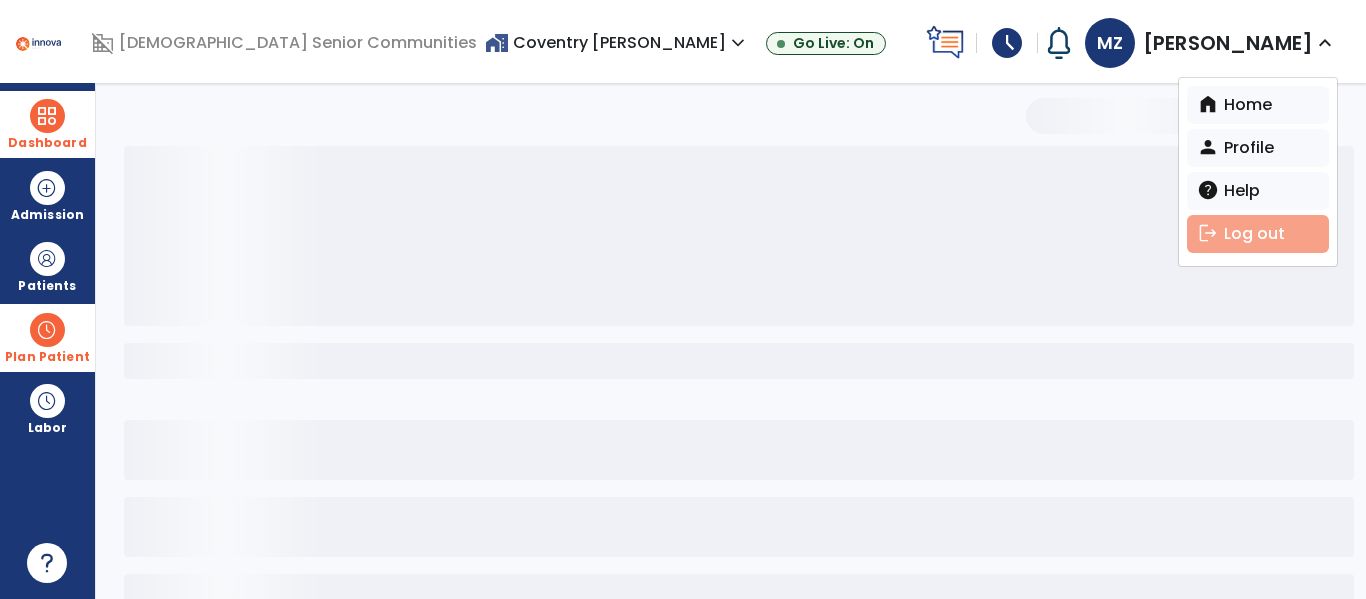 click on "logout   Log out" at bounding box center (1258, 234) 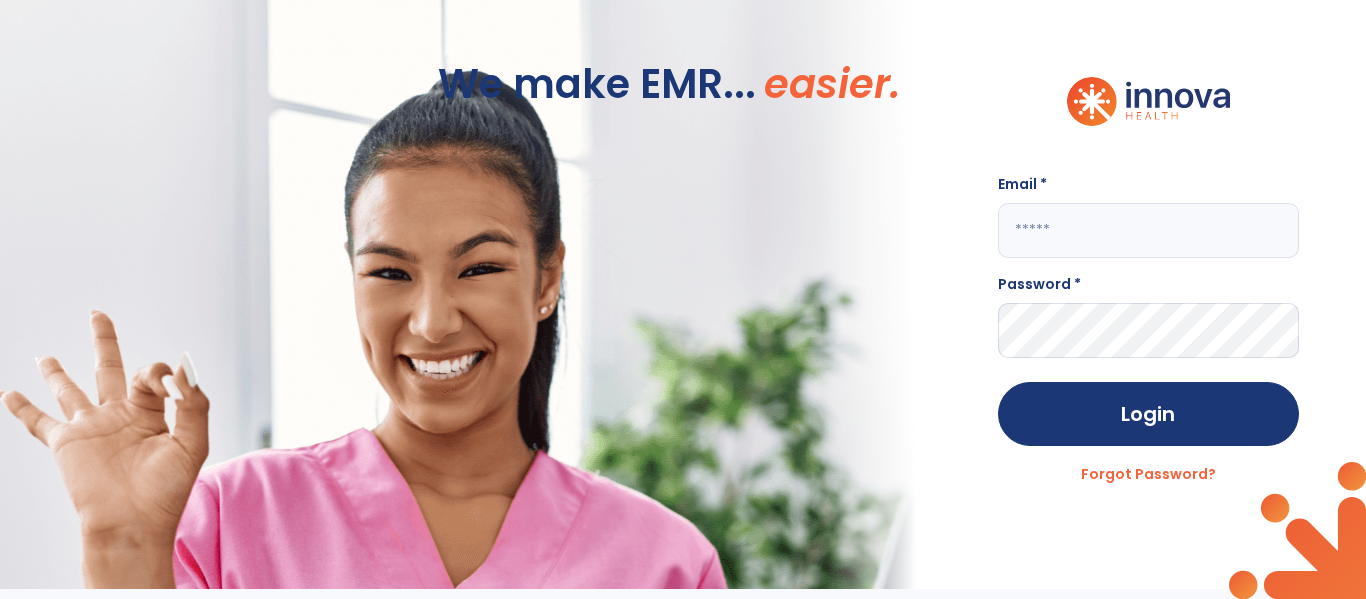 scroll, scrollTop: 0, scrollLeft: 0, axis: both 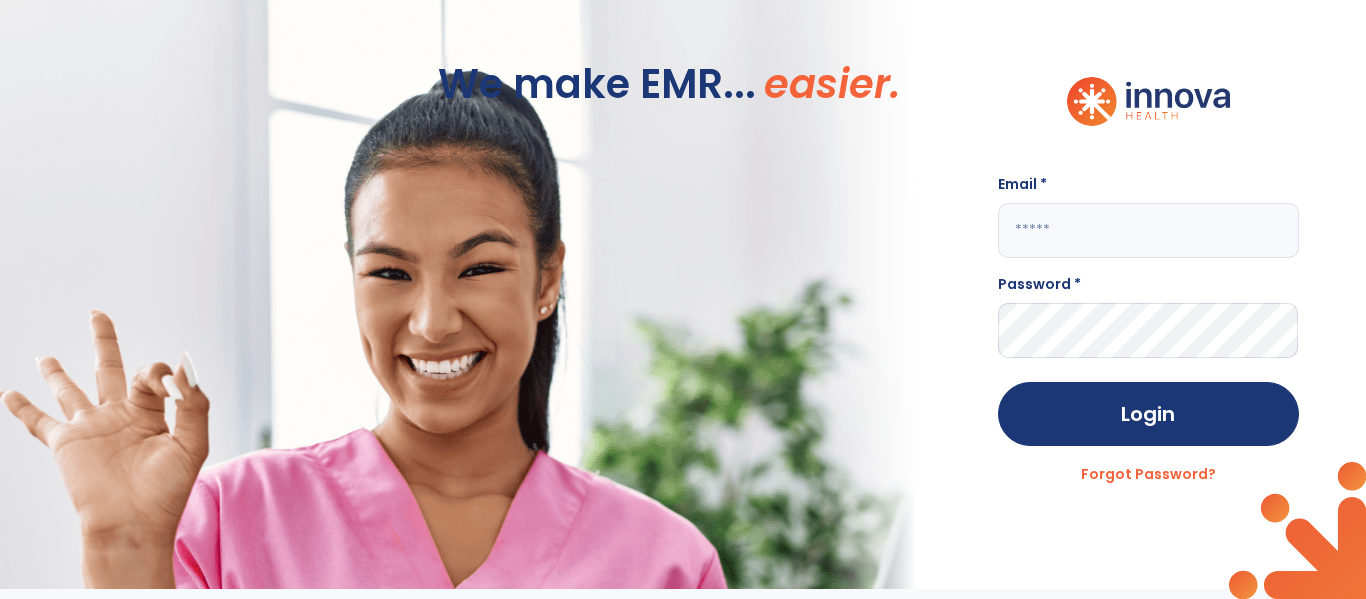 click 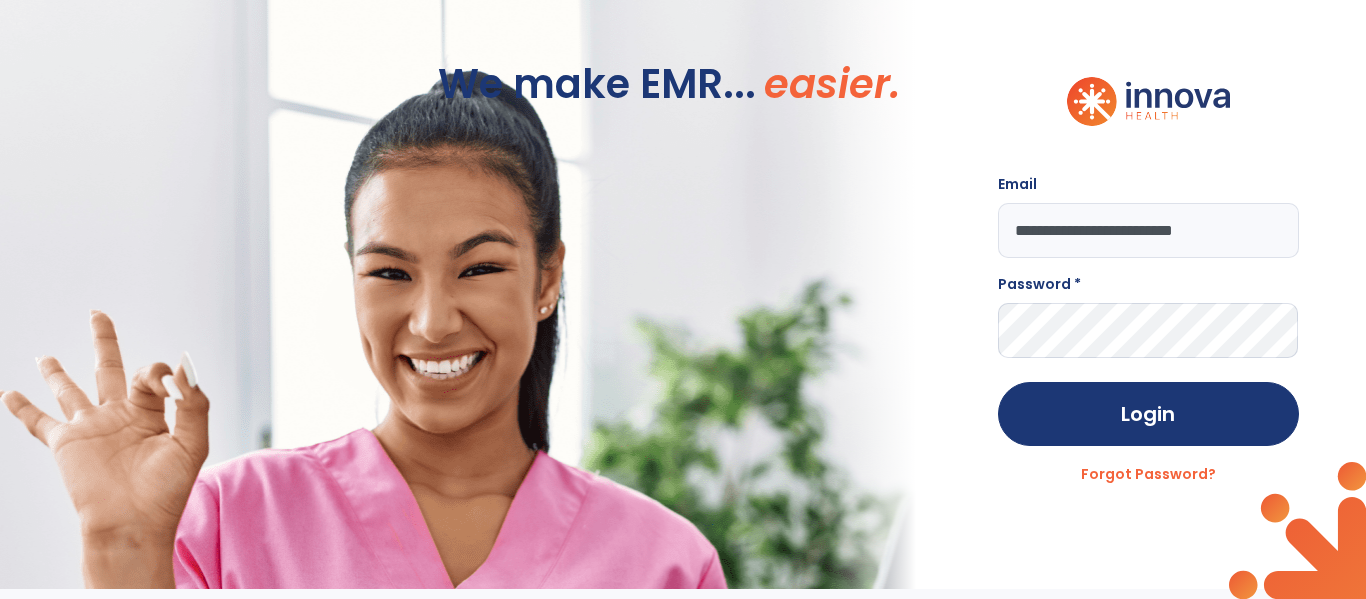 scroll, scrollTop: 0, scrollLeft: 7, axis: horizontal 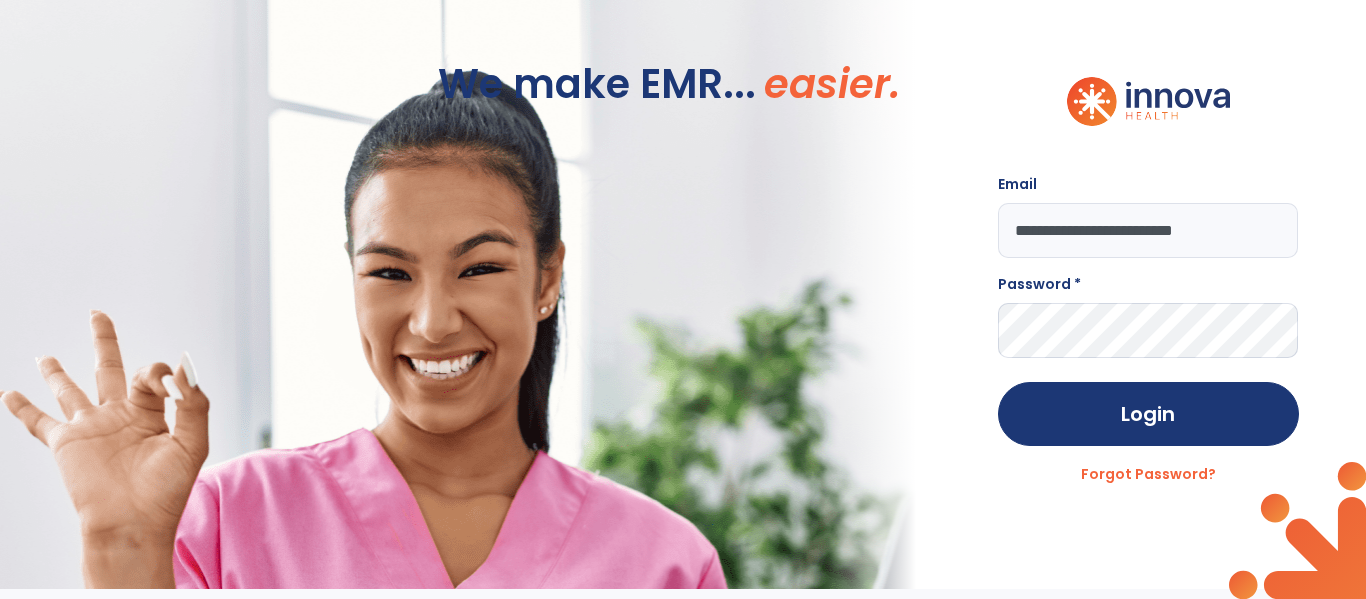 type on "**********" 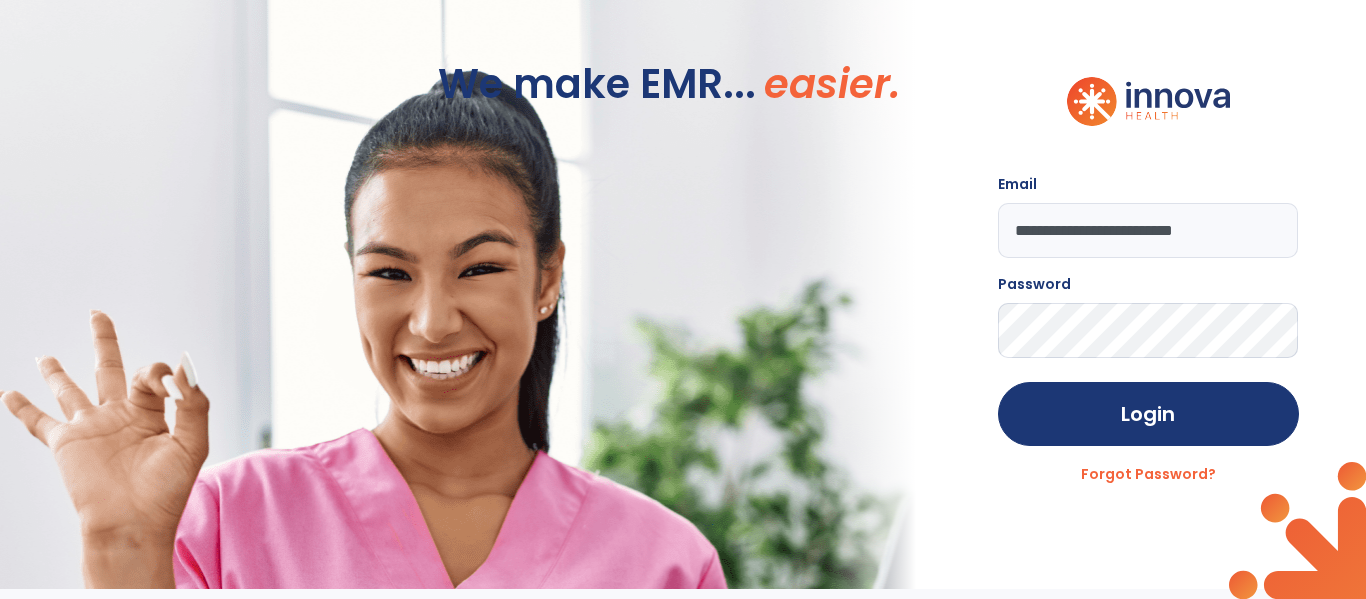 click on "Login" 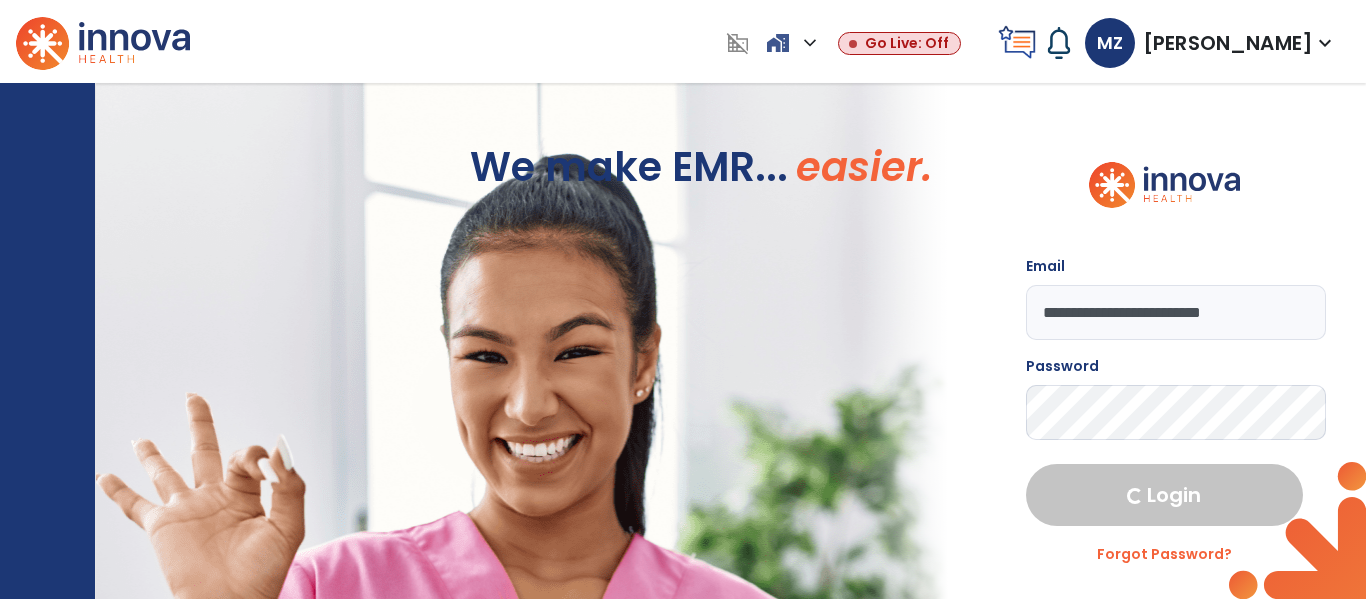 select on "****" 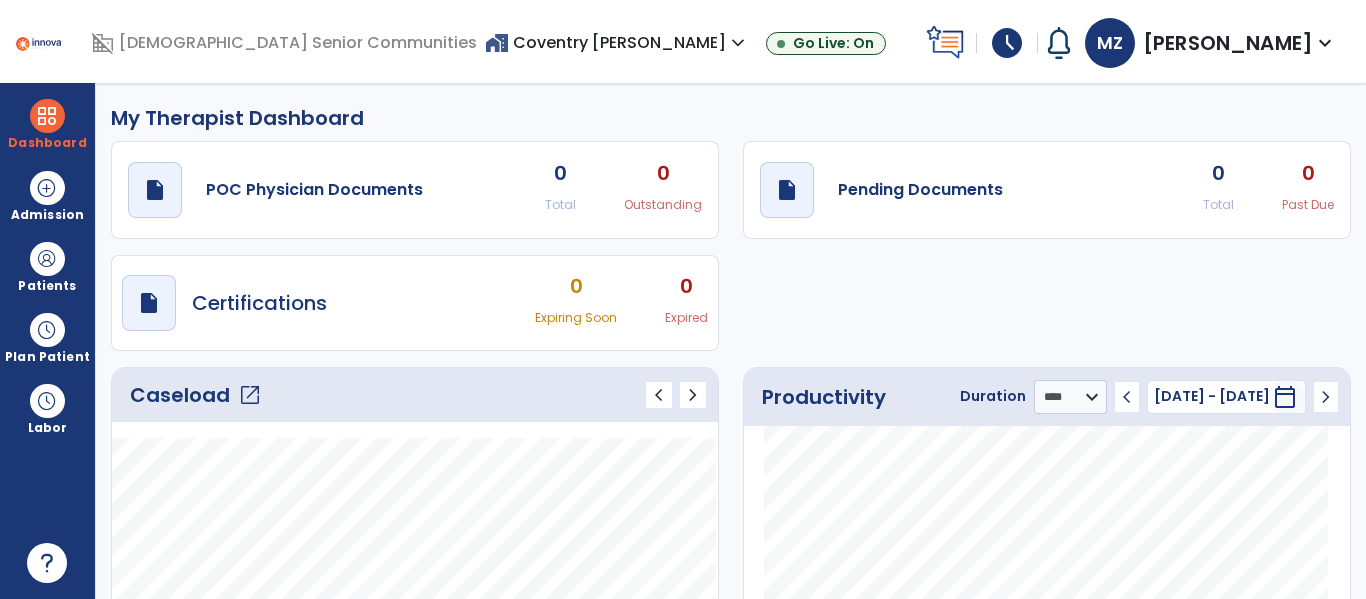 click on "open_in_new" 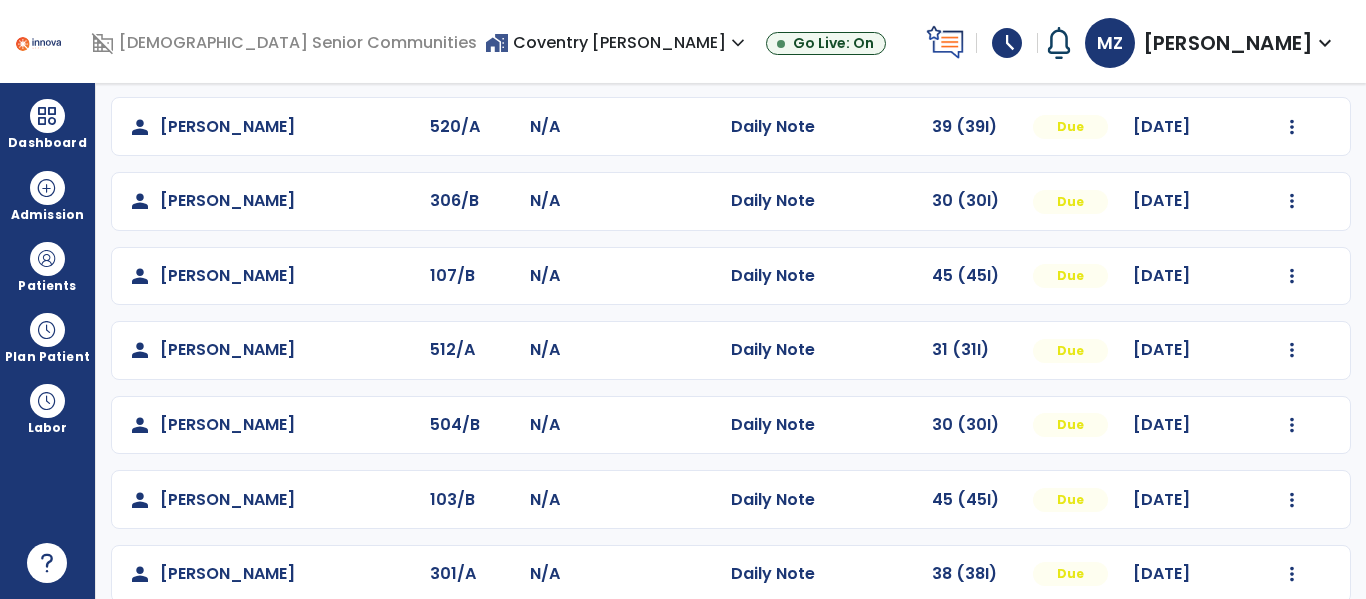 scroll, scrollTop: 379, scrollLeft: 0, axis: vertical 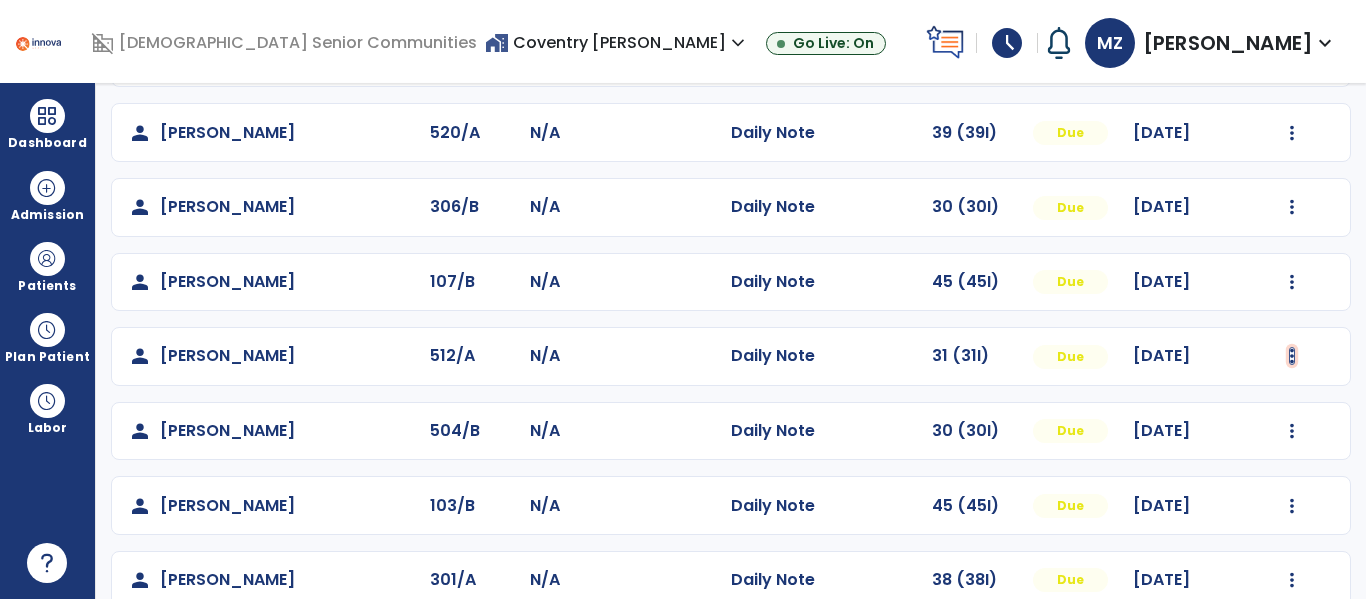 click at bounding box center [1292, -91] 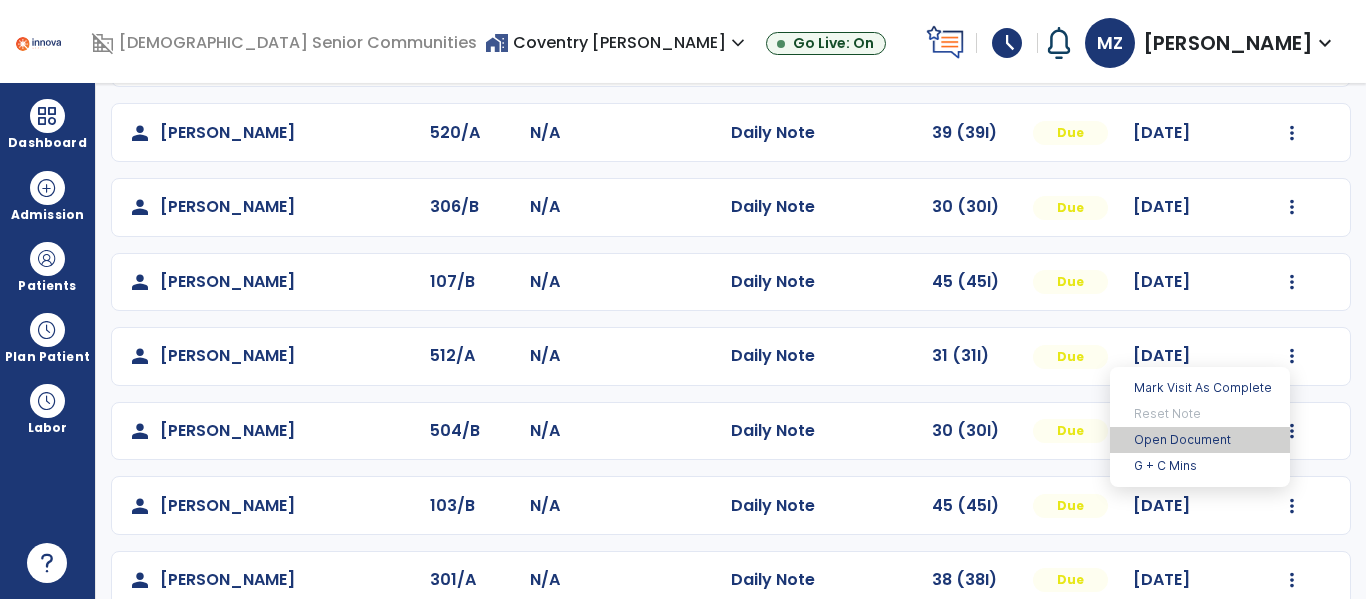 click on "Open Document" at bounding box center [1200, 440] 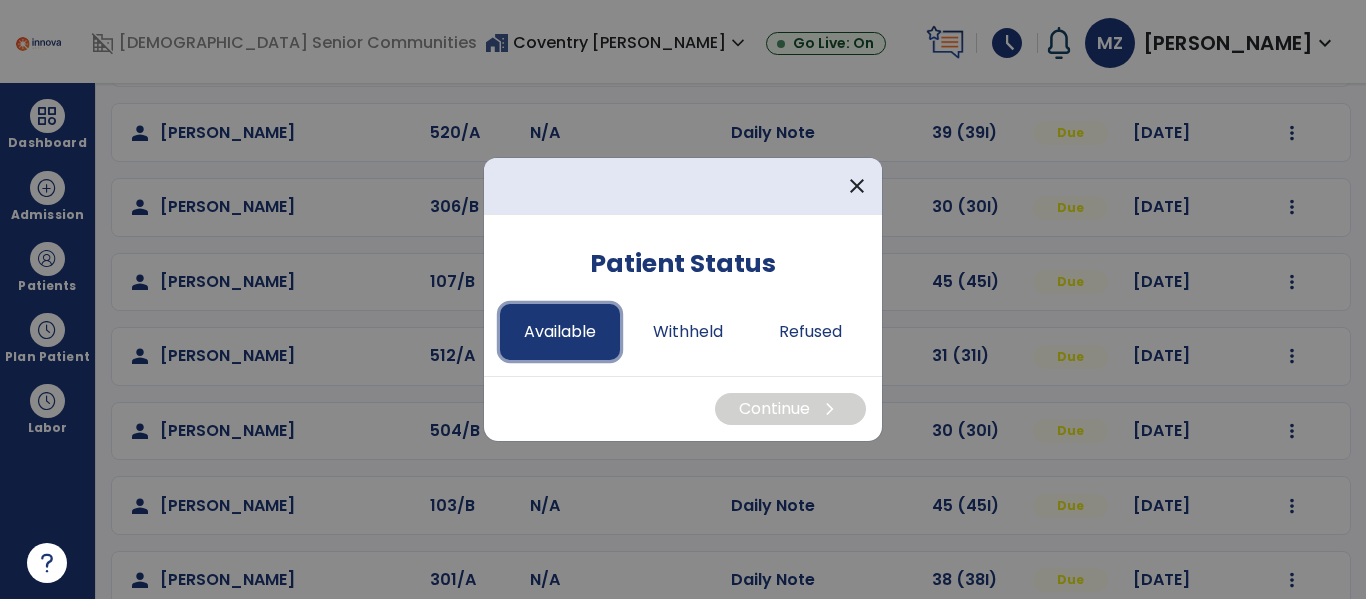 click on "Available" at bounding box center (560, 332) 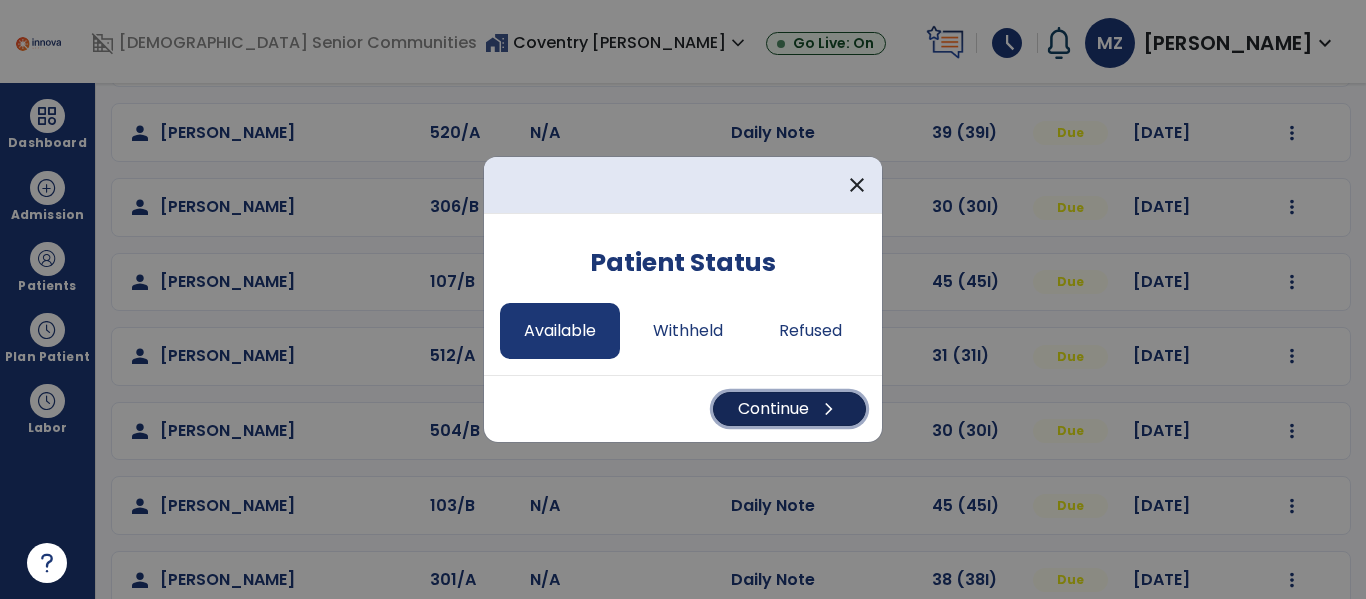 click on "Continue   chevron_right" at bounding box center (789, 409) 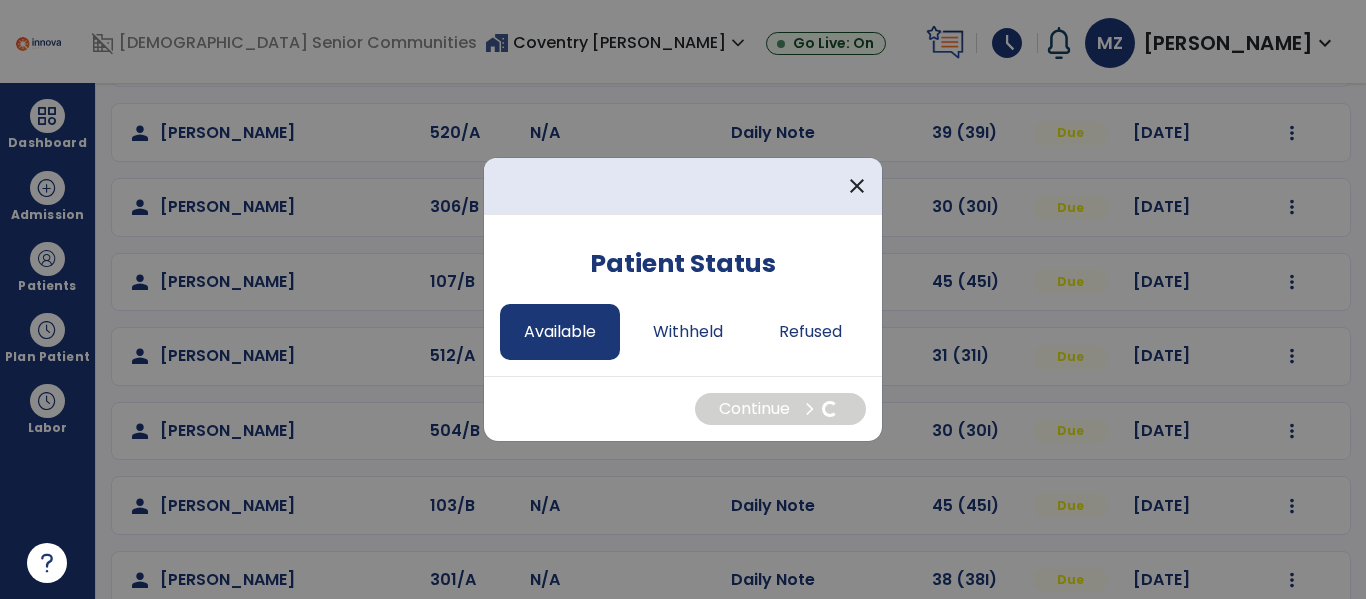 select on "*" 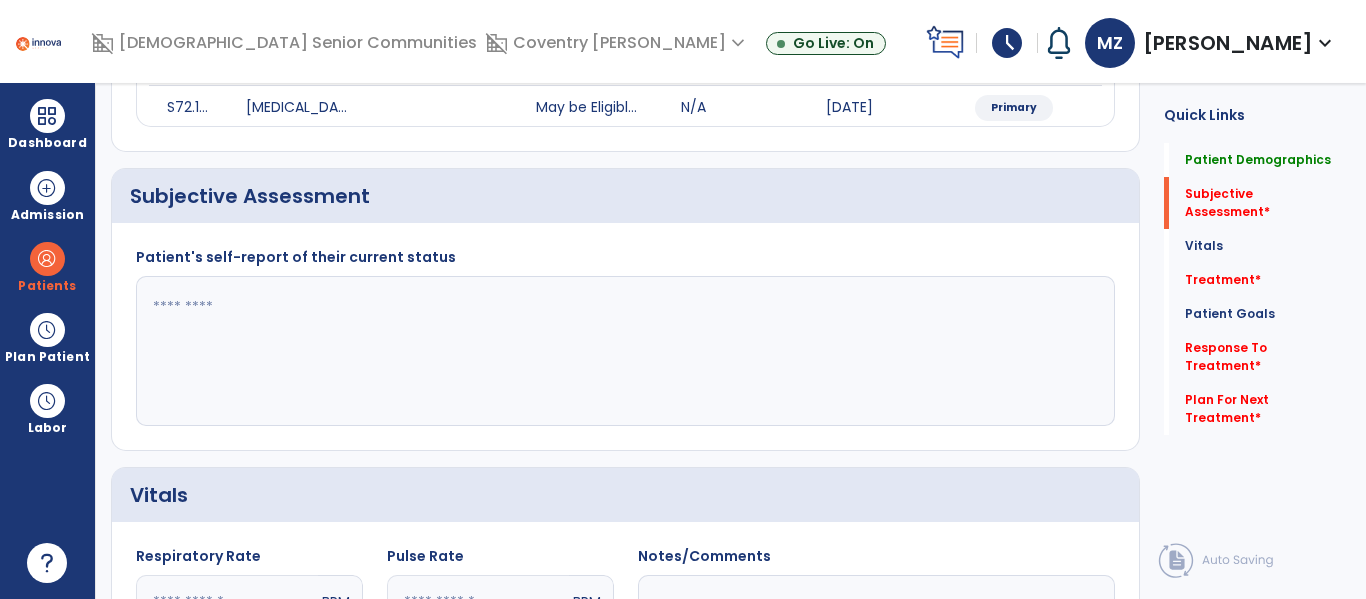 click 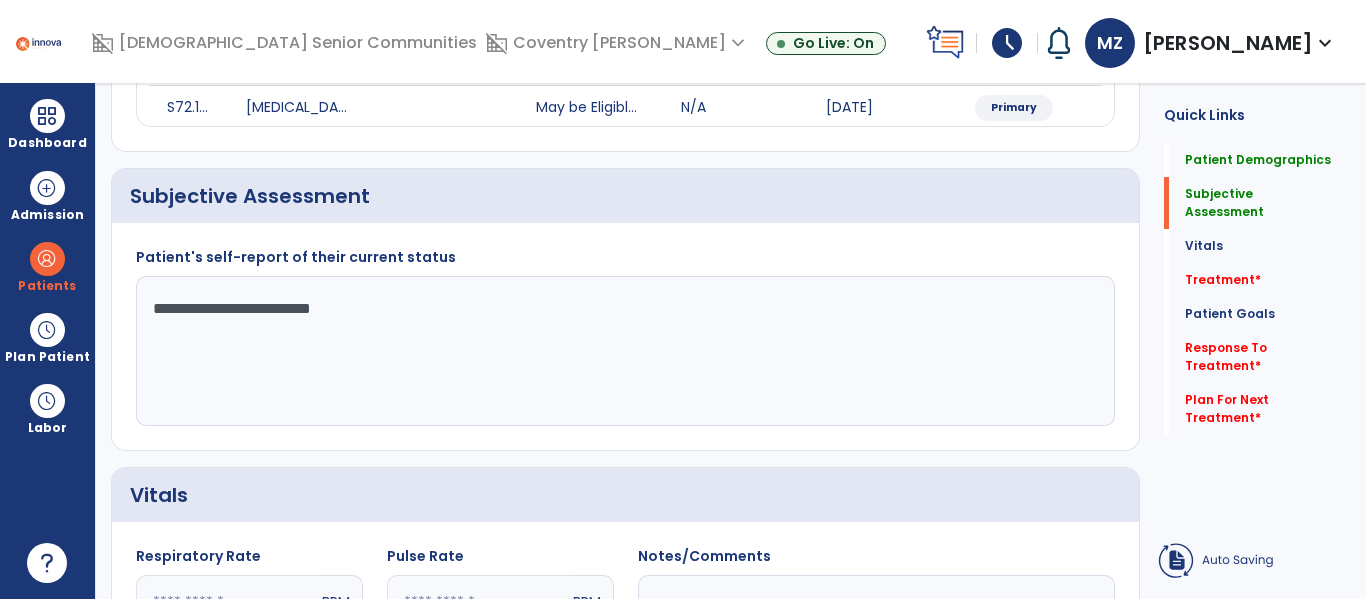type on "**********" 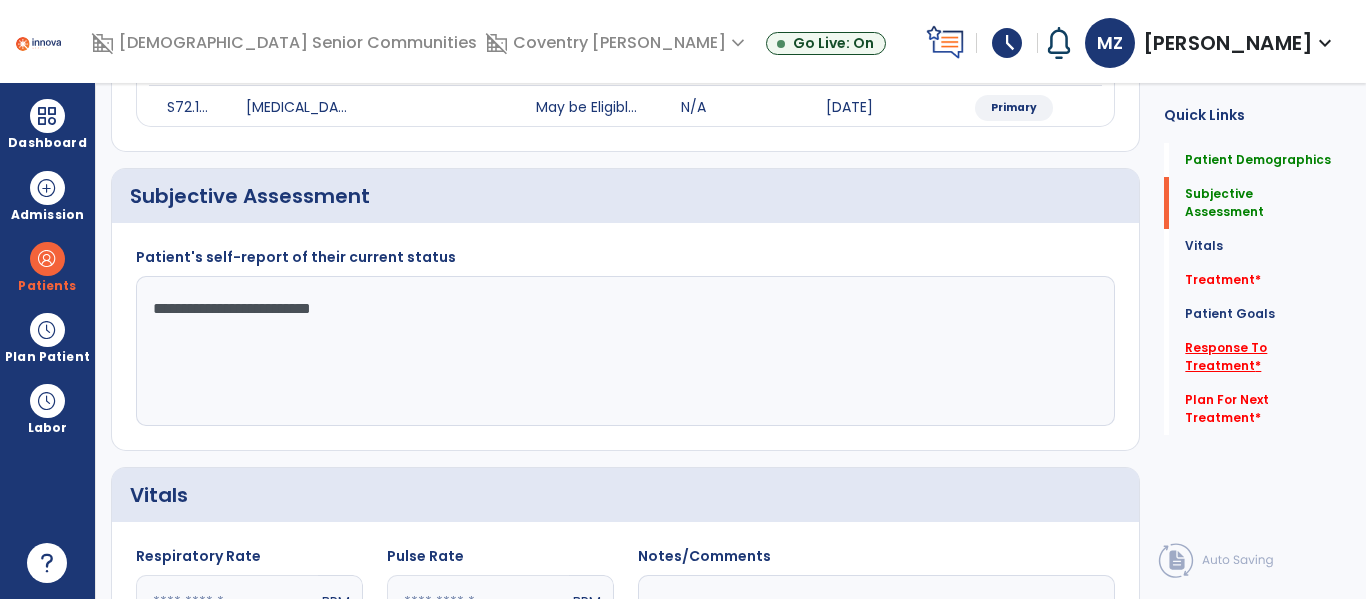 click on "Response To Treatment   *" 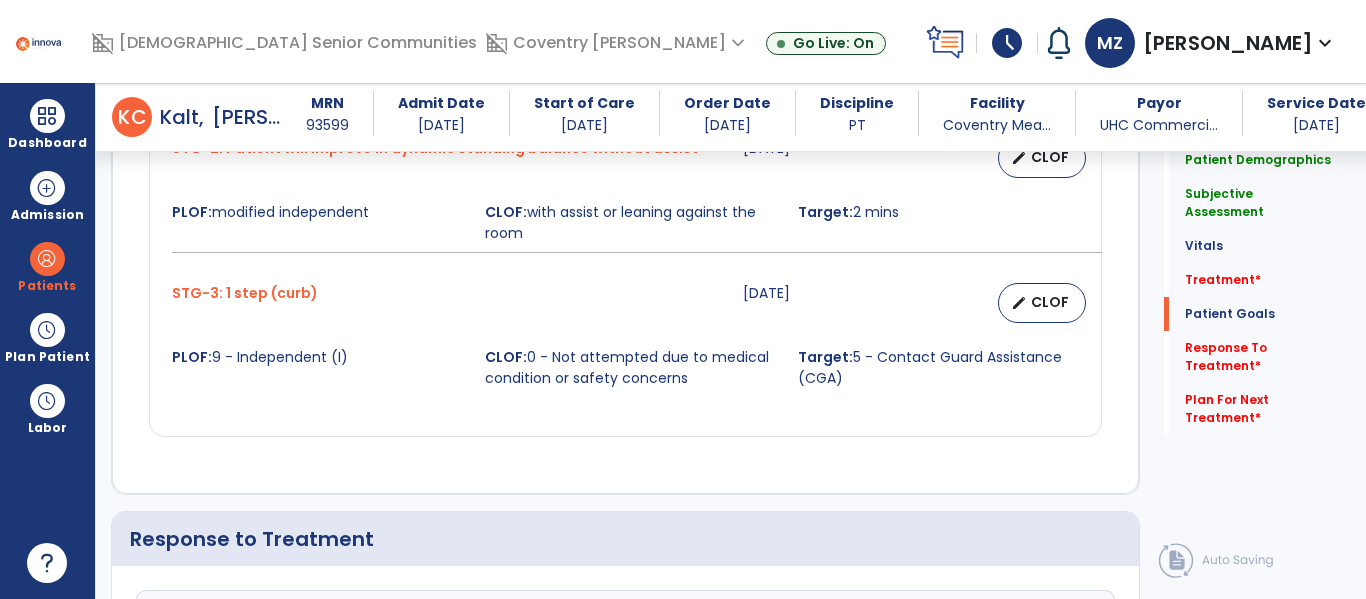 scroll, scrollTop: 2079, scrollLeft: 0, axis: vertical 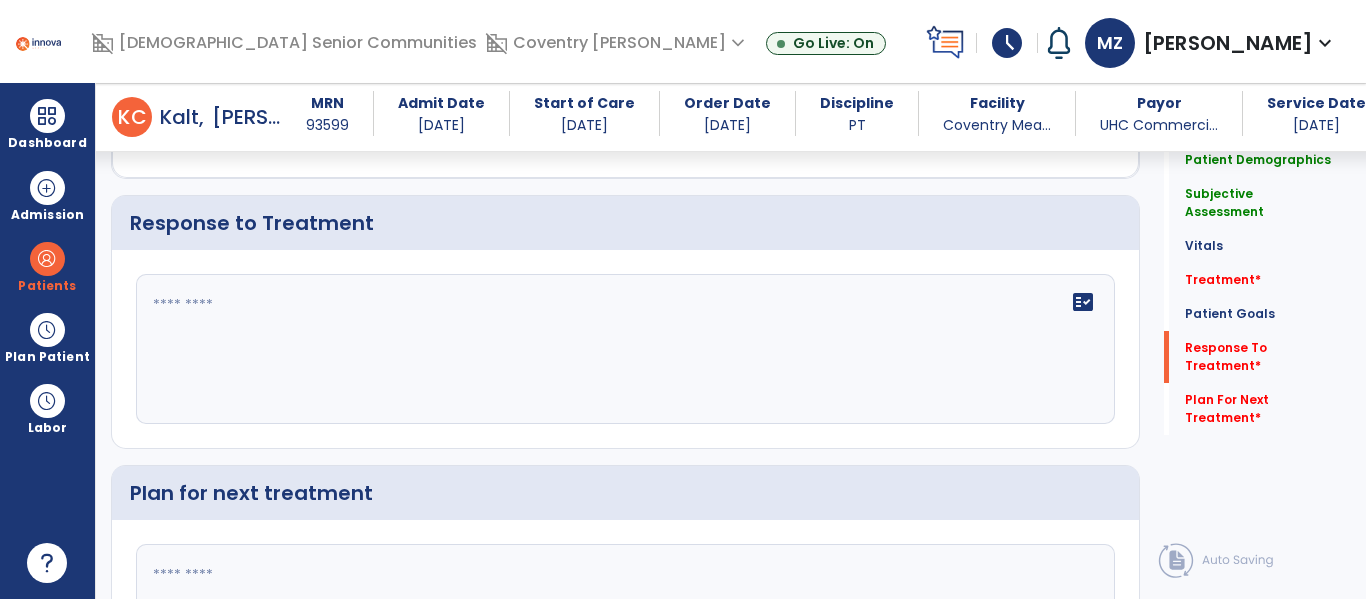 click on "fact_check" 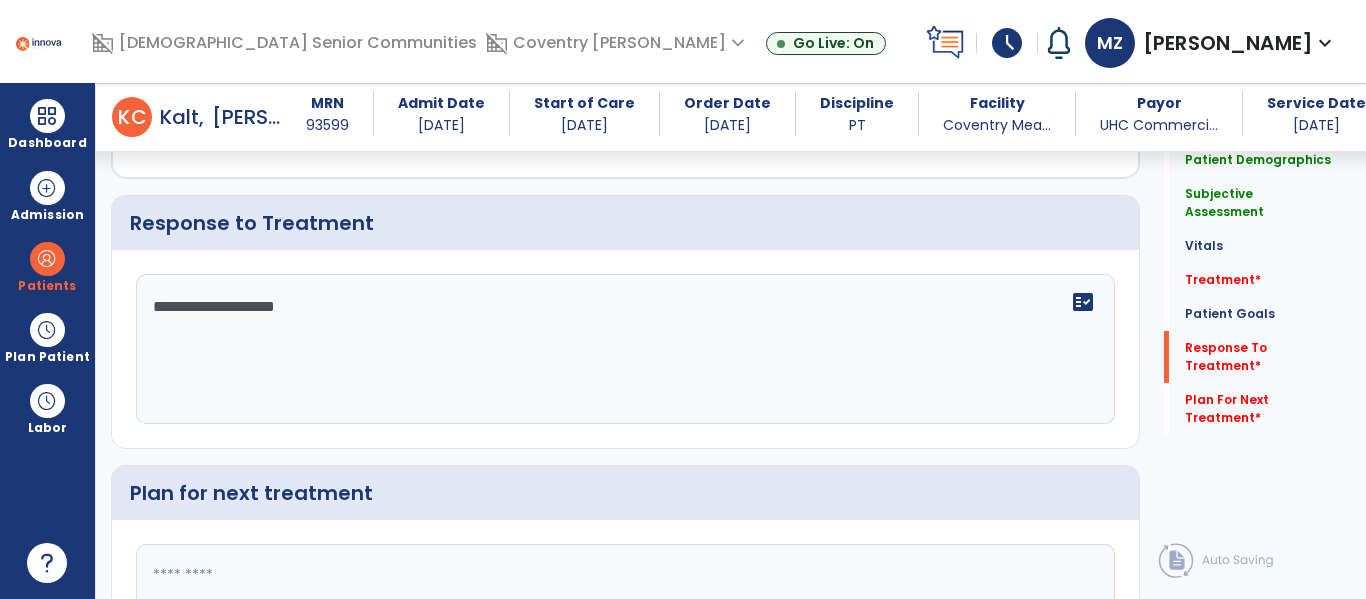 type on "**********" 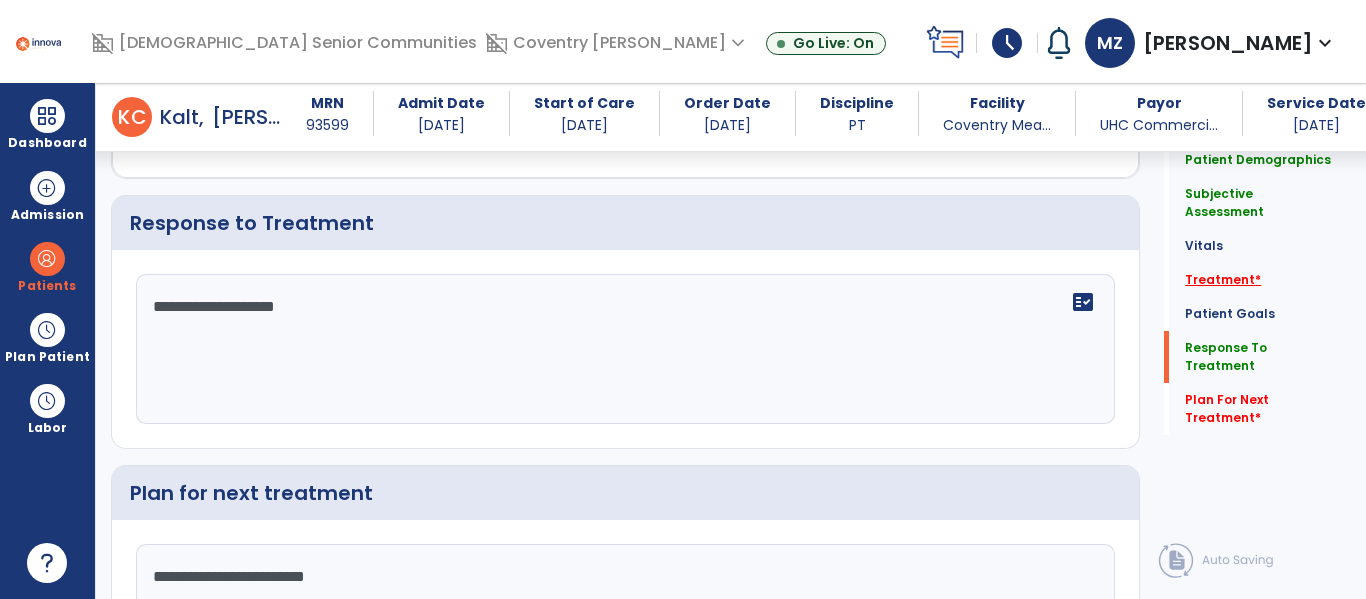 type on "**********" 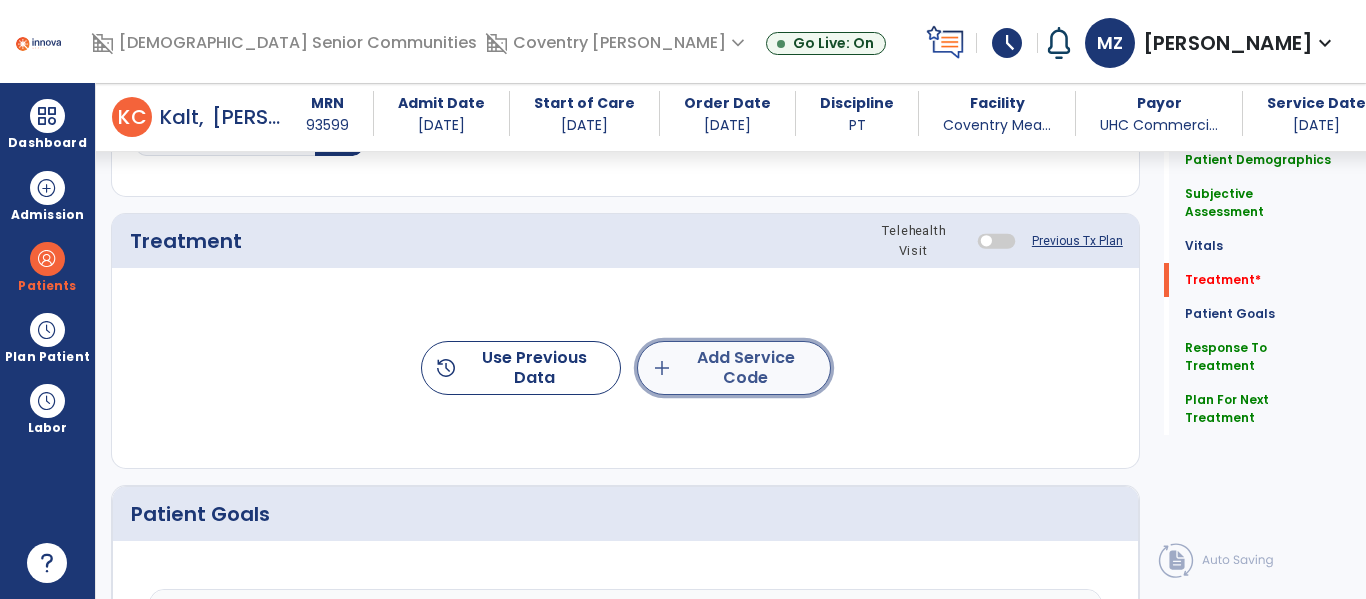 click on "add  Add Service Code" 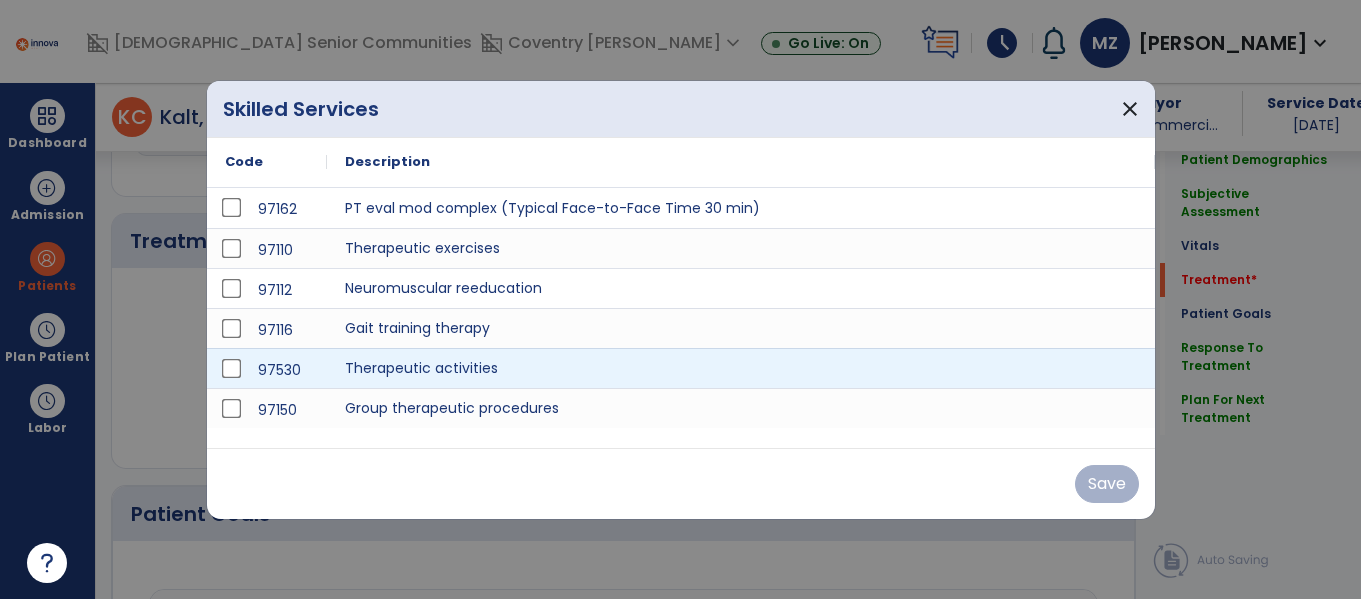 scroll, scrollTop: 1036, scrollLeft: 0, axis: vertical 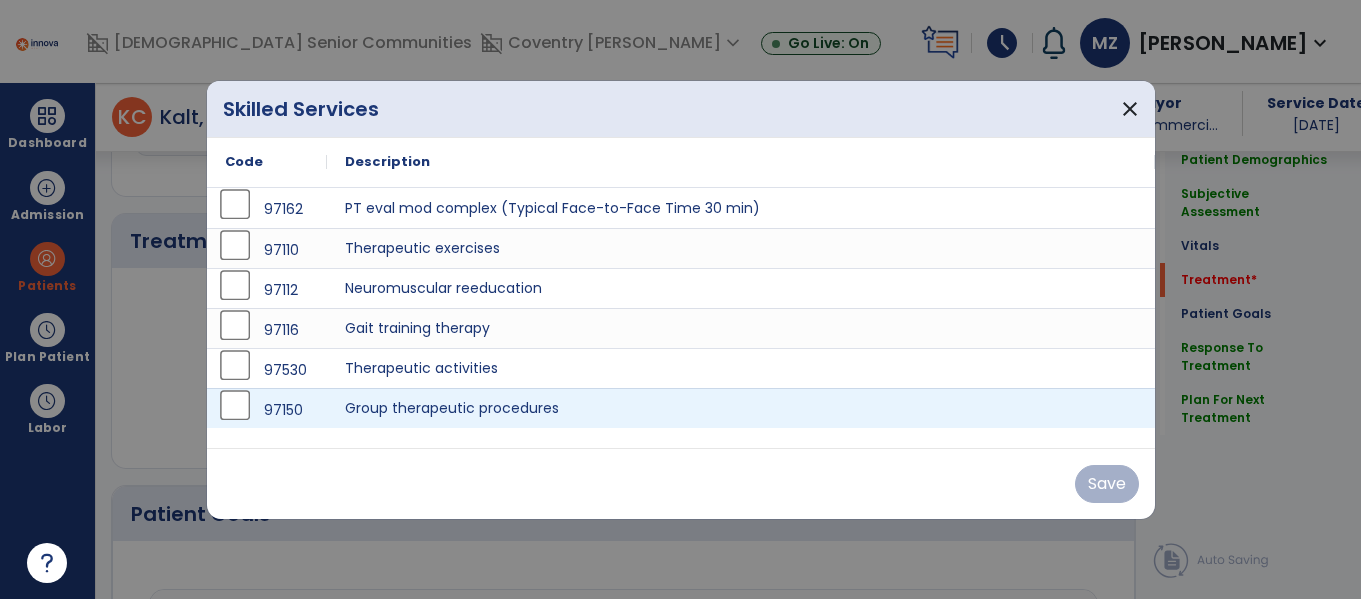 click on "97150" at bounding box center (267, 410) 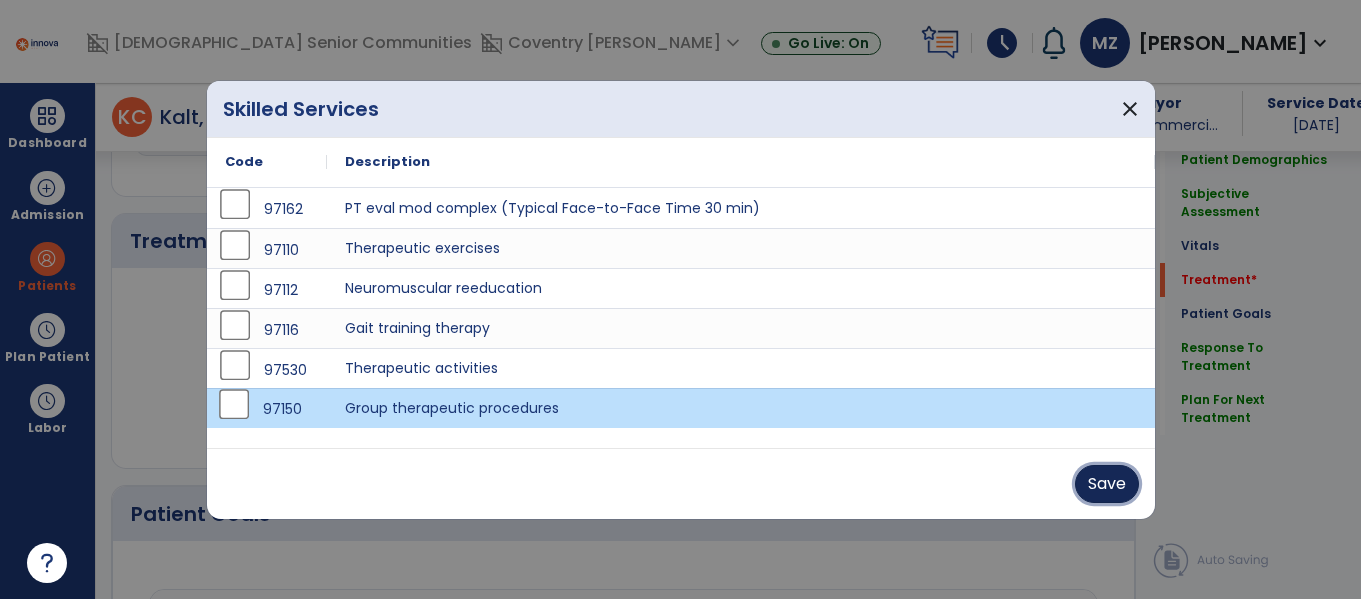 click on "Save" at bounding box center (1107, 484) 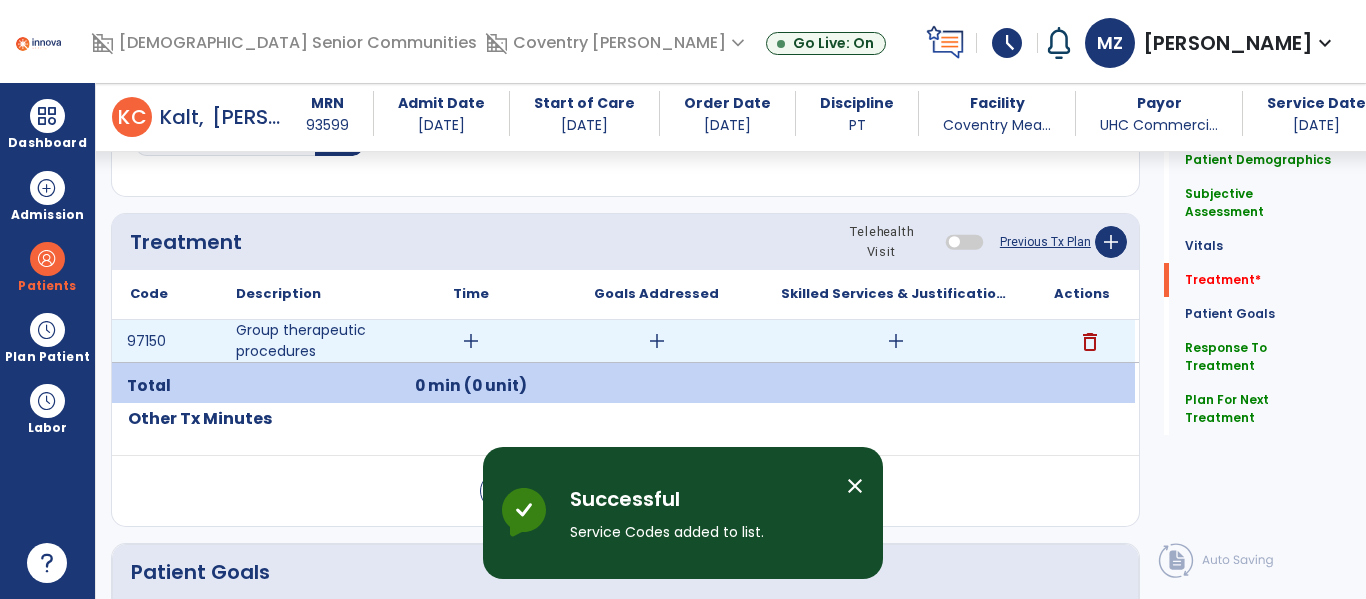 click on "add" at bounding box center [471, 341] 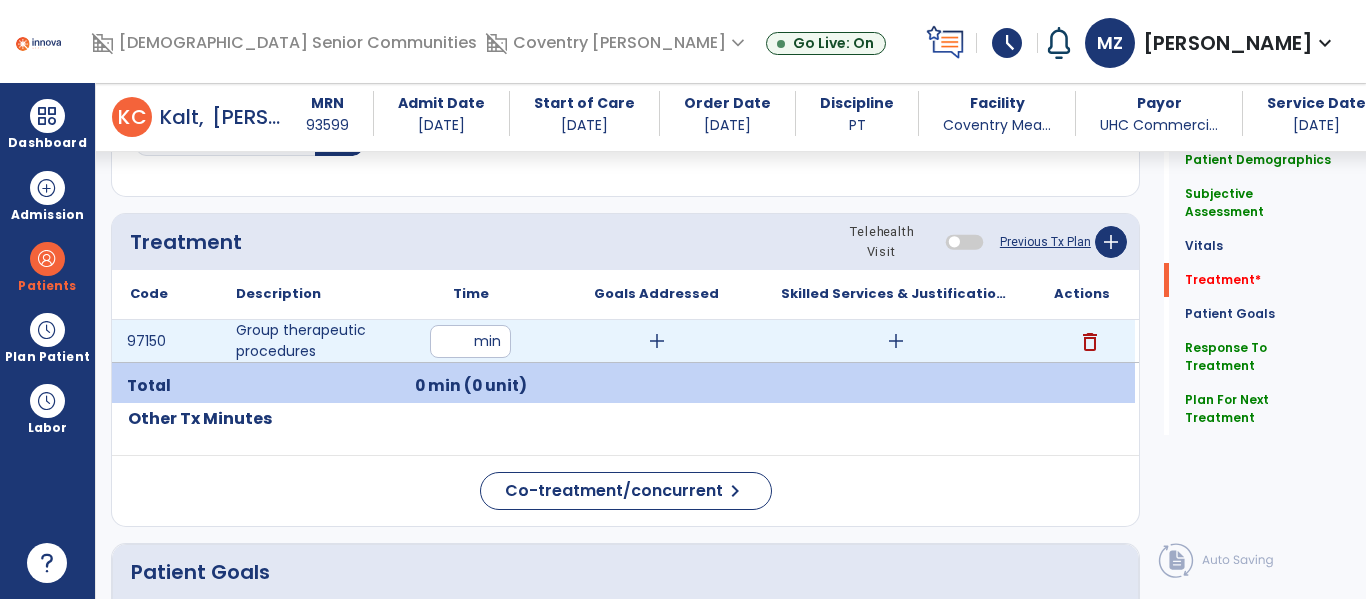 type on "**" 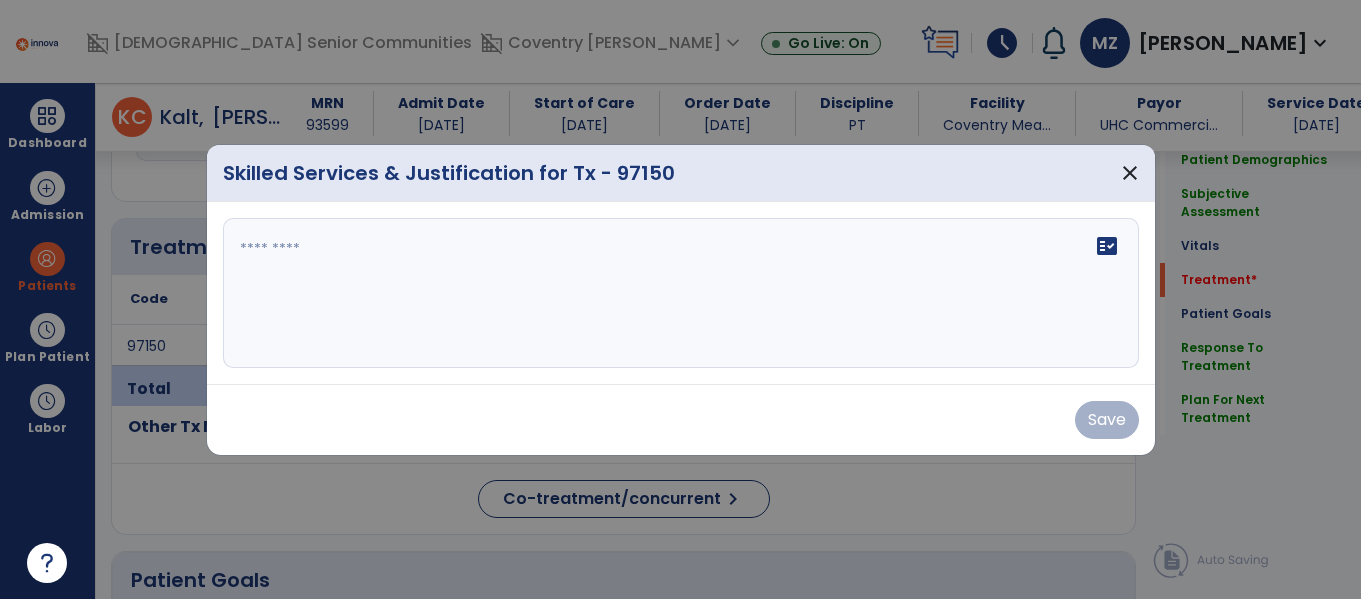 scroll, scrollTop: 1036, scrollLeft: 0, axis: vertical 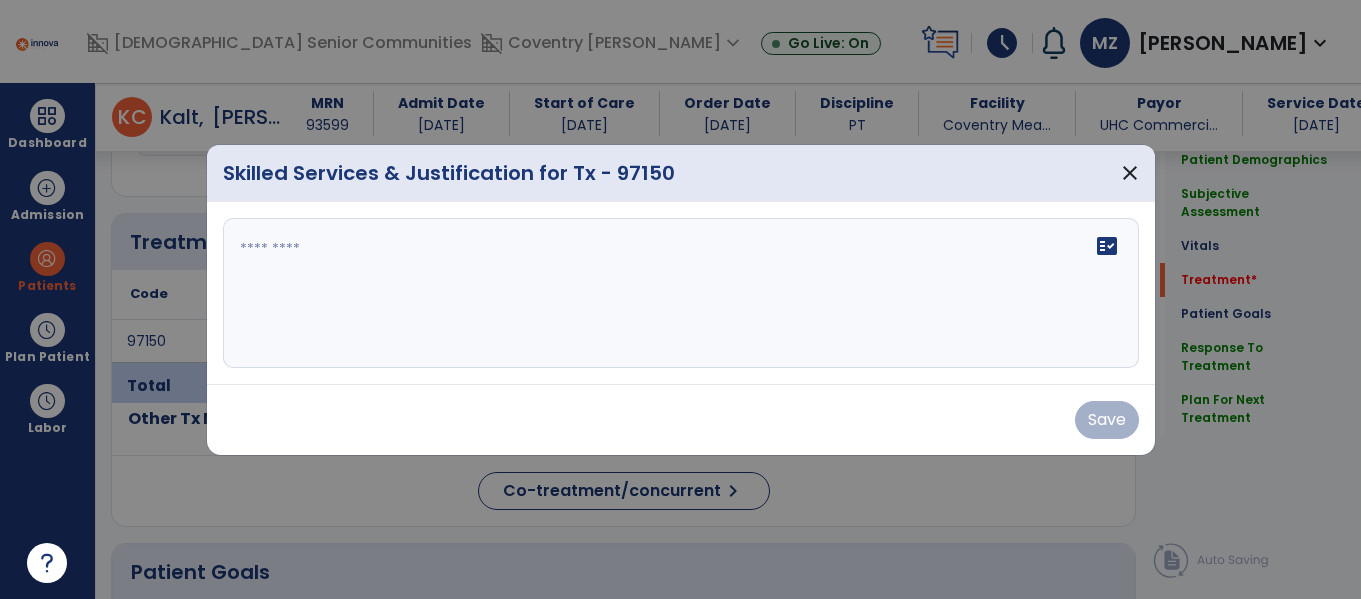 click on "fact_check" at bounding box center [681, 293] 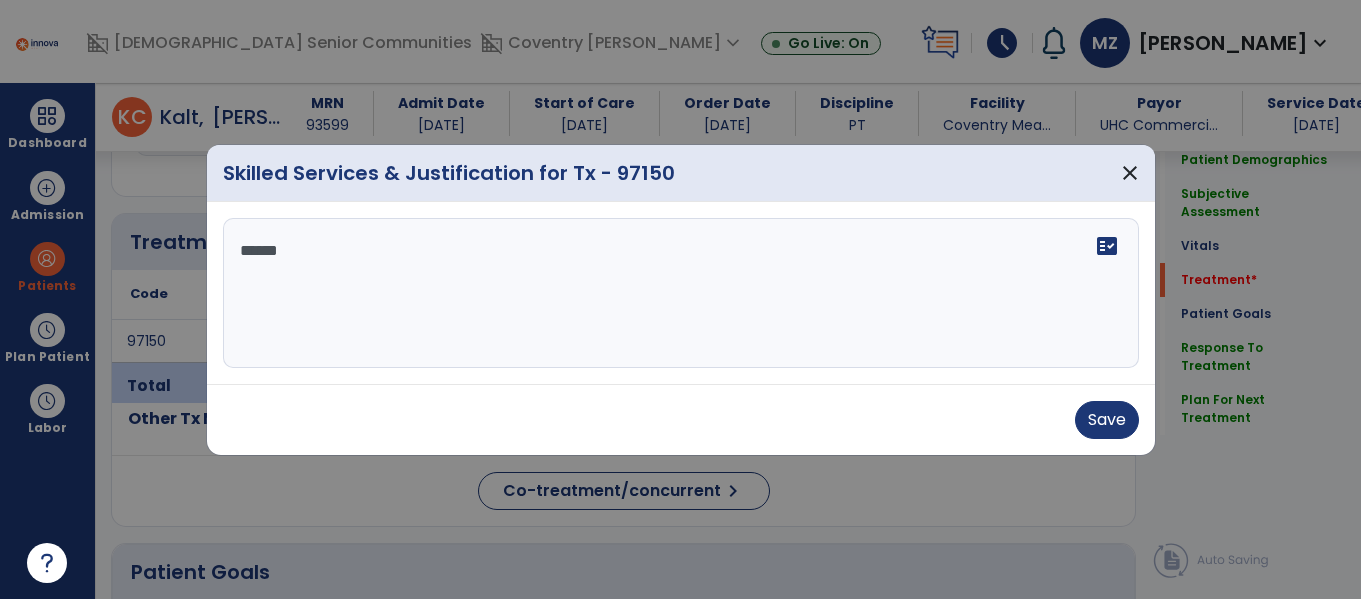 scroll, scrollTop: 0, scrollLeft: 0, axis: both 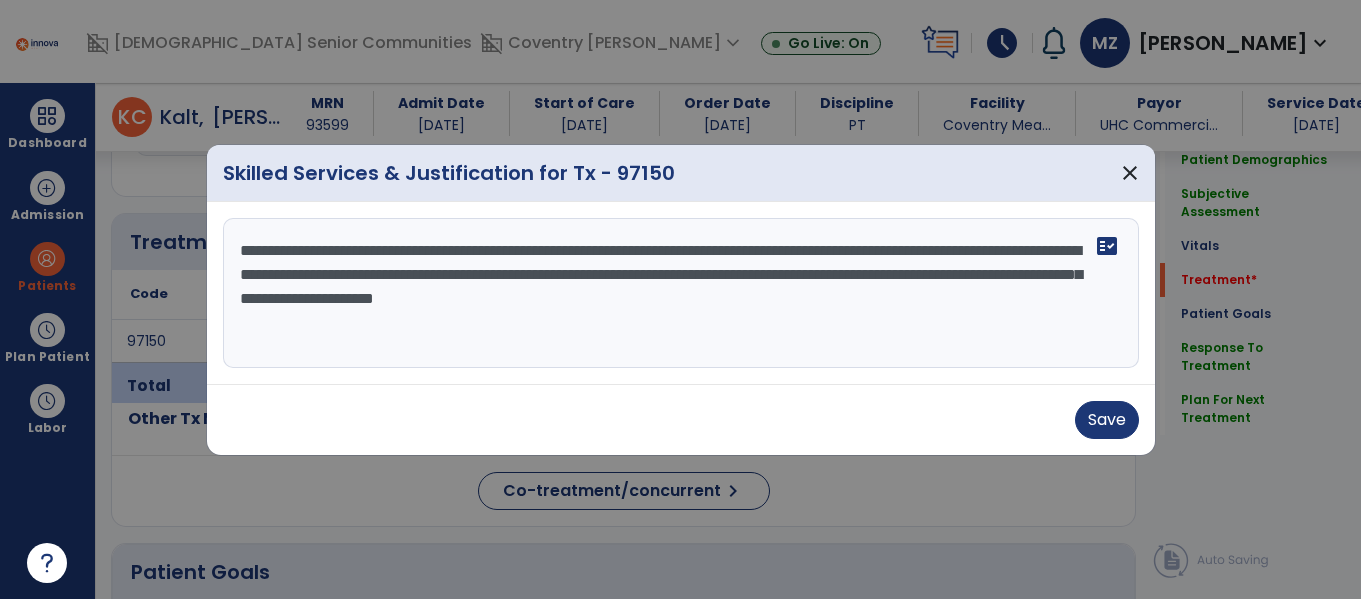 click on "**********" at bounding box center [681, 293] 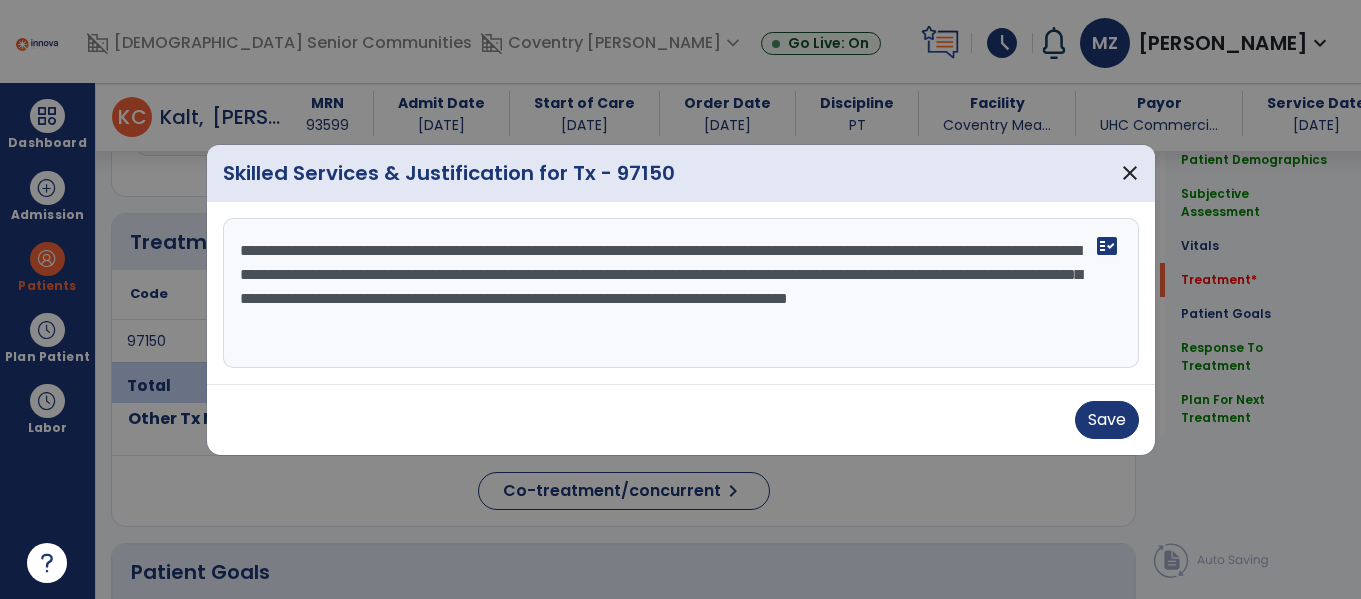 click on "**********" at bounding box center (681, 293) 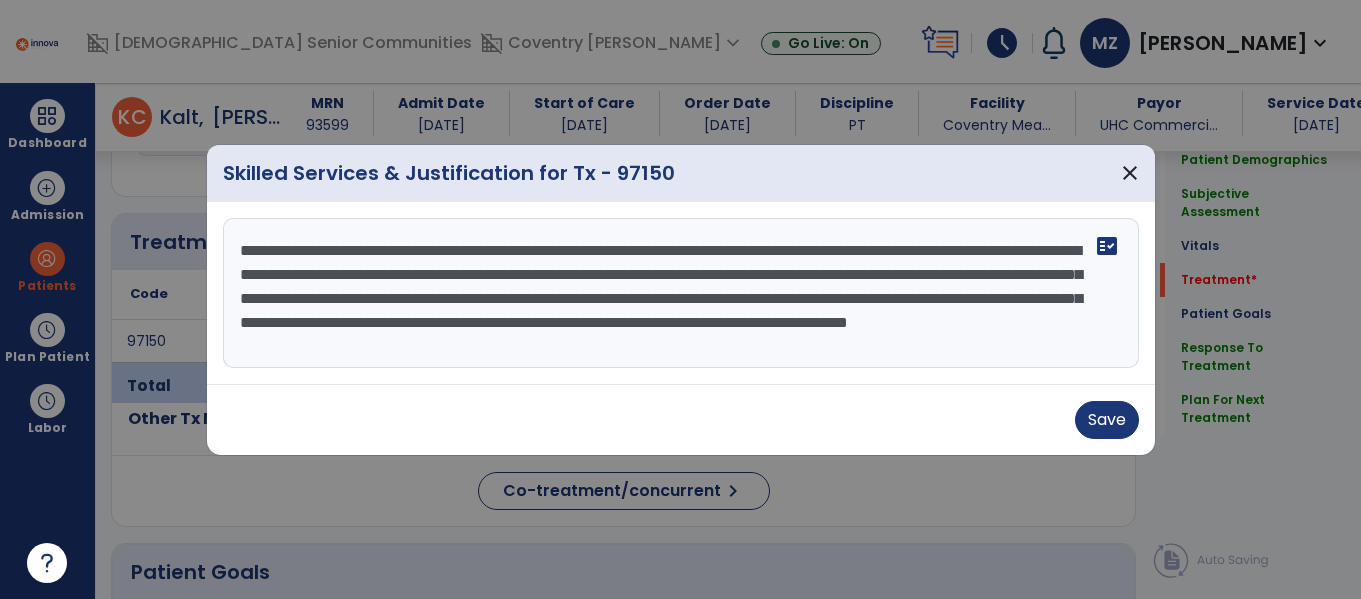 scroll, scrollTop: 16, scrollLeft: 0, axis: vertical 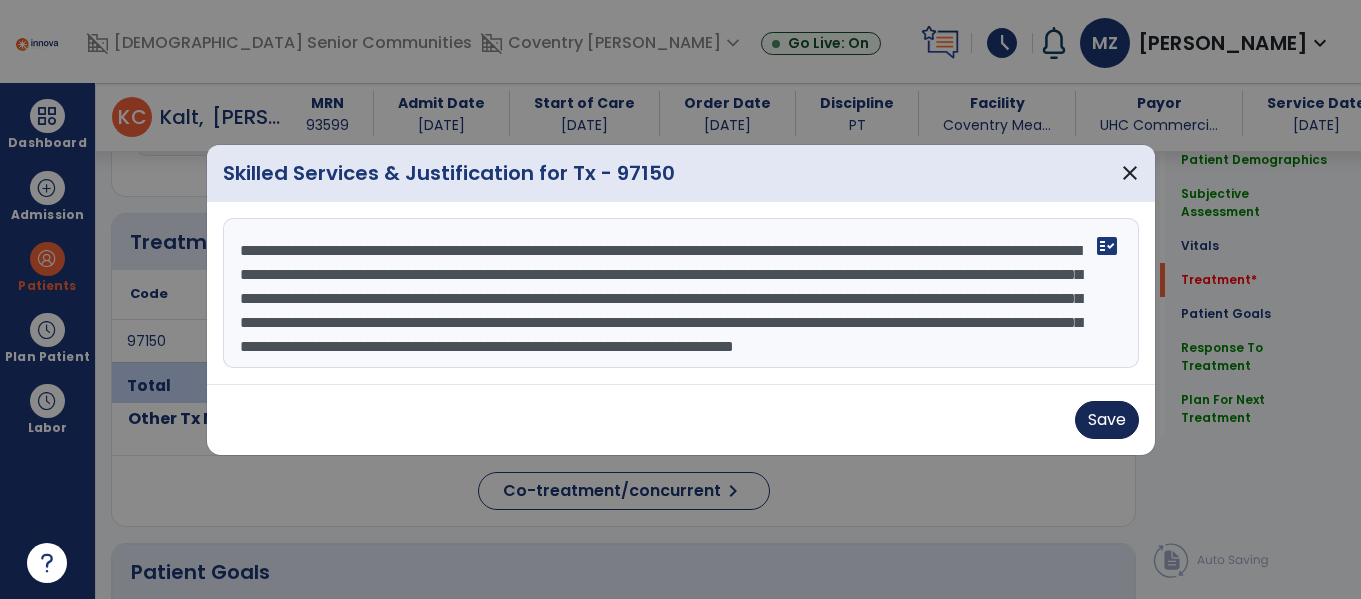 type on "**********" 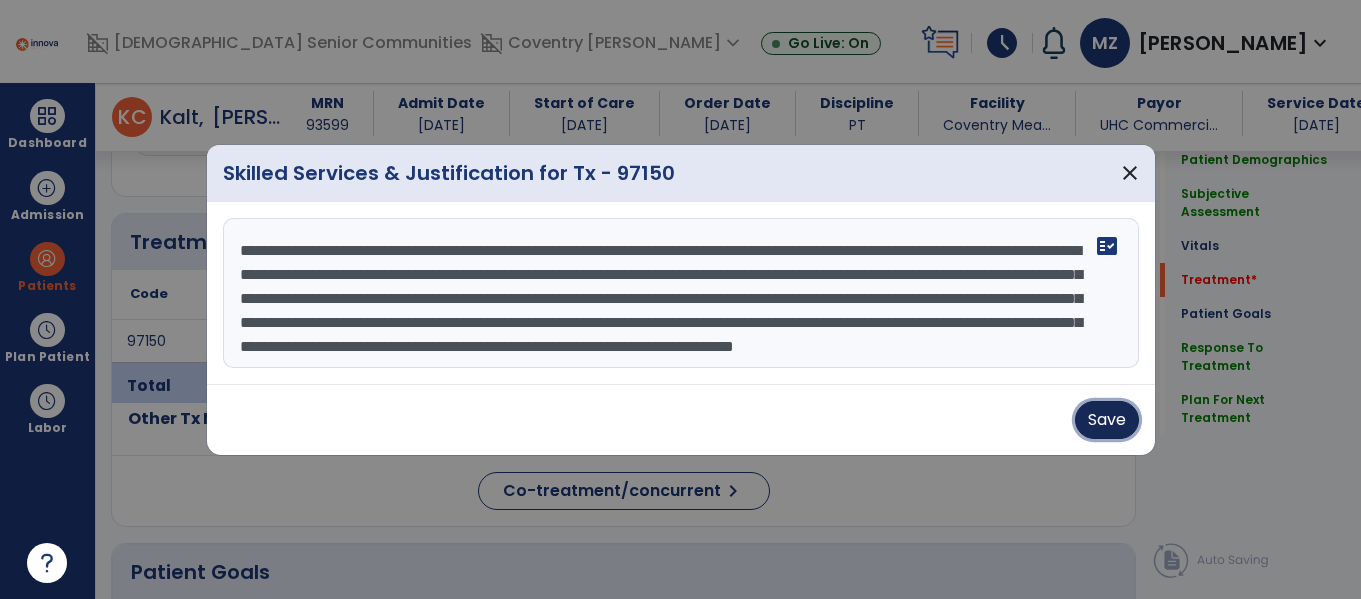 click on "Save" at bounding box center [1107, 420] 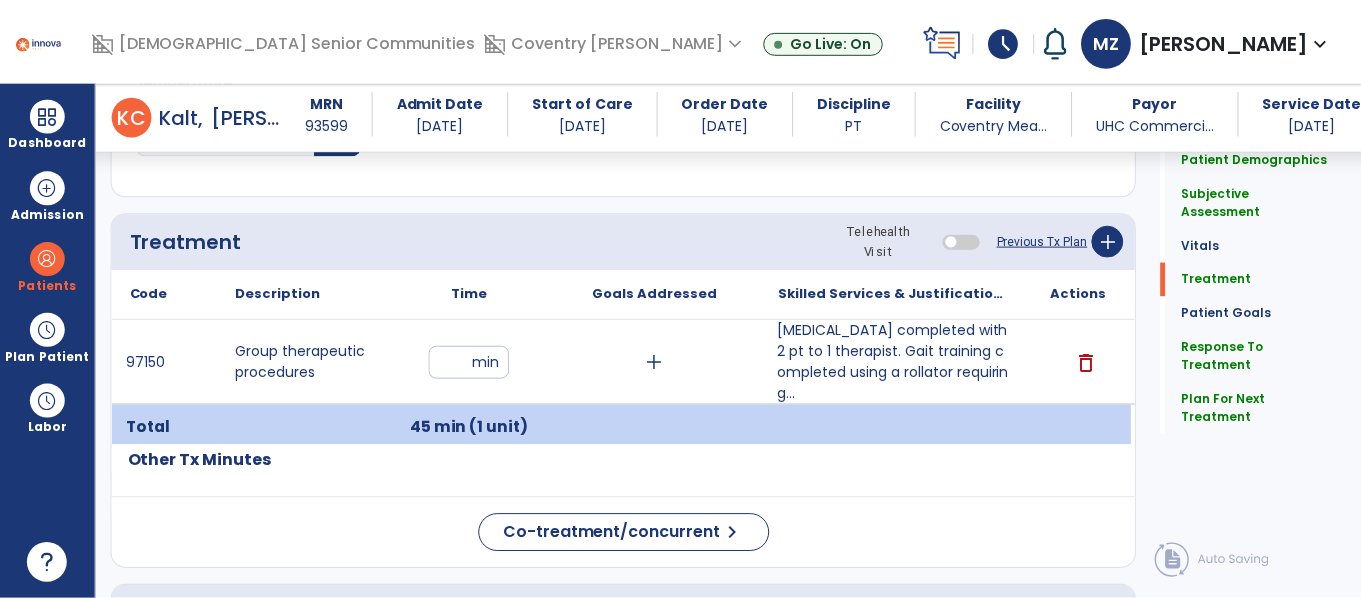 scroll, scrollTop: 2365, scrollLeft: 0, axis: vertical 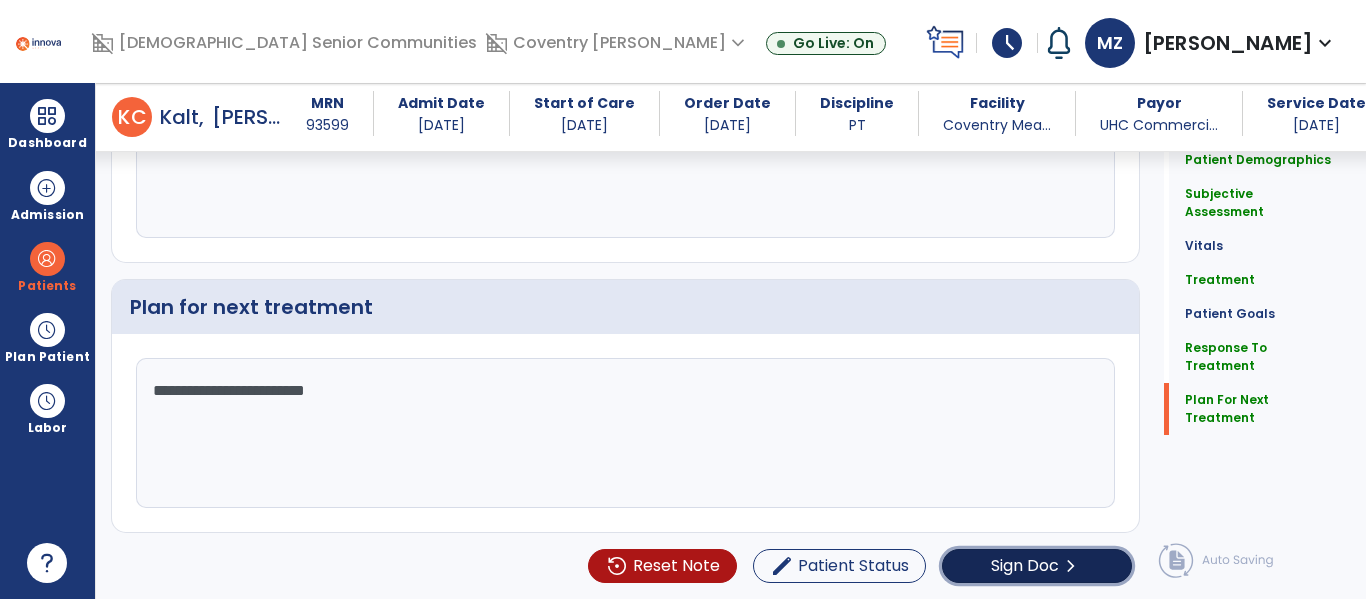 click on "Sign Doc" 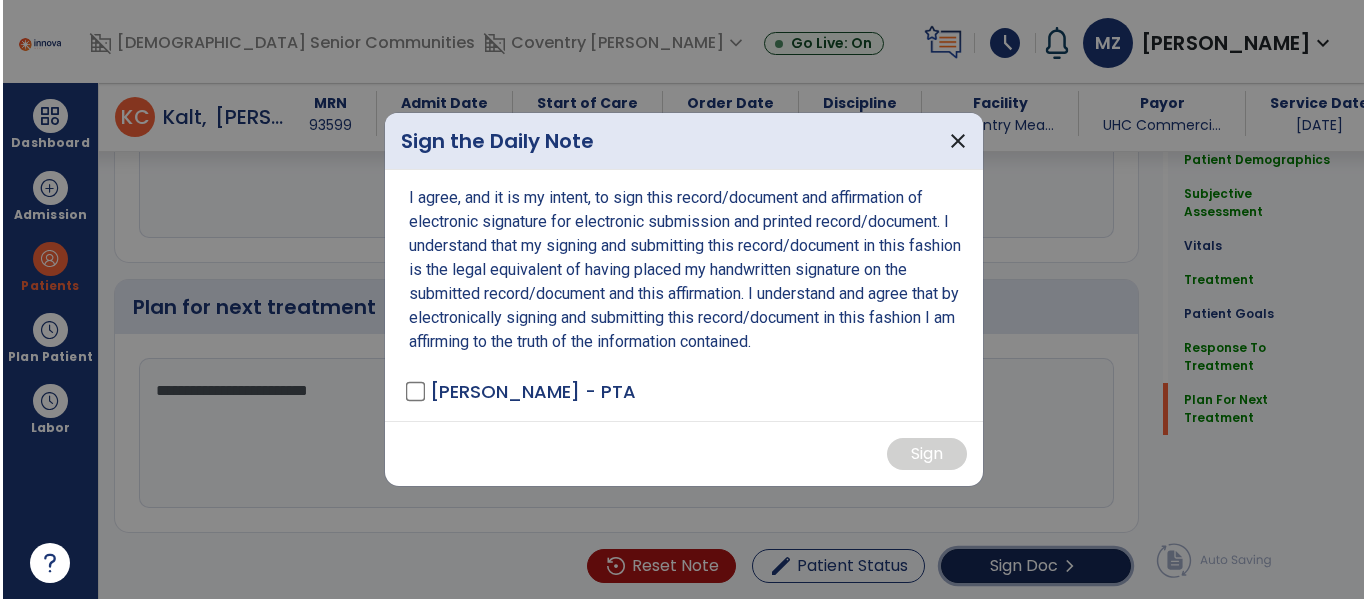 scroll, scrollTop: 2365, scrollLeft: 0, axis: vertical 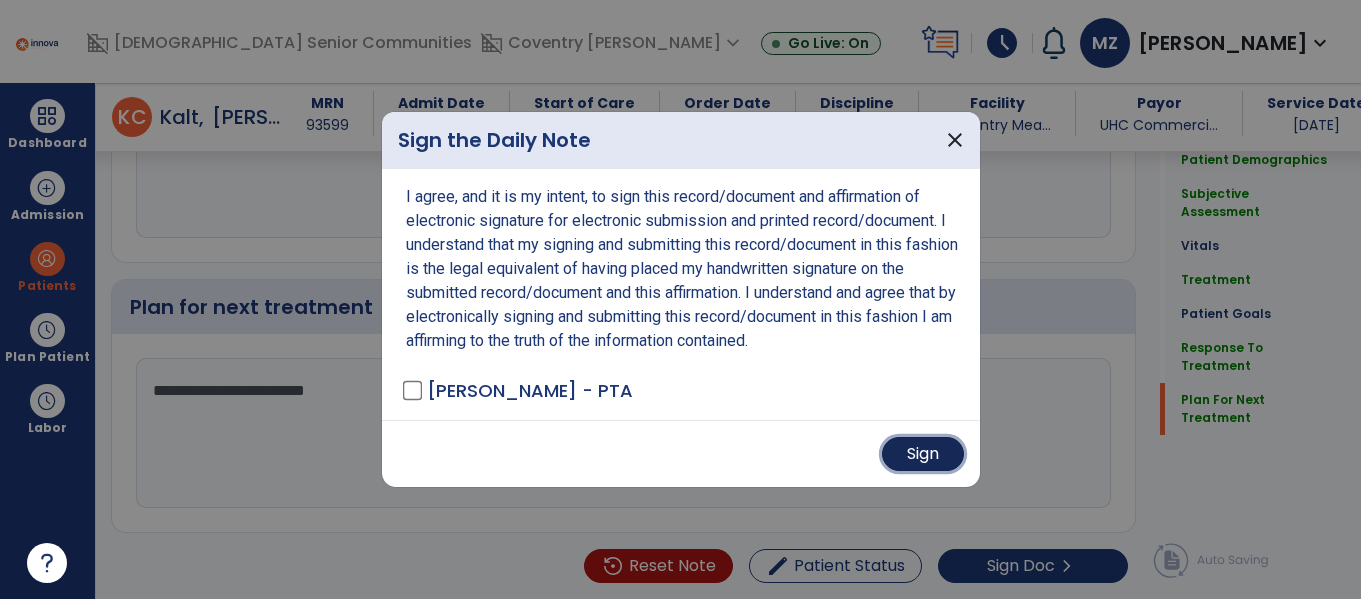click on "Sign" at bounding box center (923, 454) 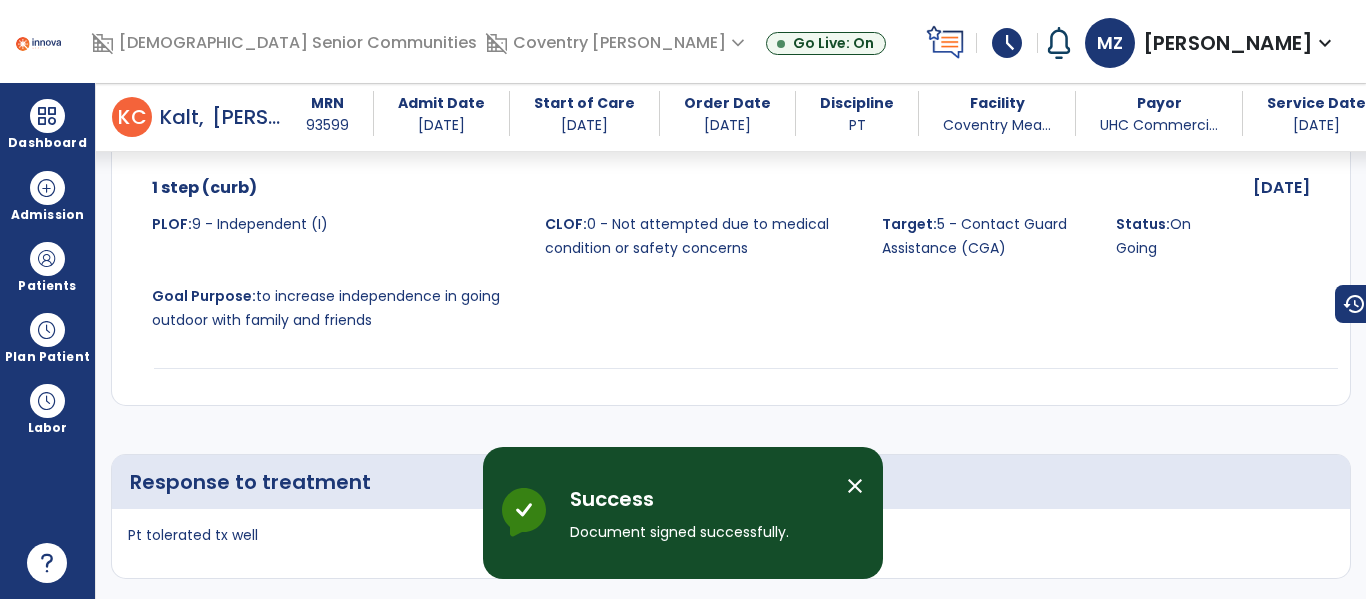 scroll, scrollTop: 3342, scrollLeft: 0, axis: vertical 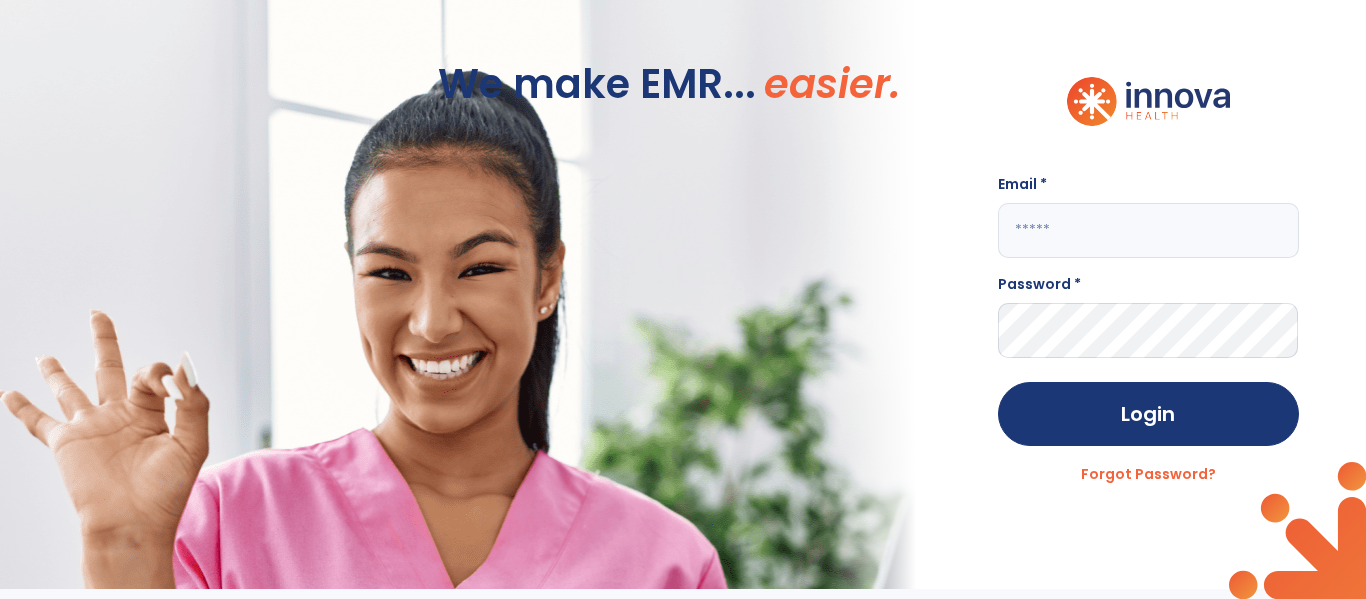 click on "We make EMR... easier." 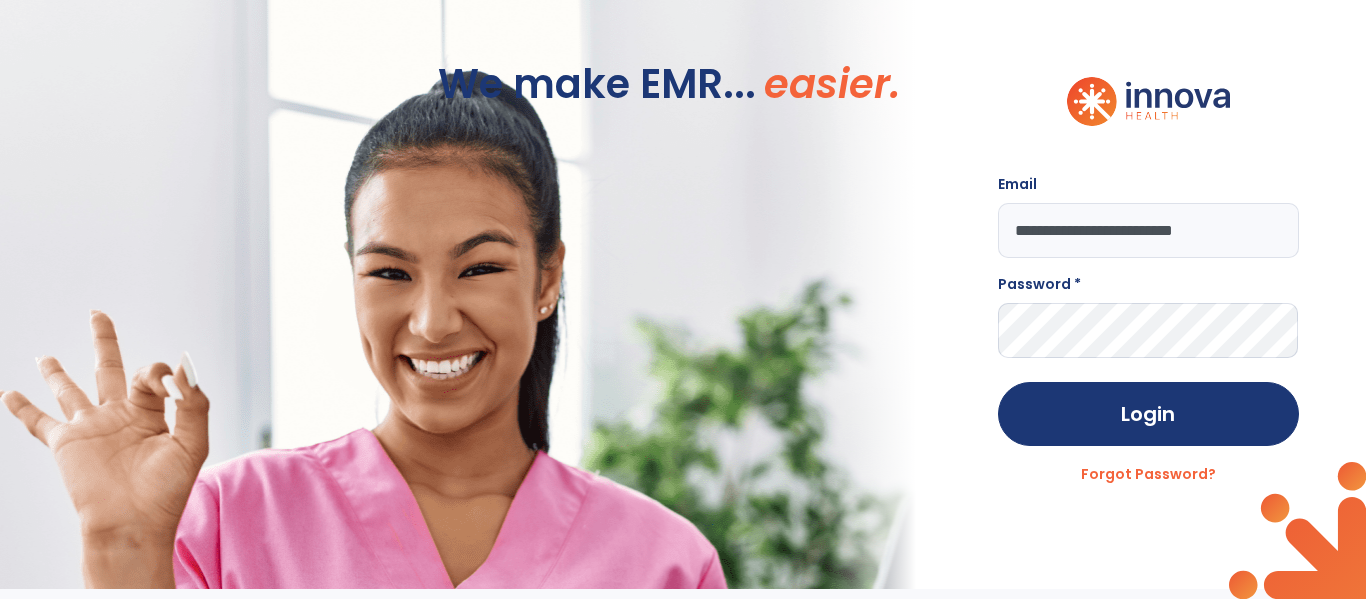 scroll, scrollTop: 0, scrollLeft: 7, axis: horizontal 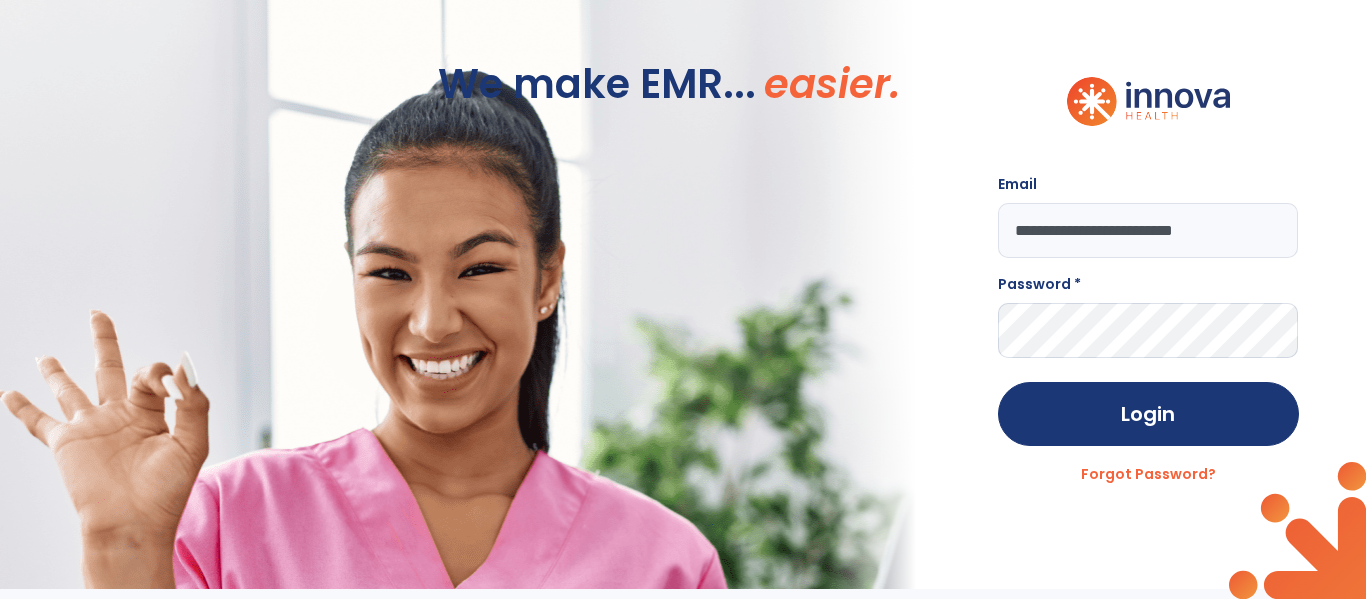 type on "**********" 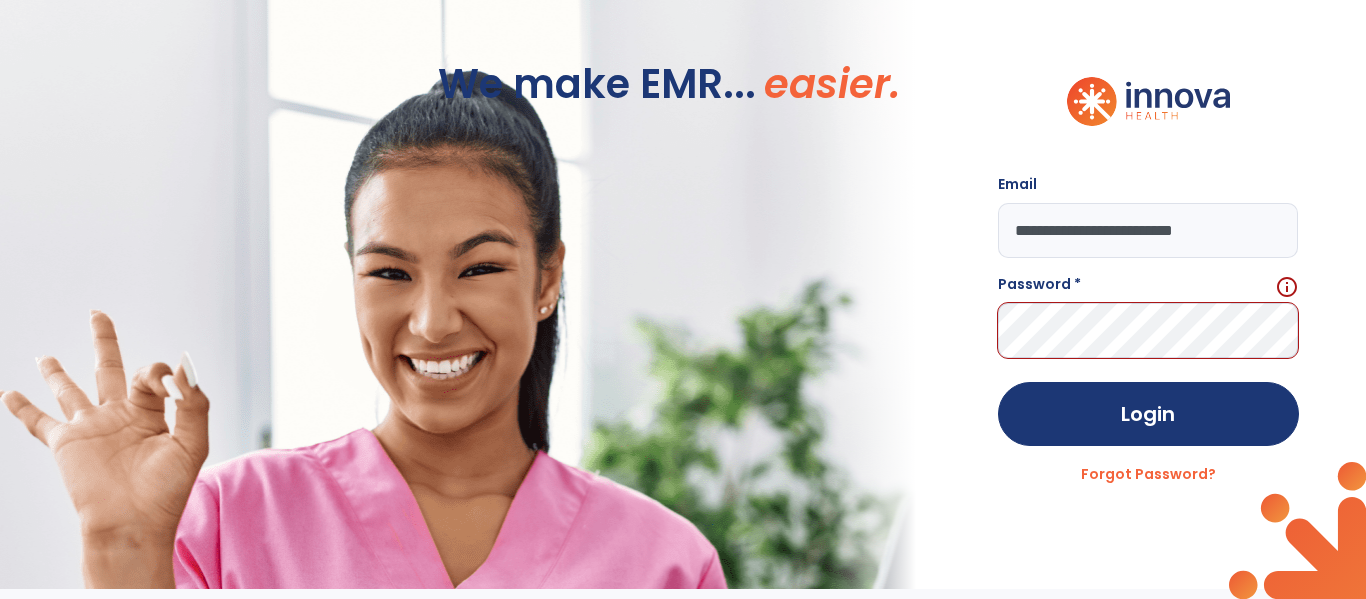 scroll, scrollTop: 0, scrollLeft: 0, axis: both 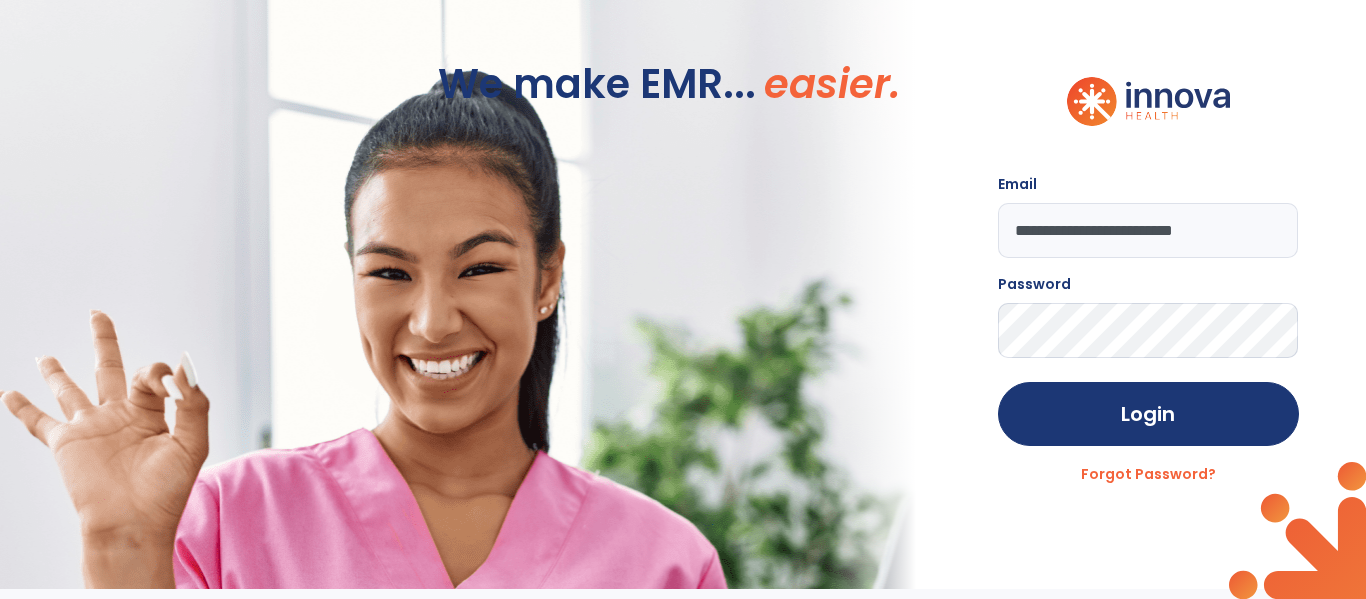 click on "Login" 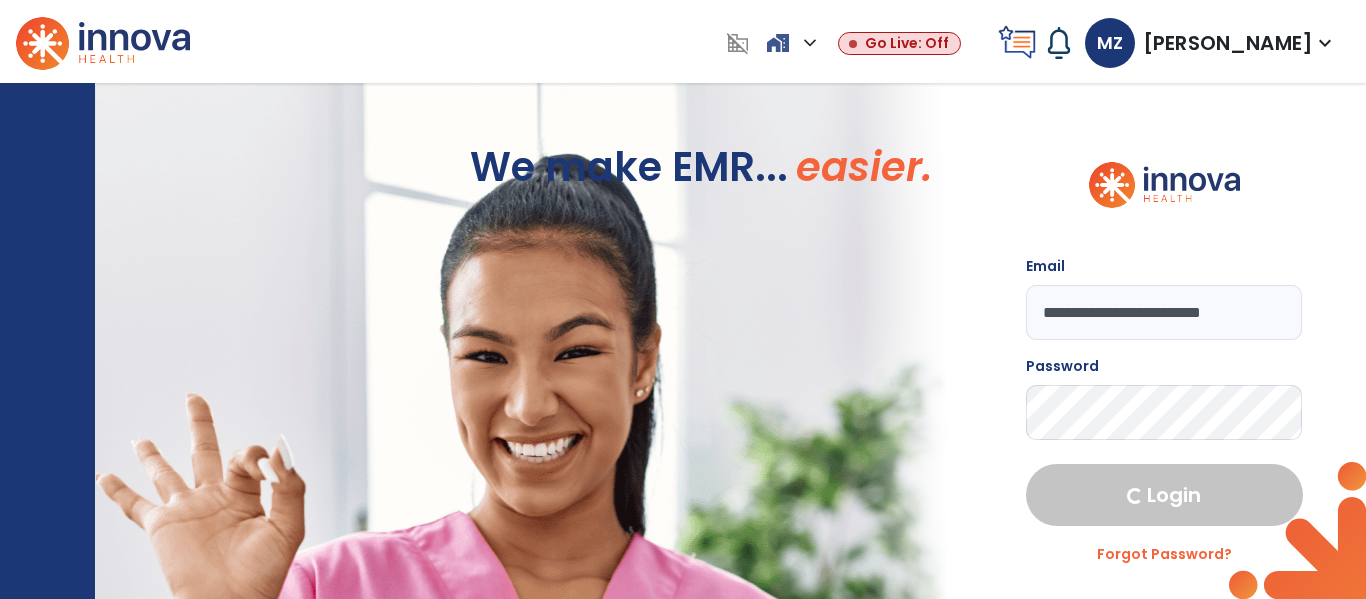 select on "****" 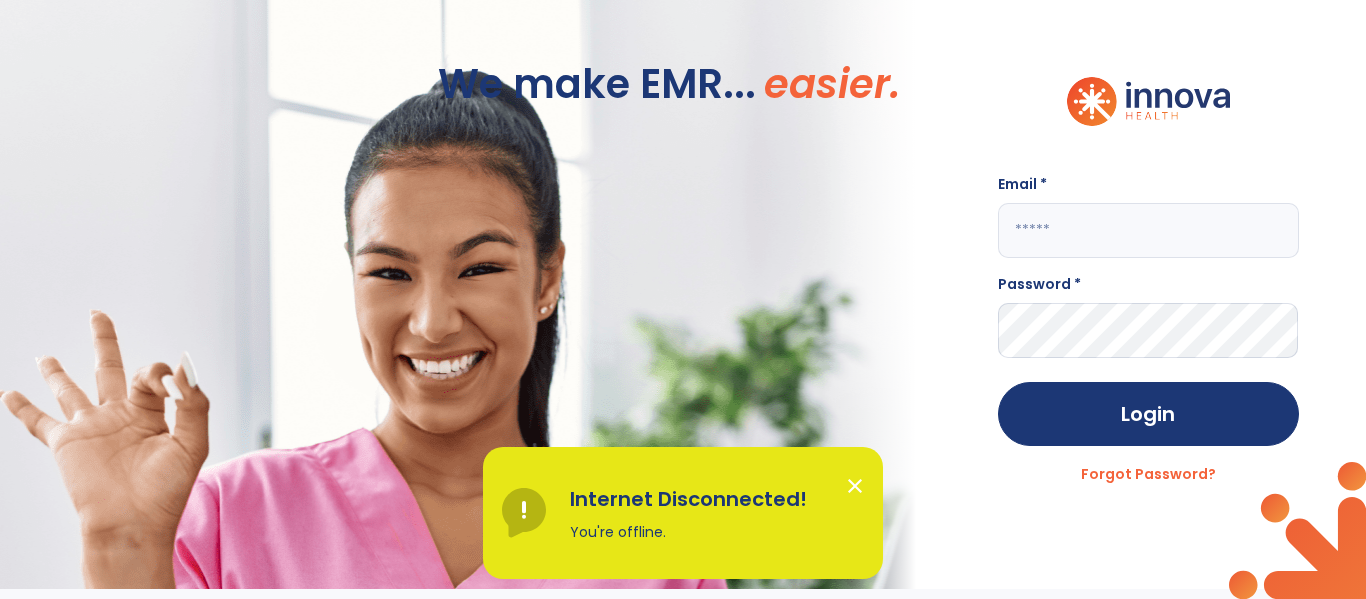 click 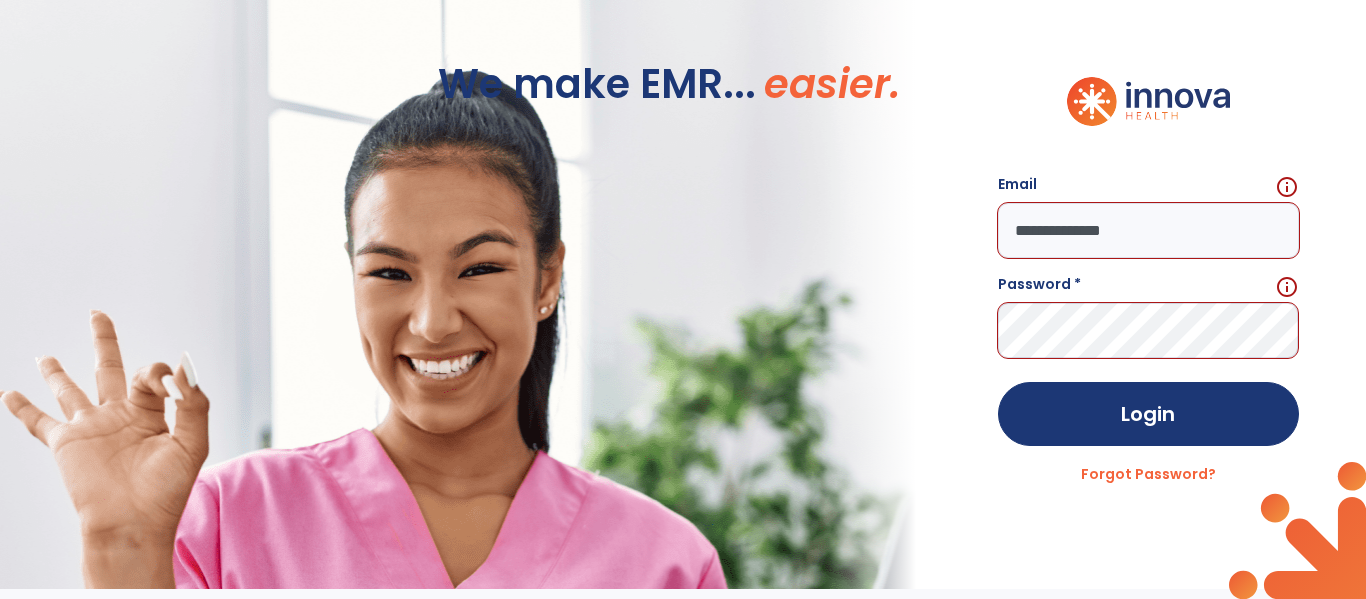 click on "**********" 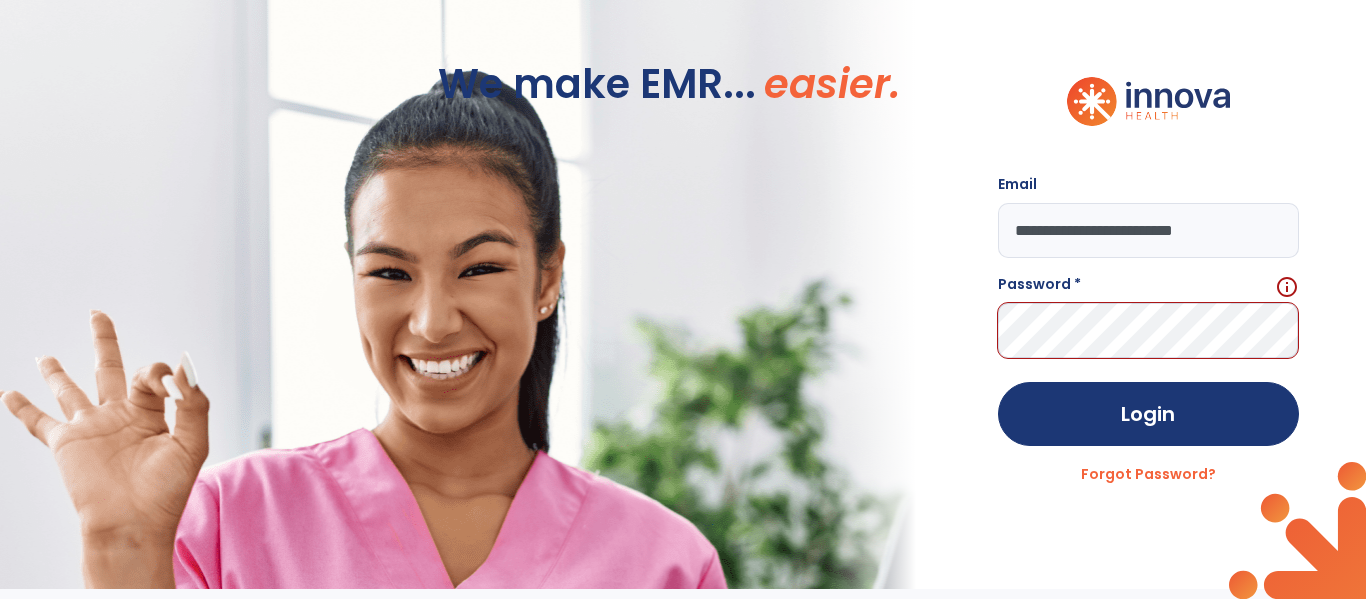 scroll, scrollTop: 0, scrollLeft: 7, axis: horizontal 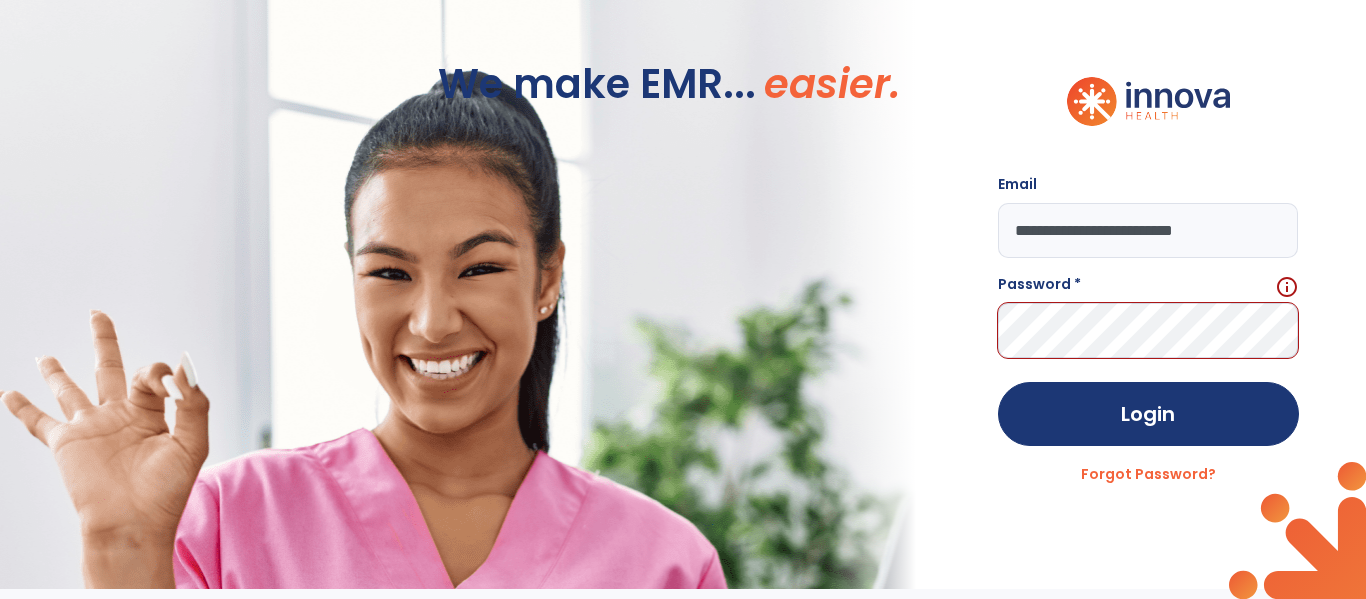 type on "**********" 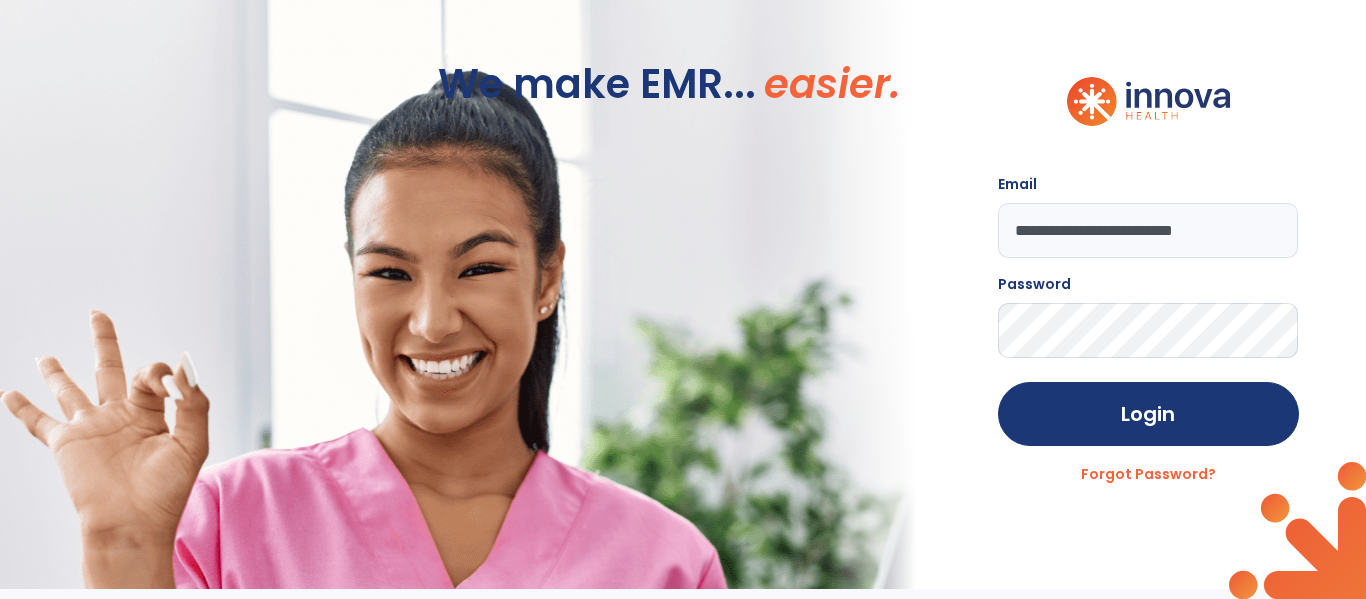 click on "Login" 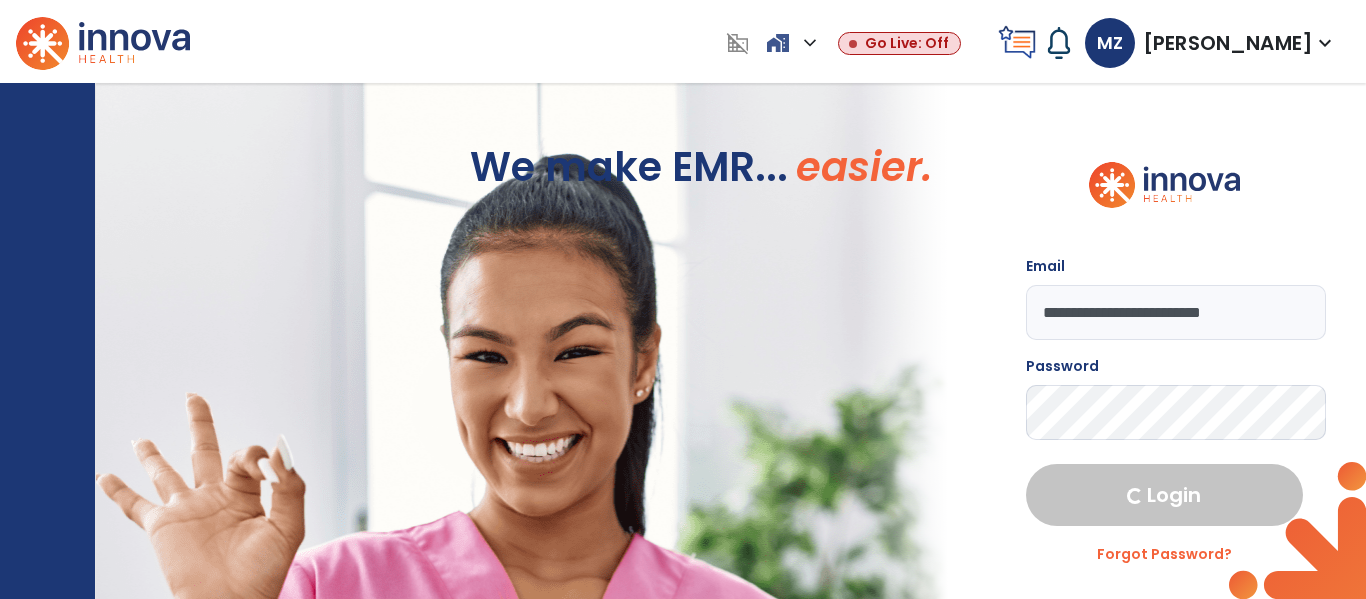 select on "****" 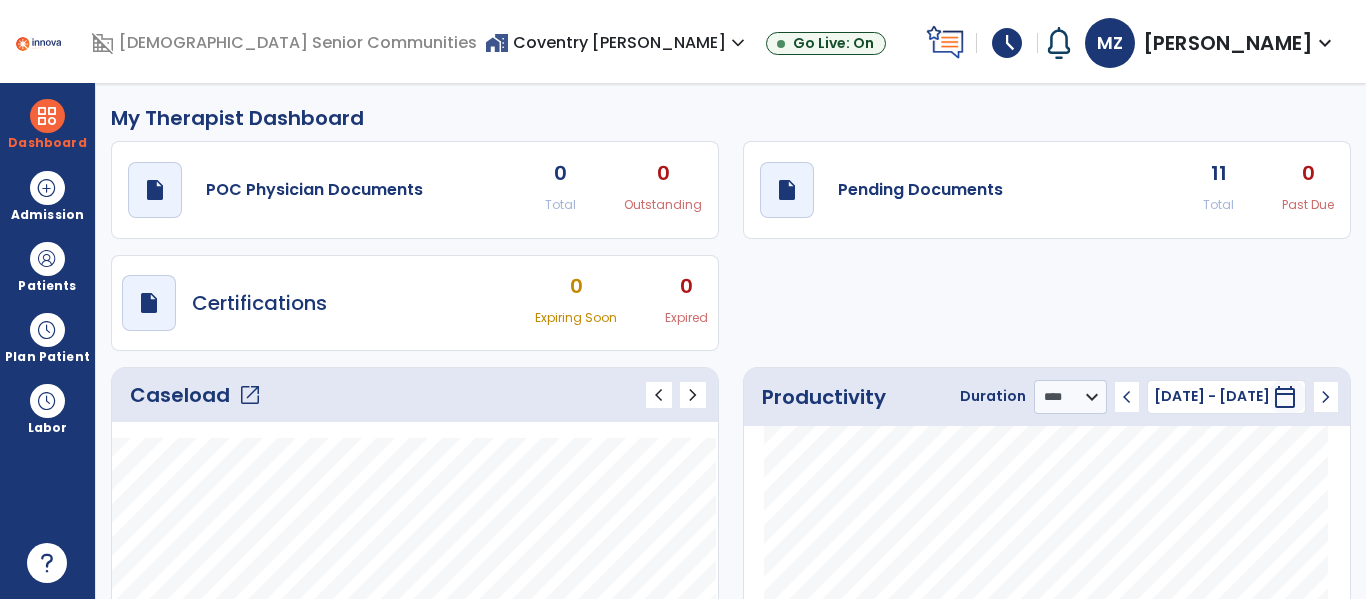 click on "Caseload   open_in_new   chevron_left   chevron_right" 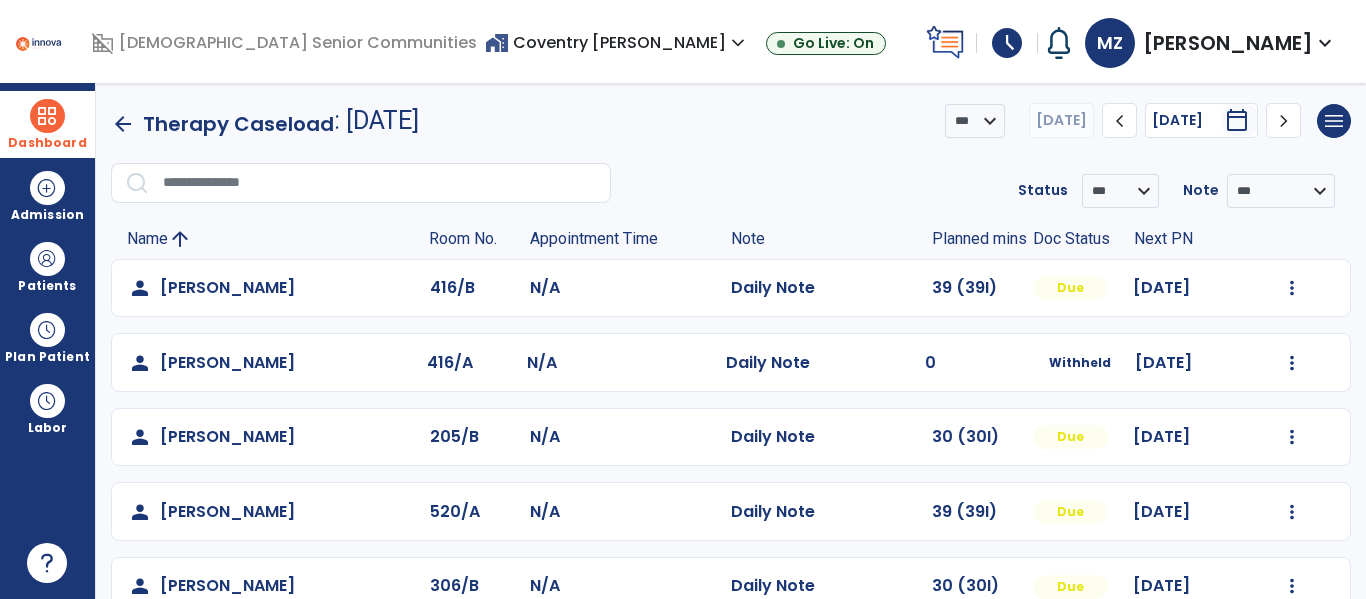 click on "Dashboard" at bounding box center [47, 143] 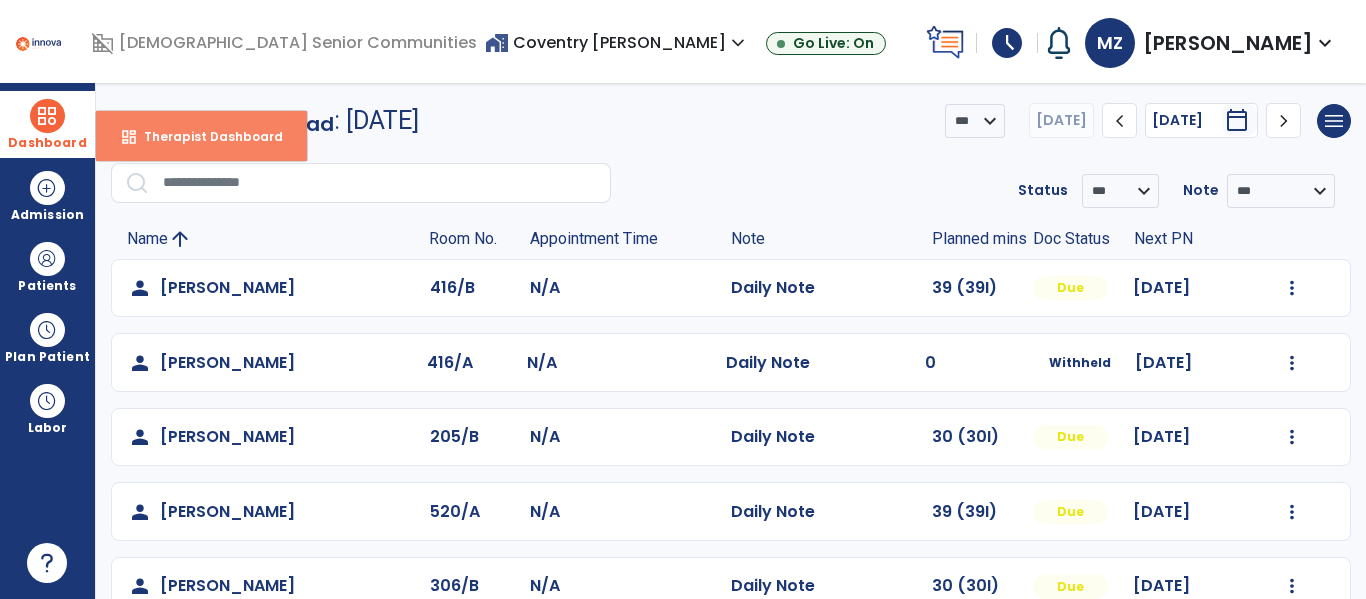 click on "dashboard  Therapist Dashboard" at bounding box center (201, 136) 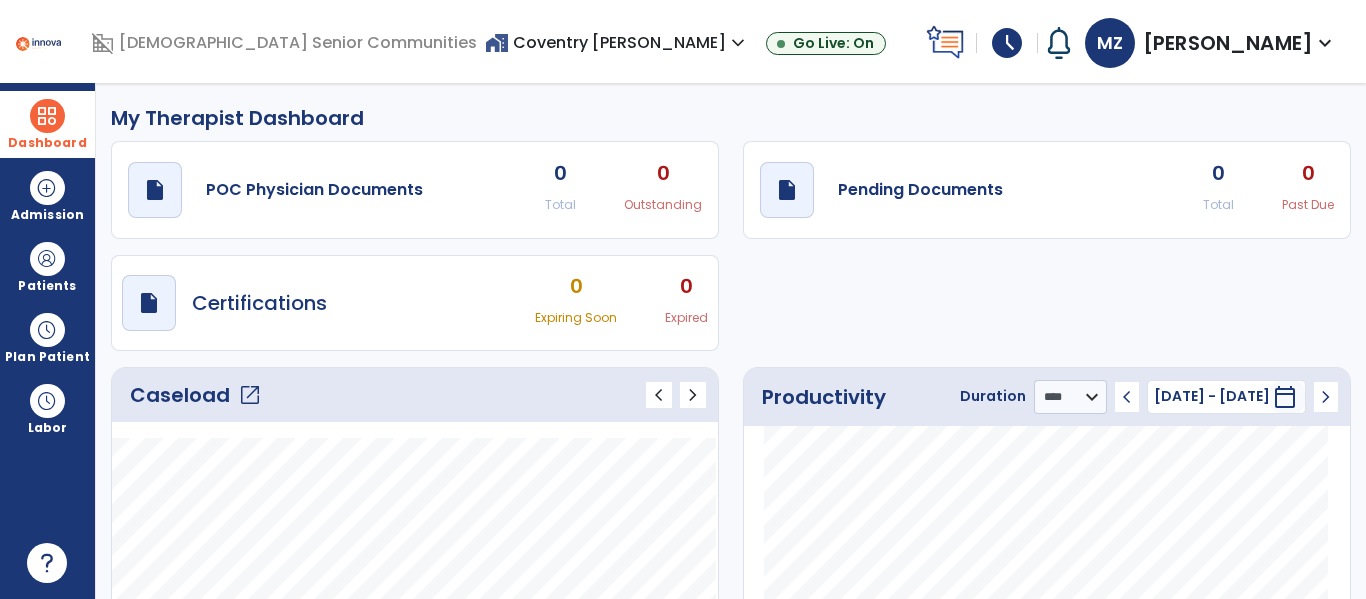click on "open_in_new" 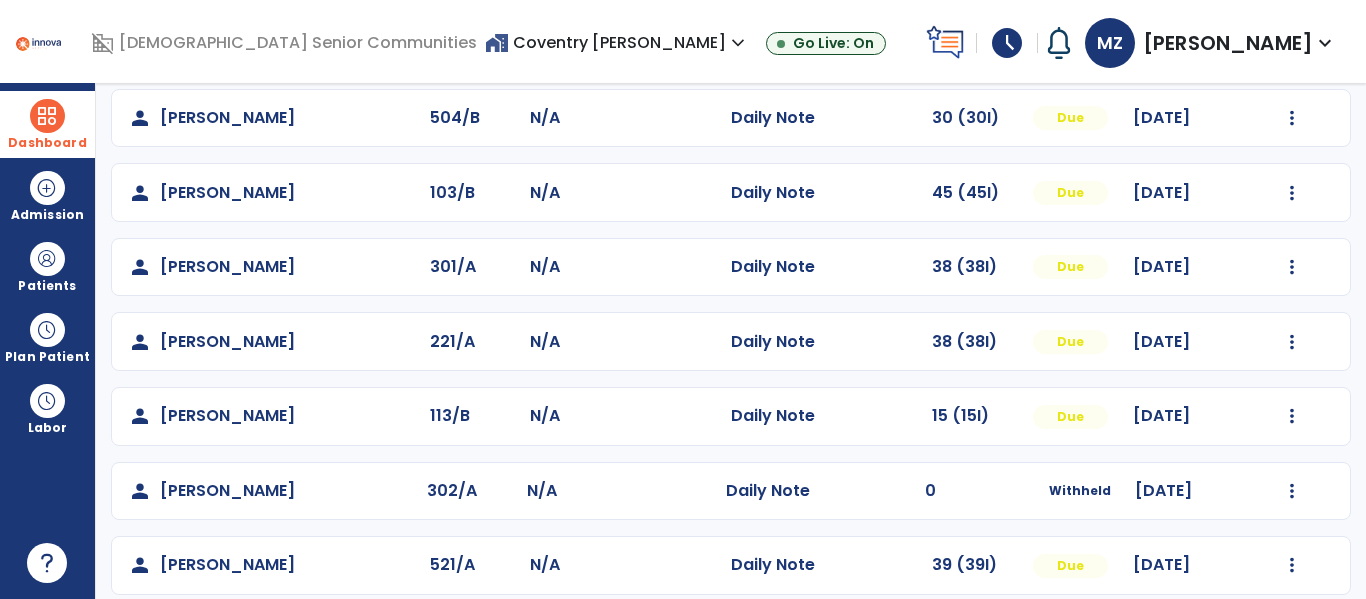 scroll, scrollTop: 699, scrollLeft: 0, axis: vertical 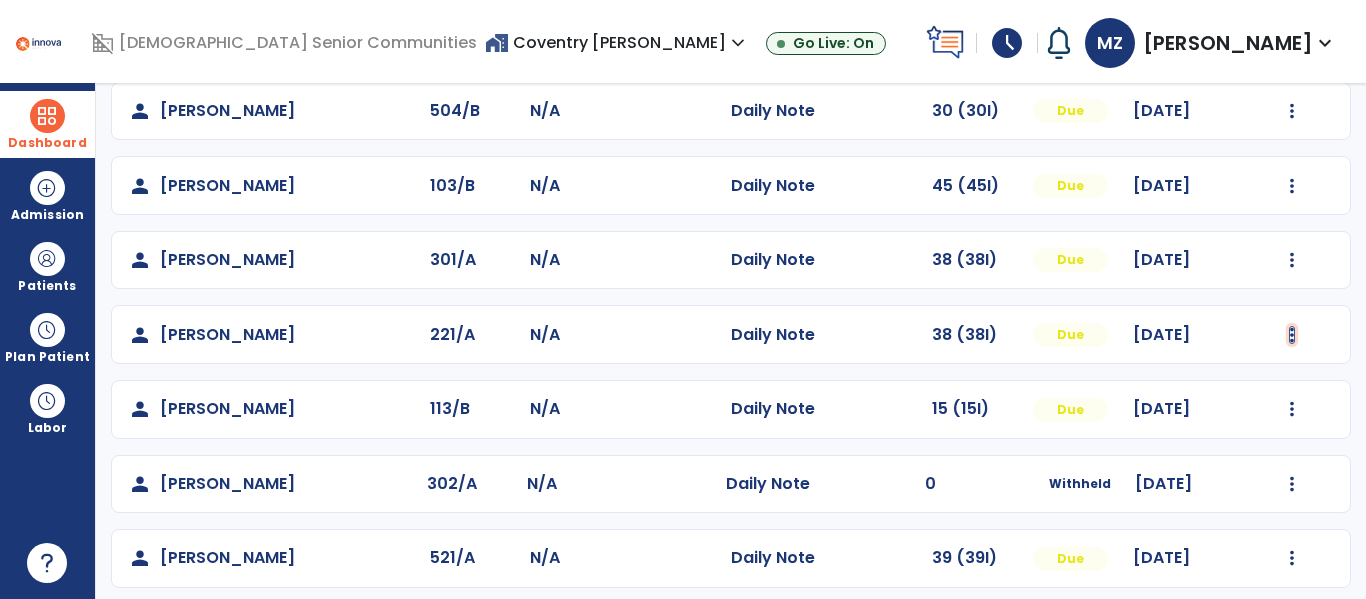 click at bounding box center (1292, -411) 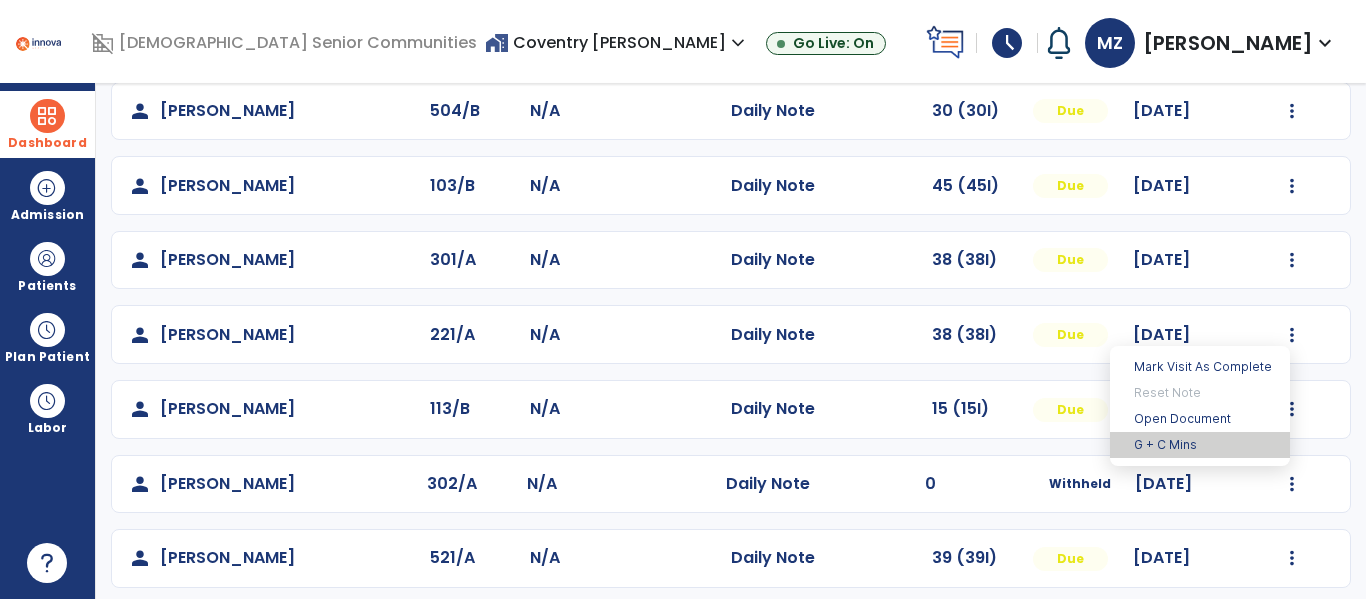 click on "G + C Mins" at bounding box center (1200, 445) 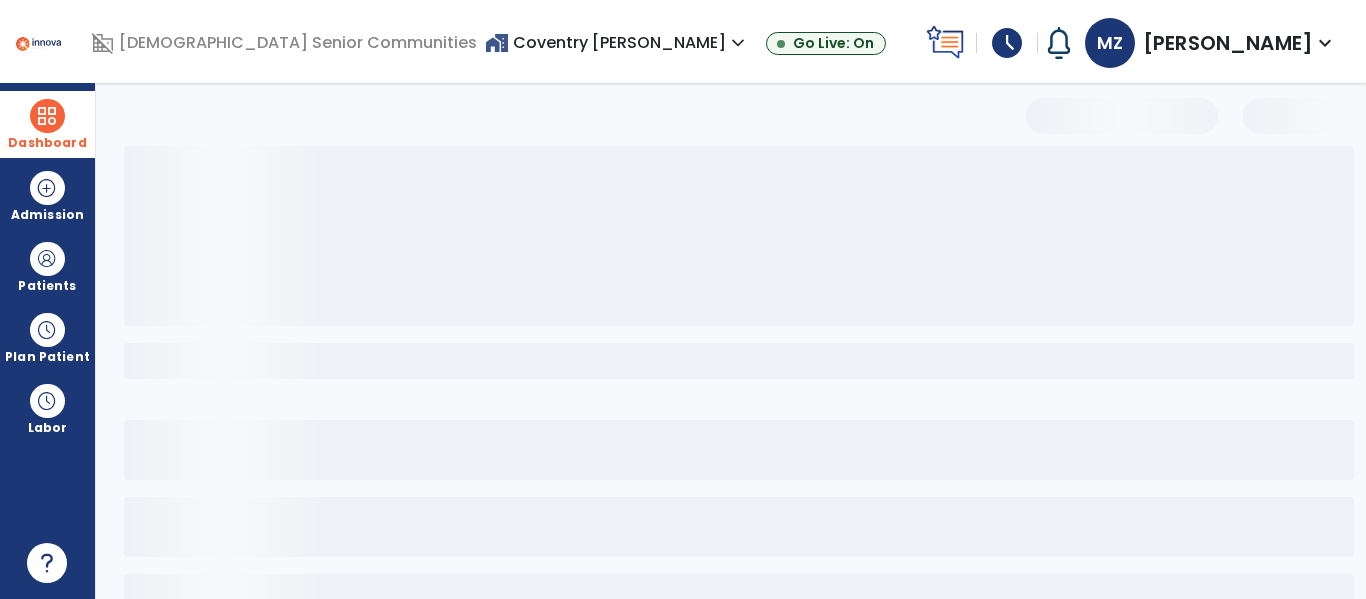 select on "***" 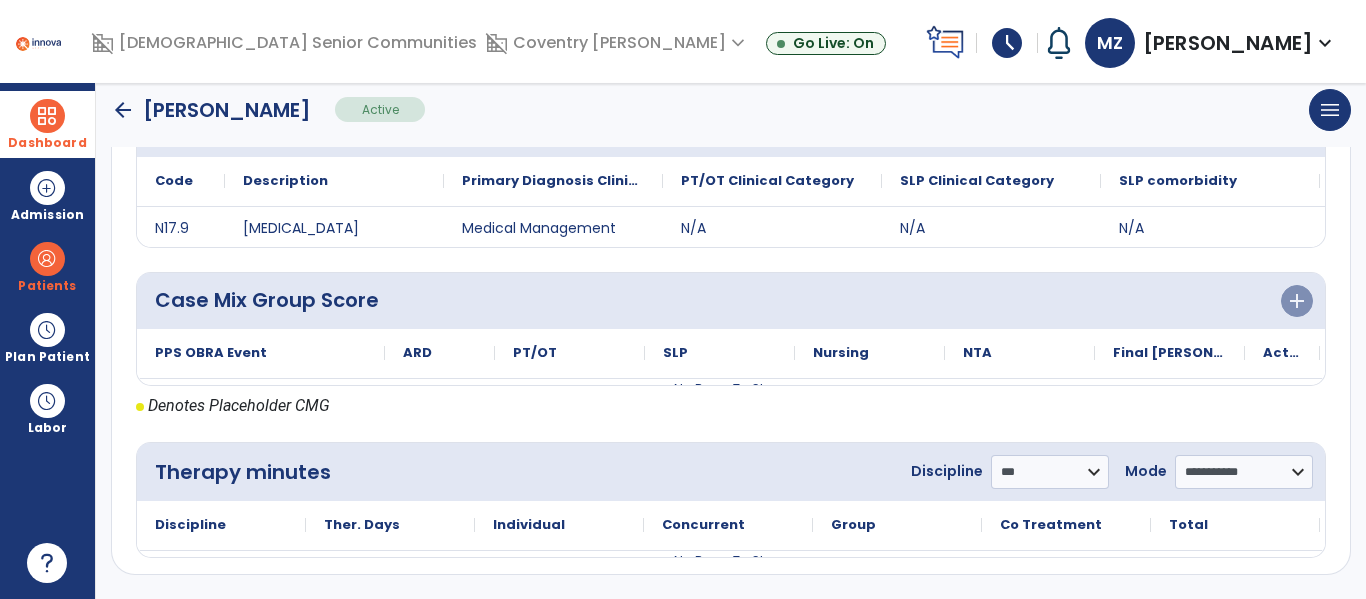 scroll, scrollTop: 444, scrollLeft: 0, axis: vertical 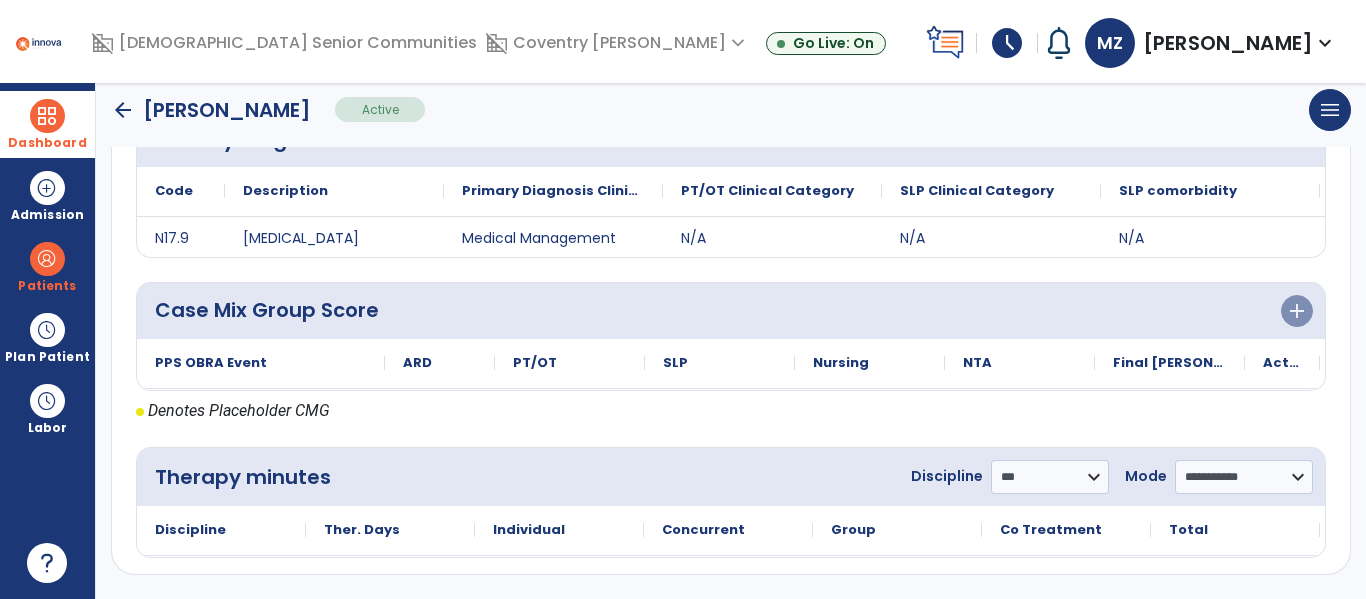 click on "arrow_back" 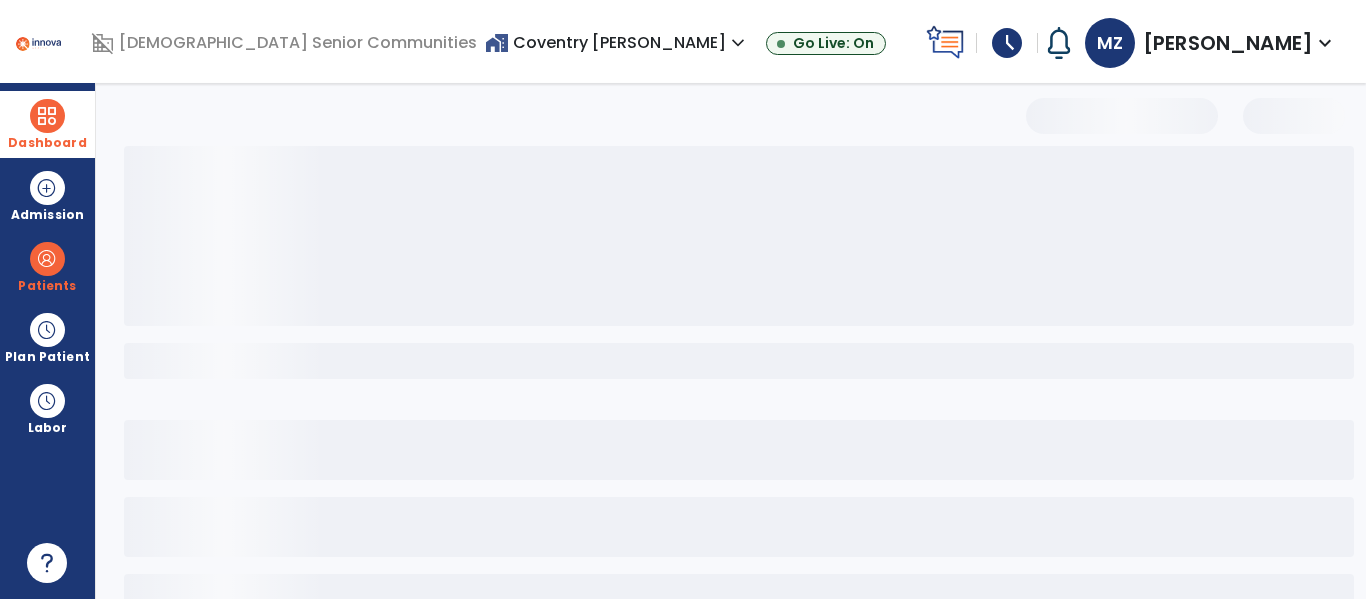 scroll, scrollTop: 0, scrollLeft: 0, axis: both 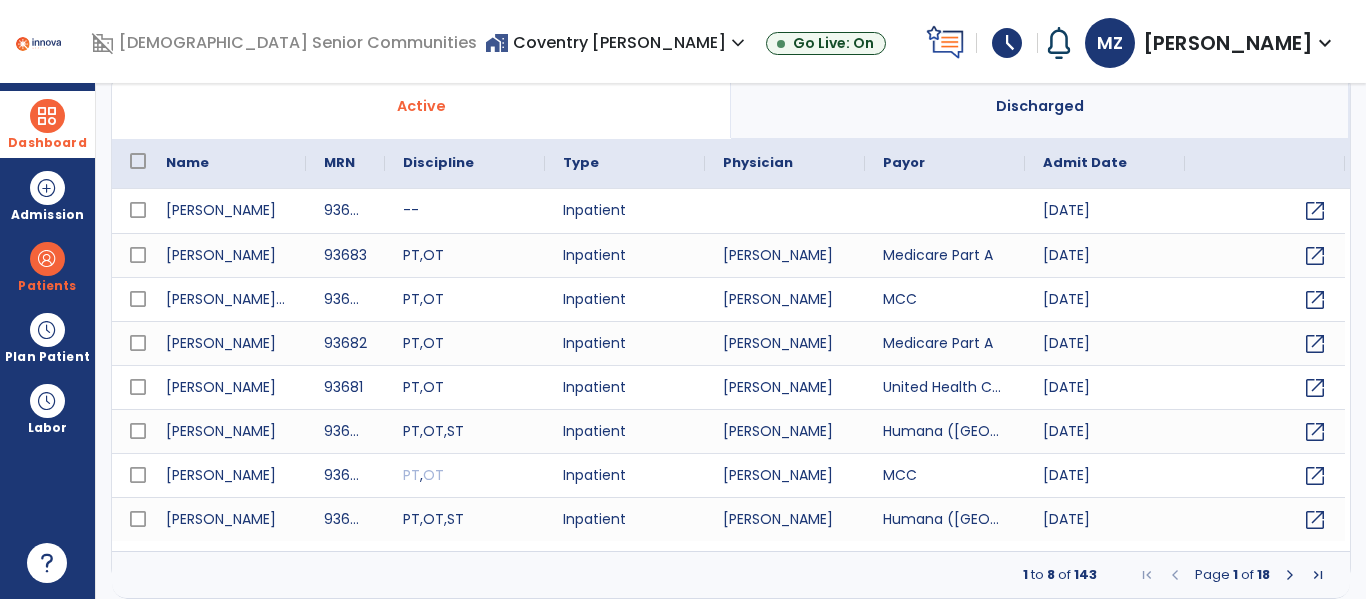 click on "Dashboard" at bounding box center [47, 124] 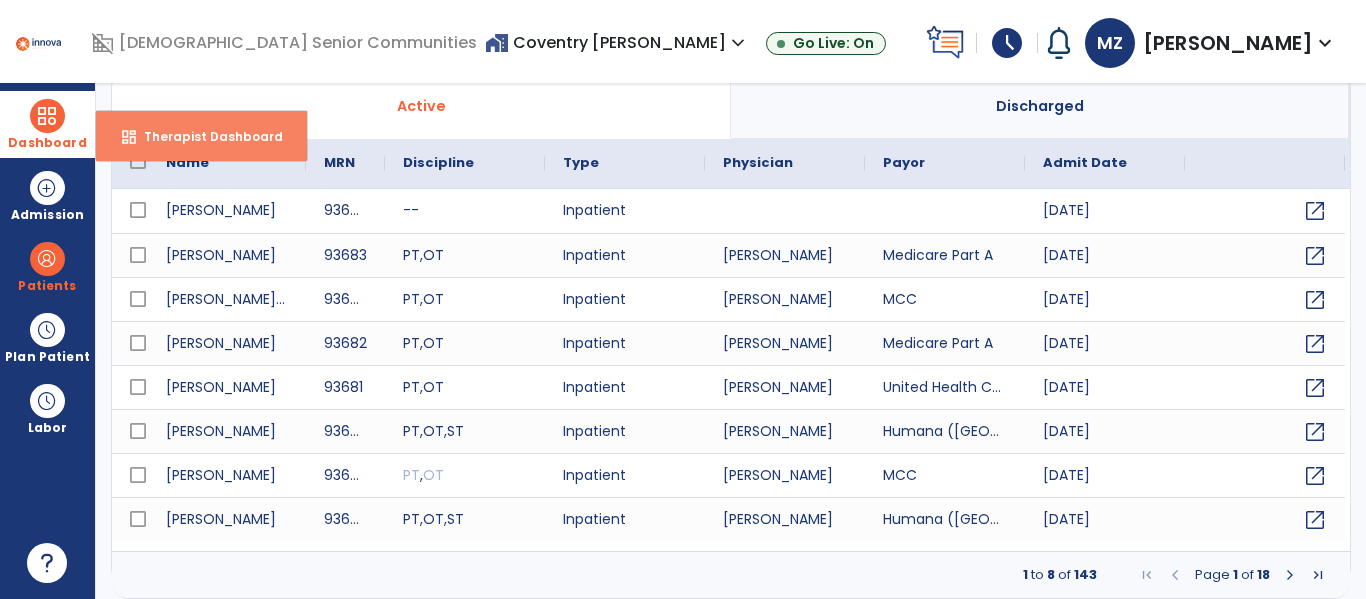 click on "dashboard  Therapist Dashboard" at bounding box center [201, 136] 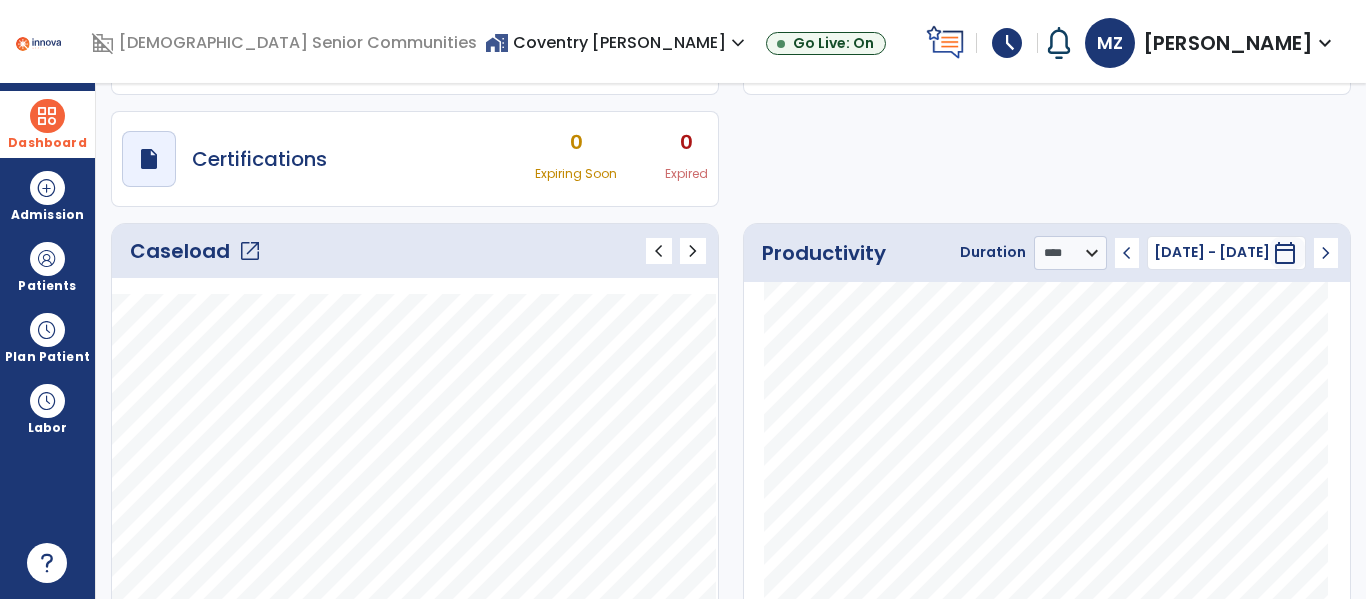 click on "open_in_new" 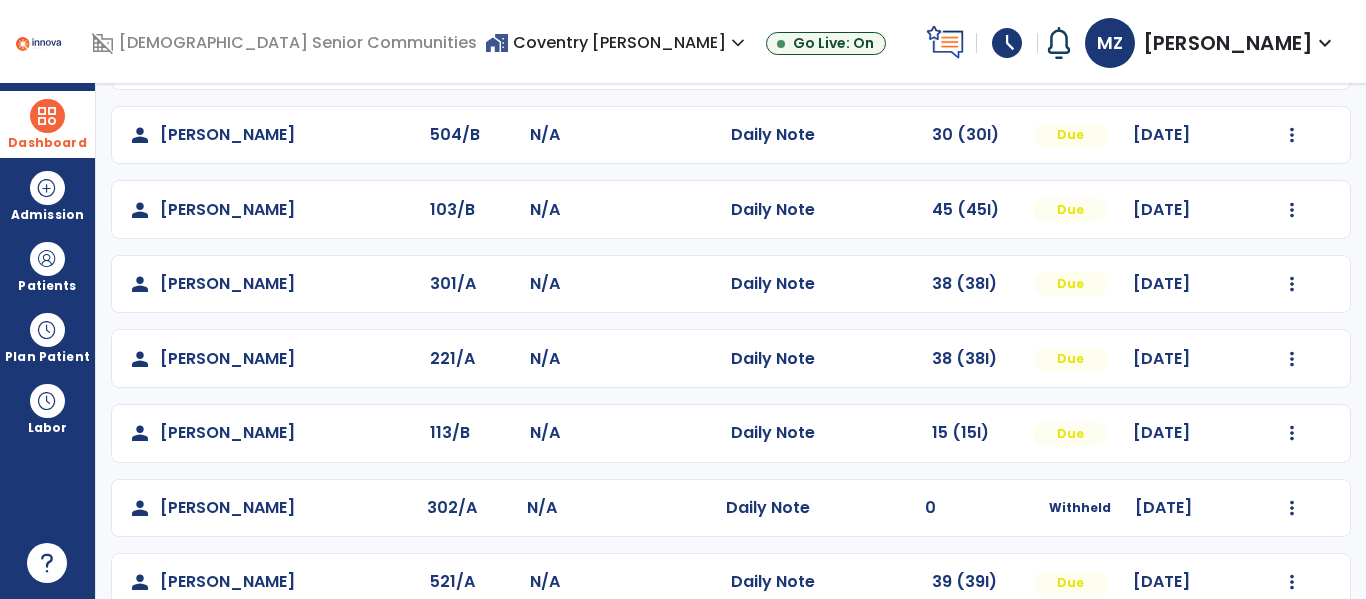 scroll, scrollTop: 674, scrollLeft: 0, axis: vertical 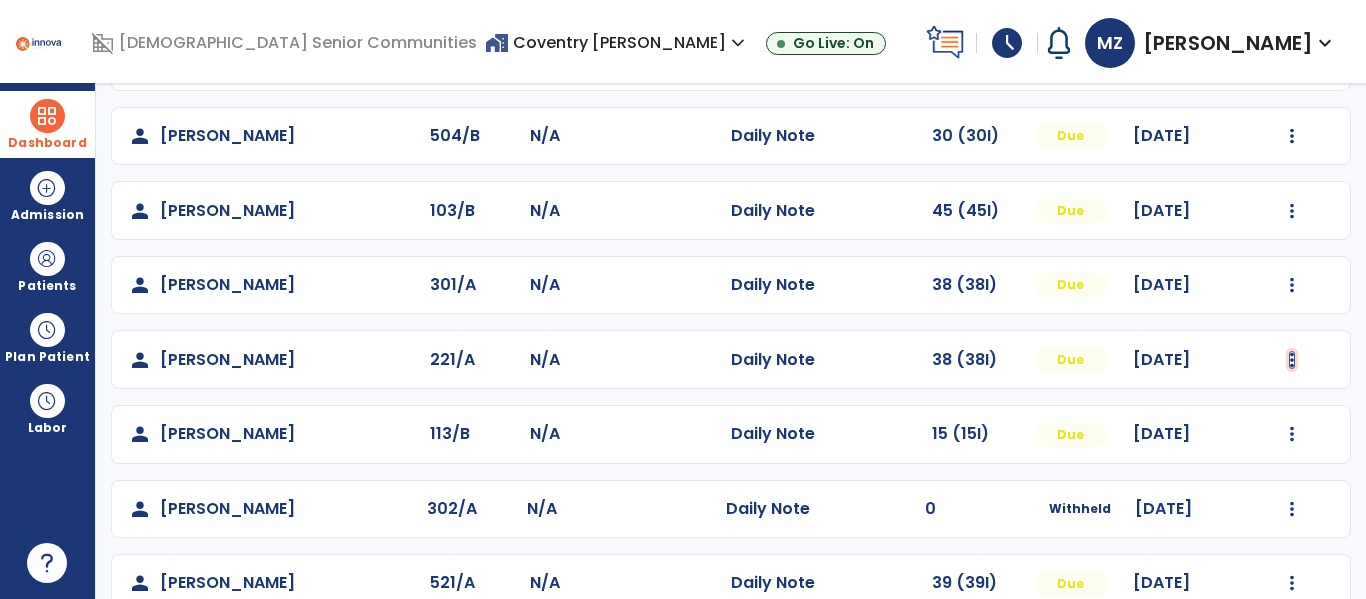 click at bounding box center (1292, -386) 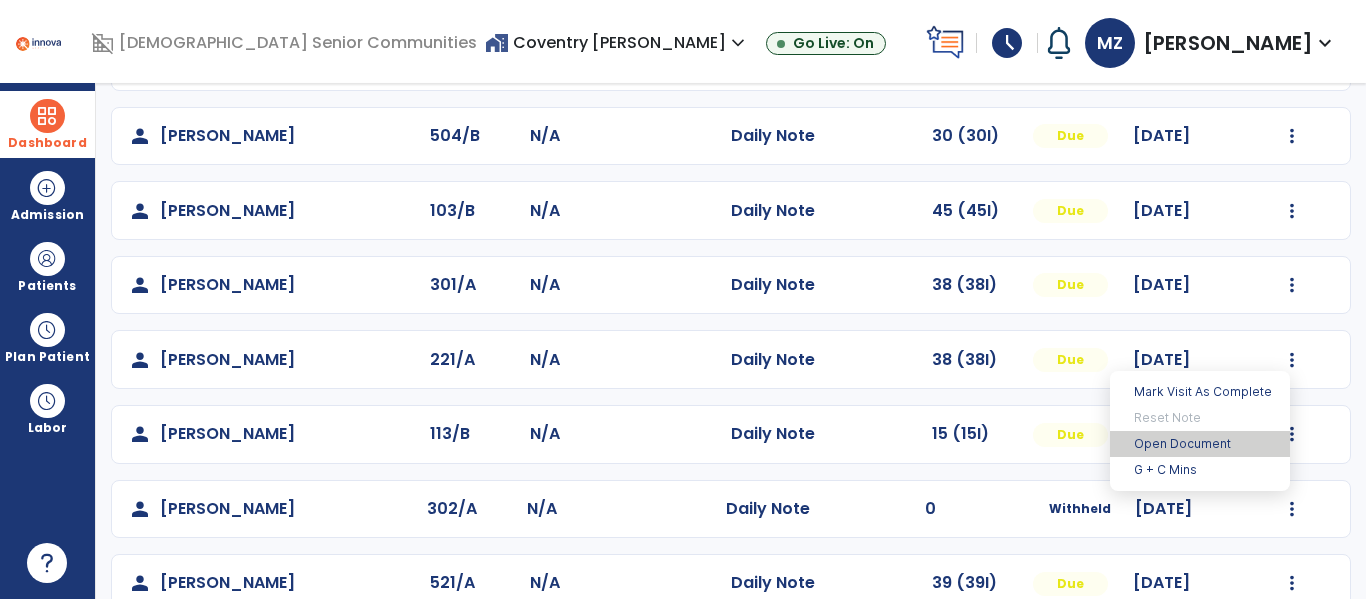 click on "Open Document" at bounding box center [1200, 444] 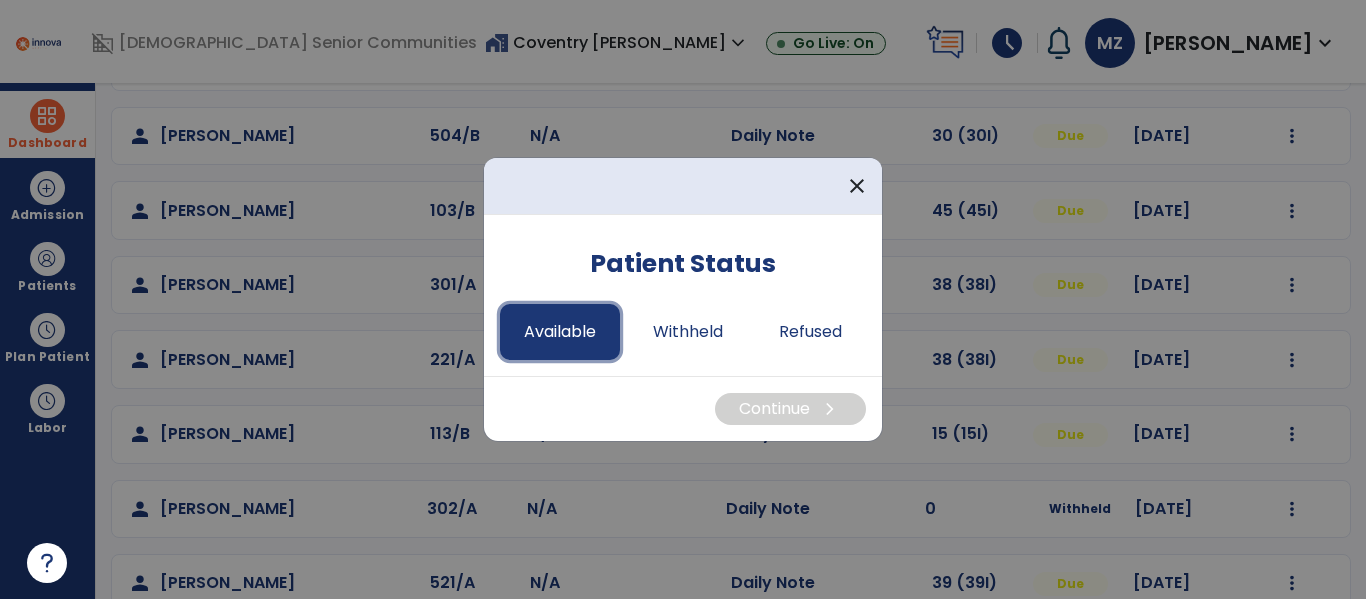 click on "Available" at bounding box center (560, 332) 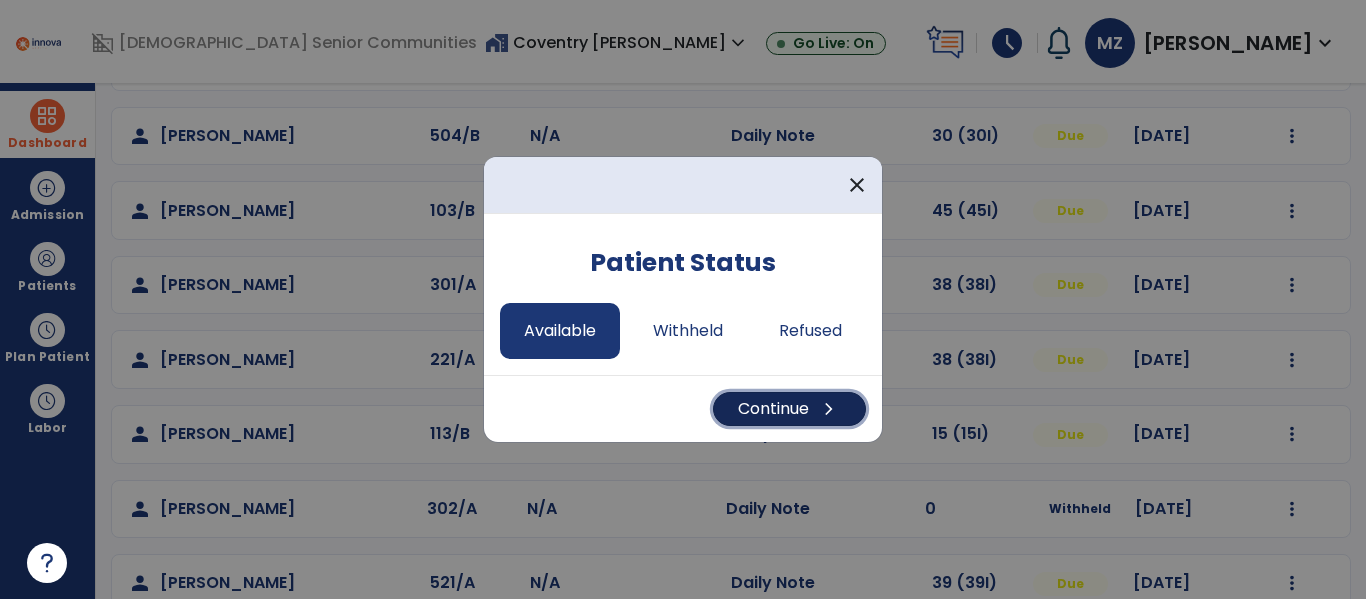 click on "Continue   chevron_right" at bounding box center [789, 409] 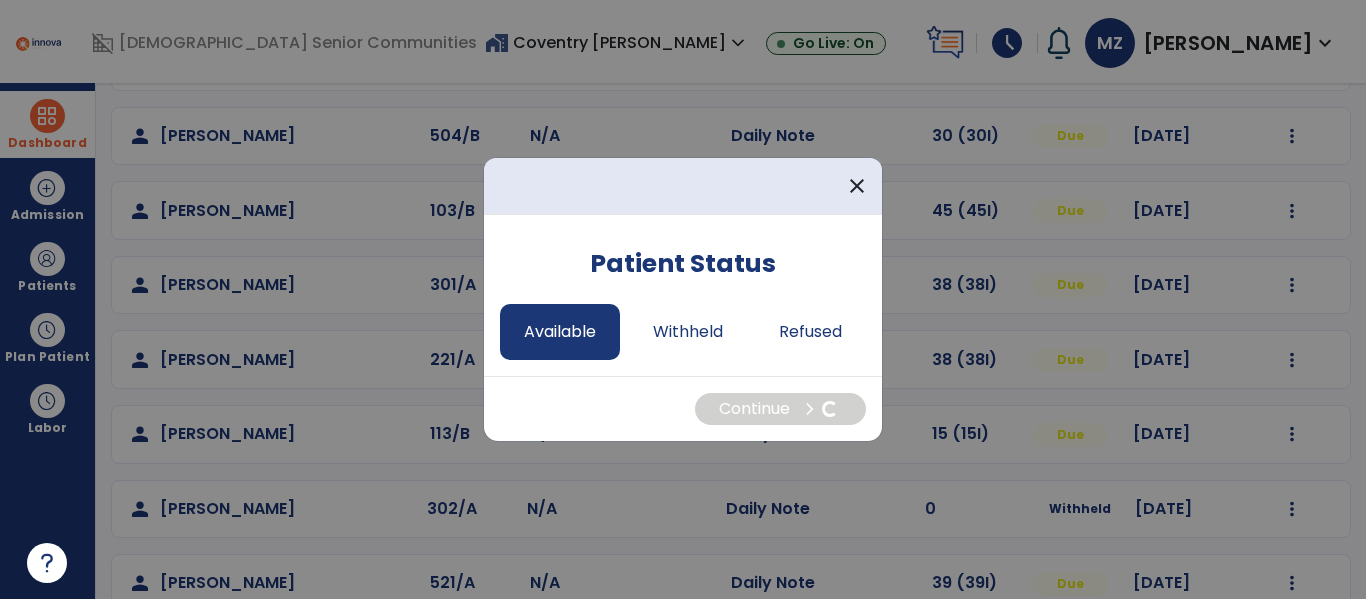 select on "*" 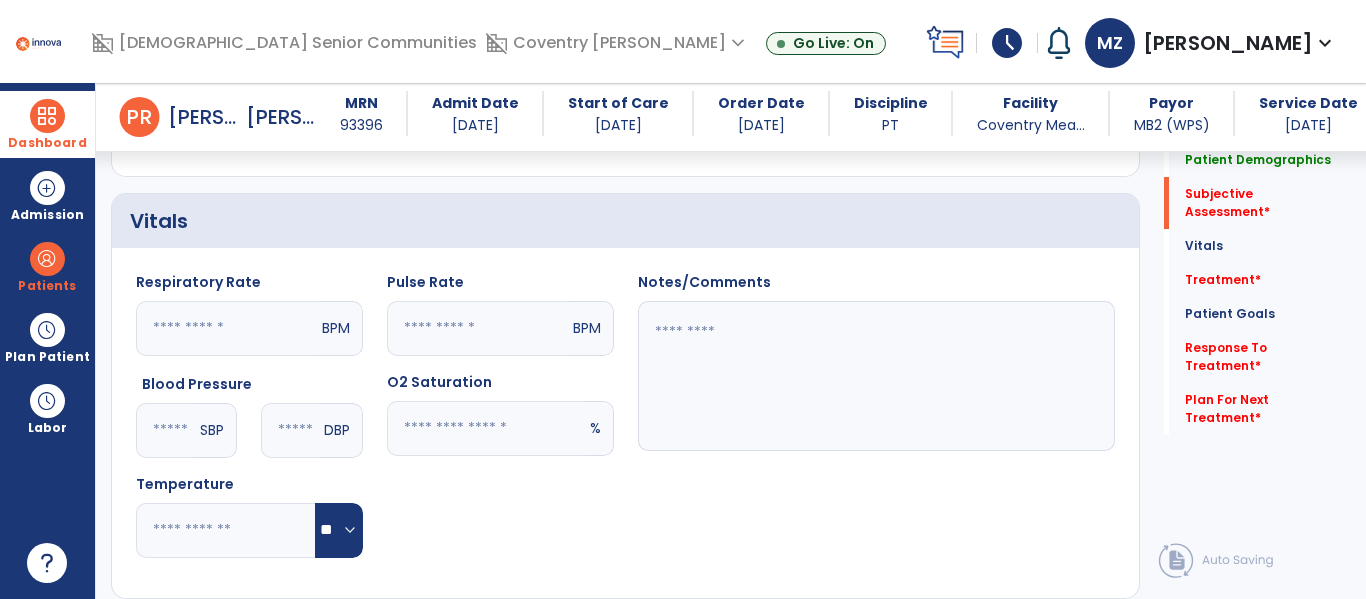 scroll, scrollTop: 516, scrollLeft: 0, axis: vertical 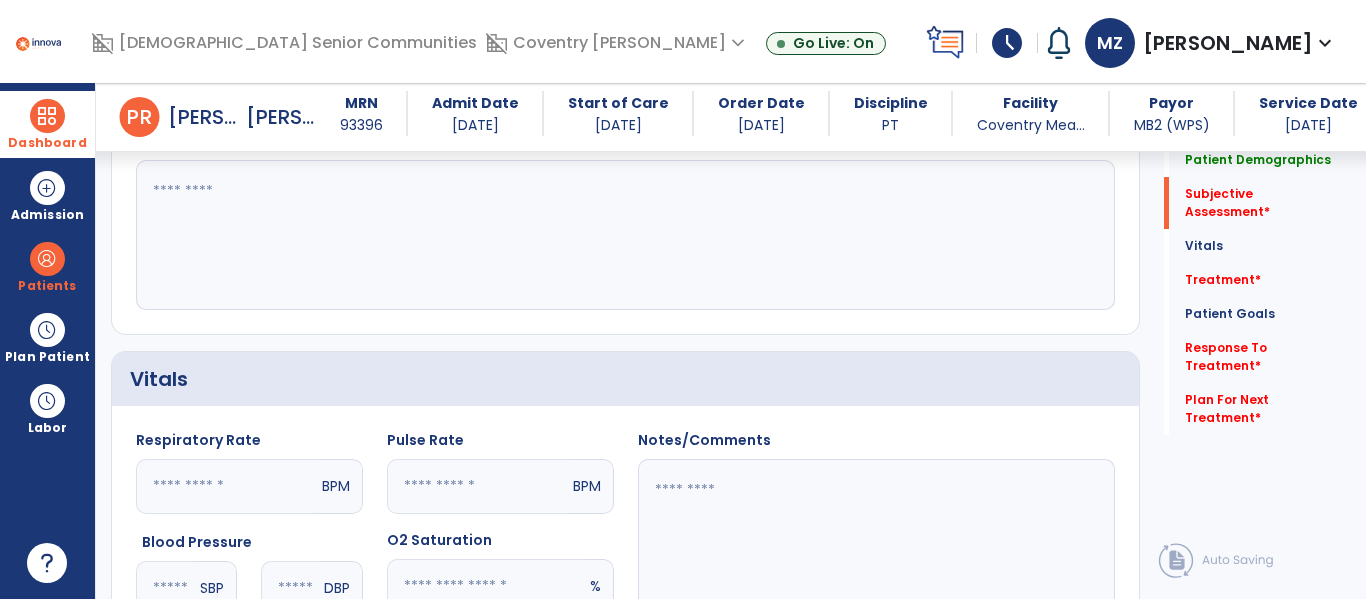 click 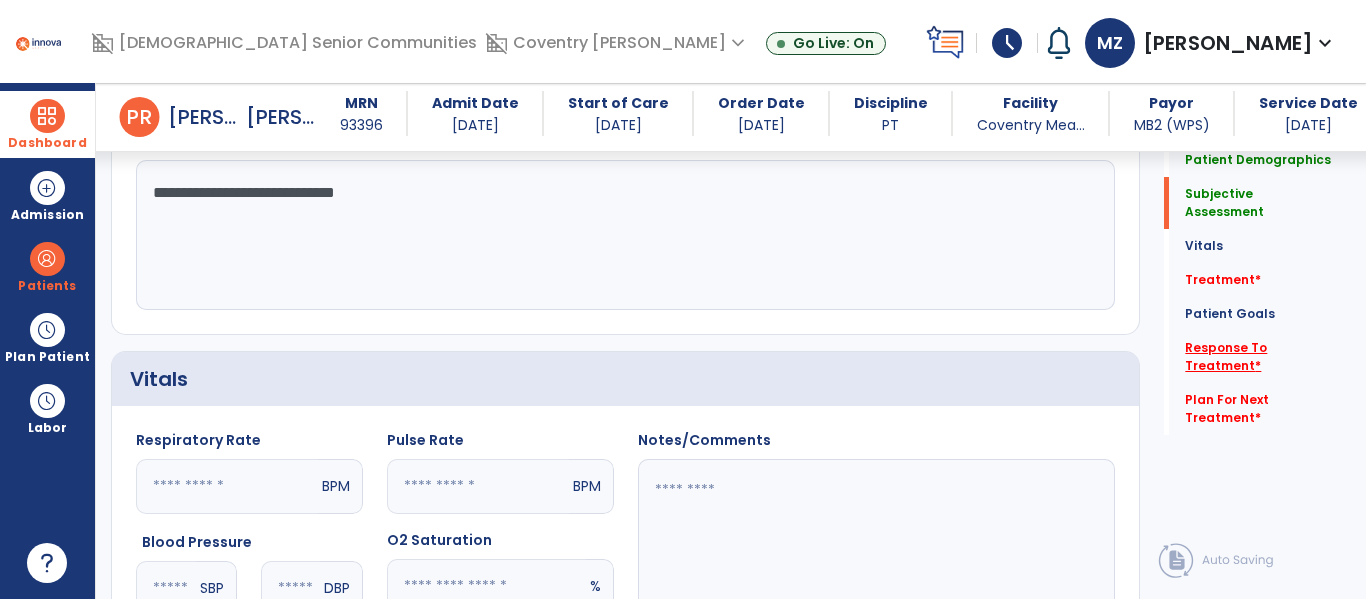 type on "**********" 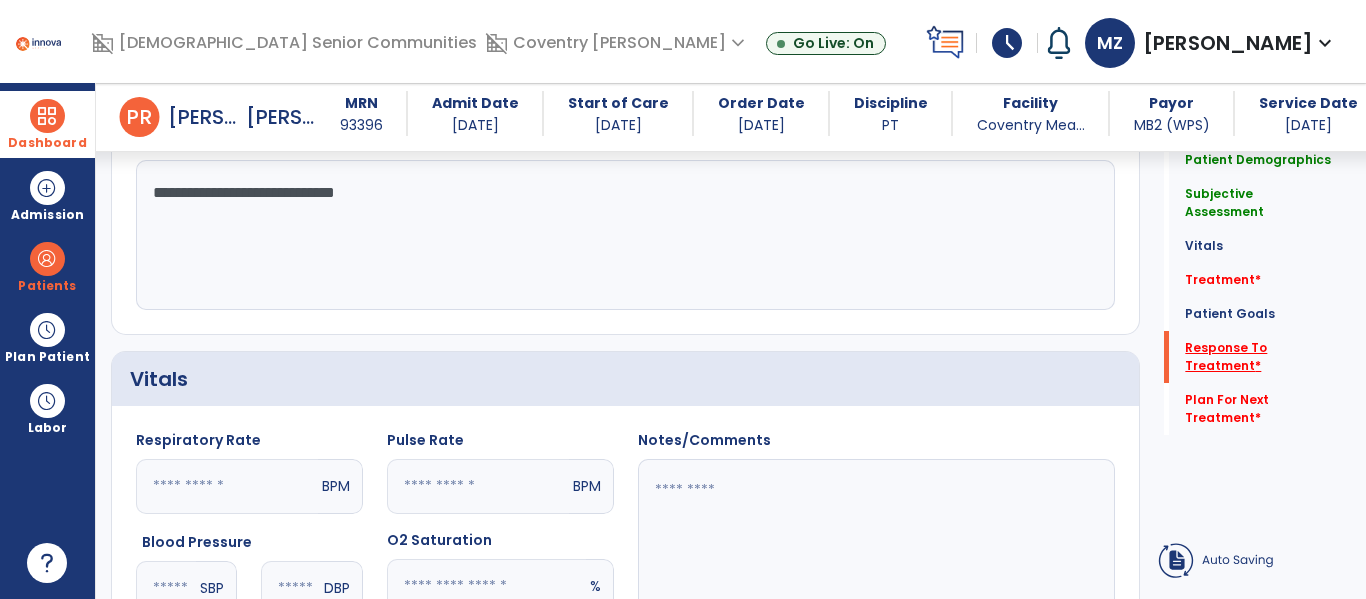 click on "Response To Treatment   *" 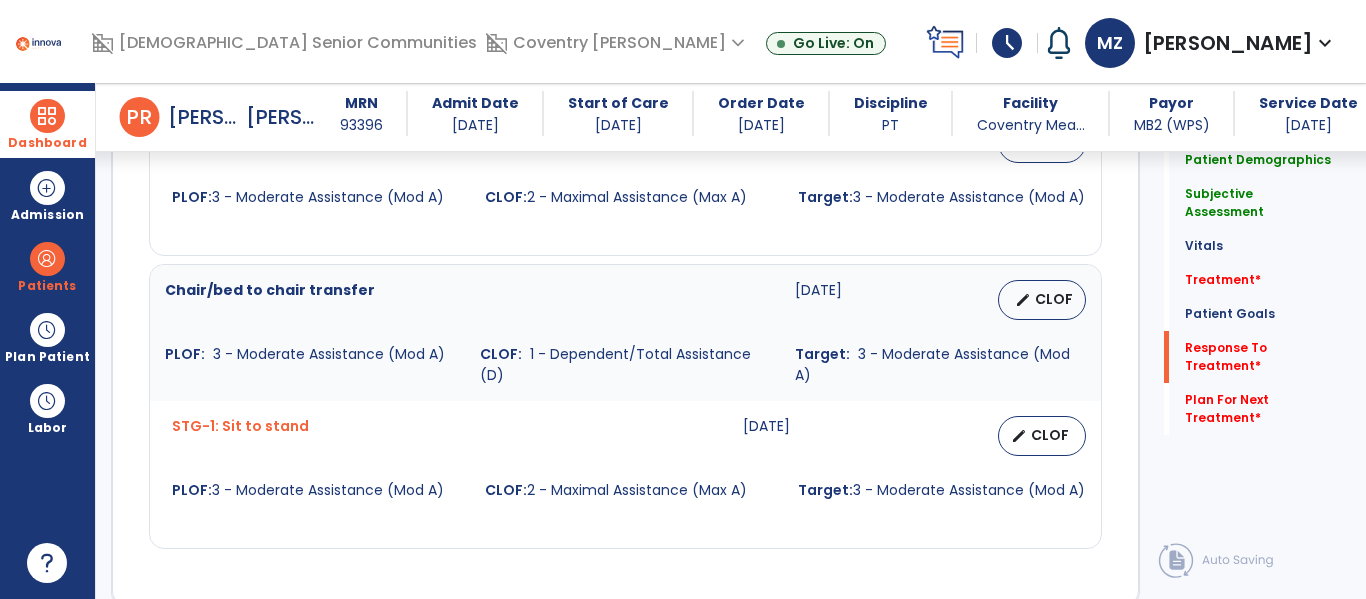 scroll, scrollTop: 2082, scrollLeft: 0, axis: vertical 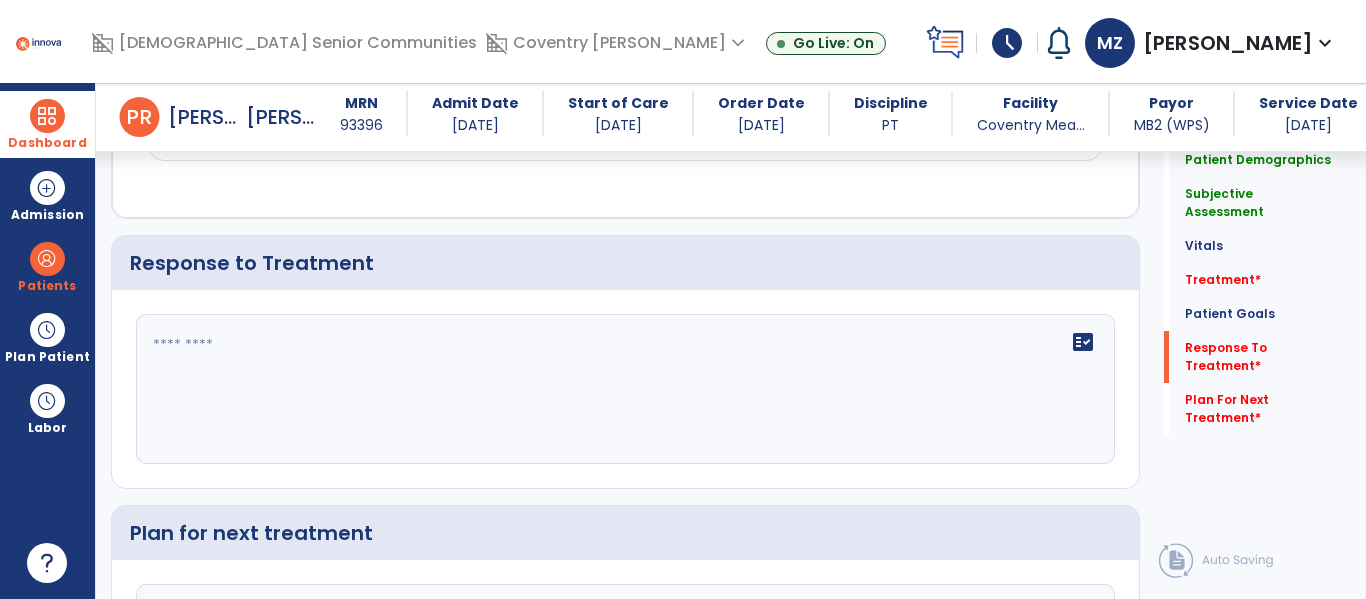 click 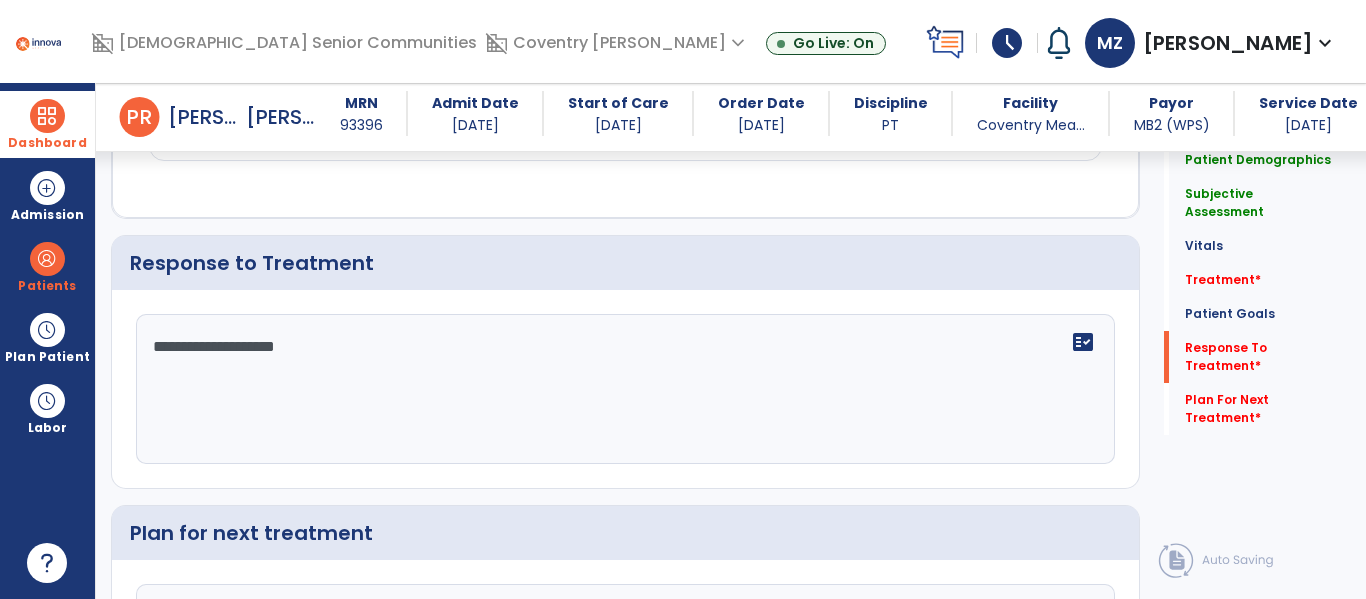 type on "**********" 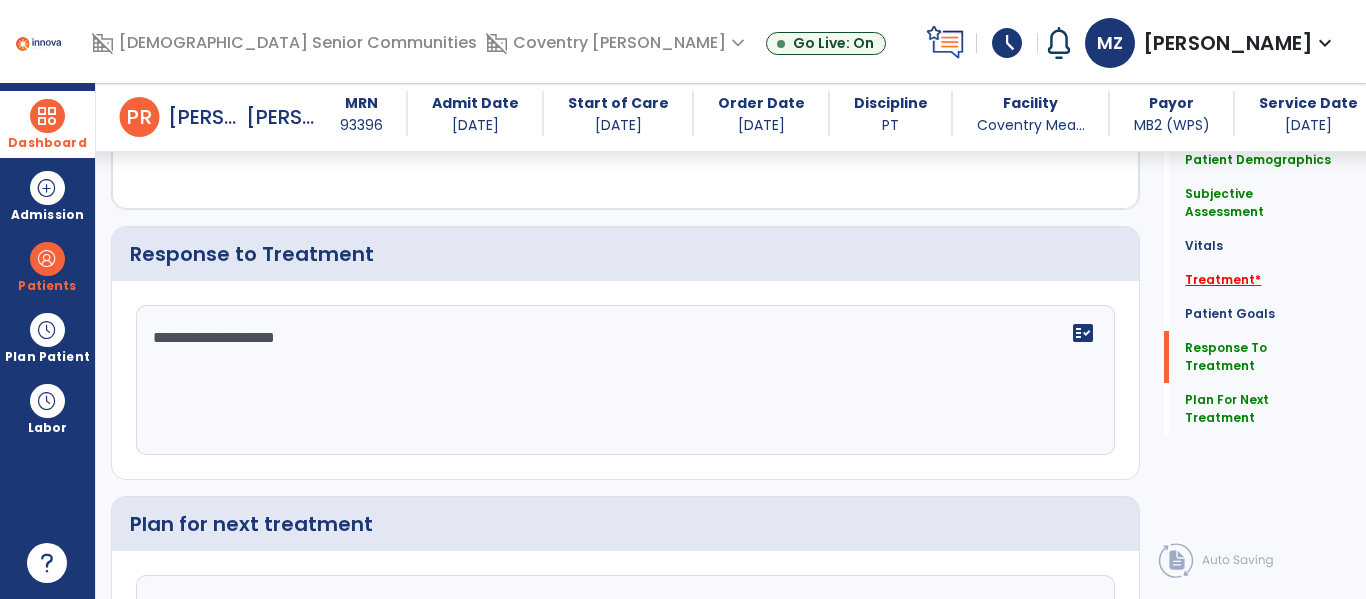 type on "**********" 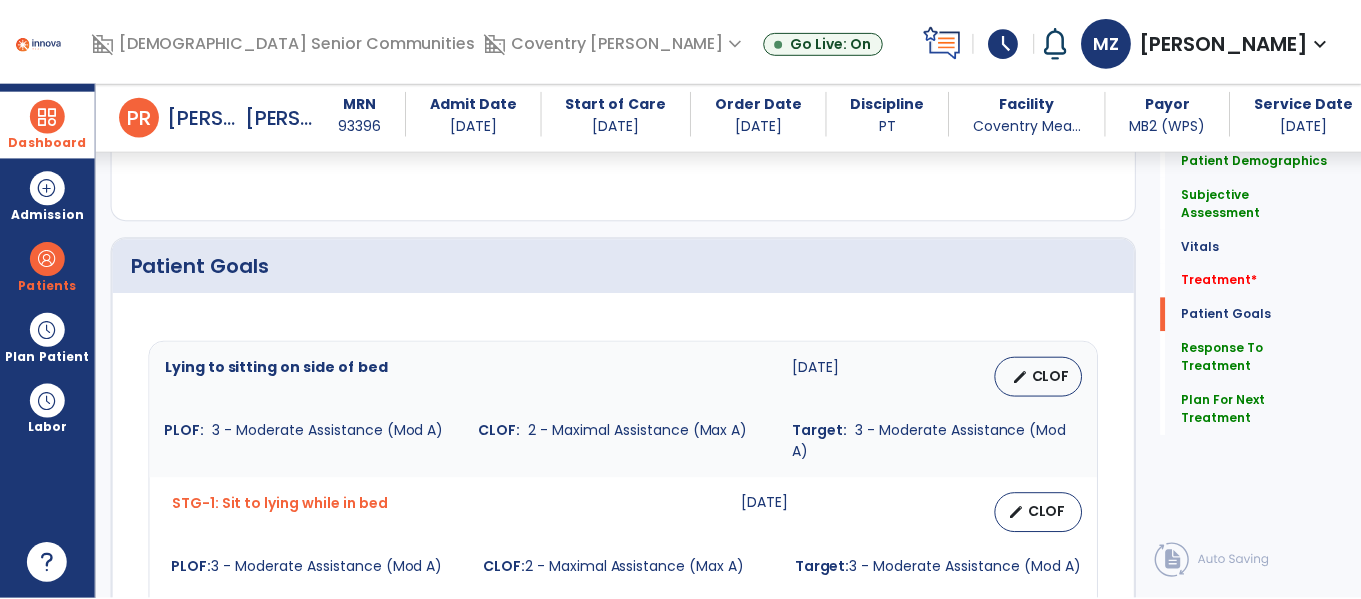 scroll, scrollTop: 1076, scrollLeft: 0, axis: vertical 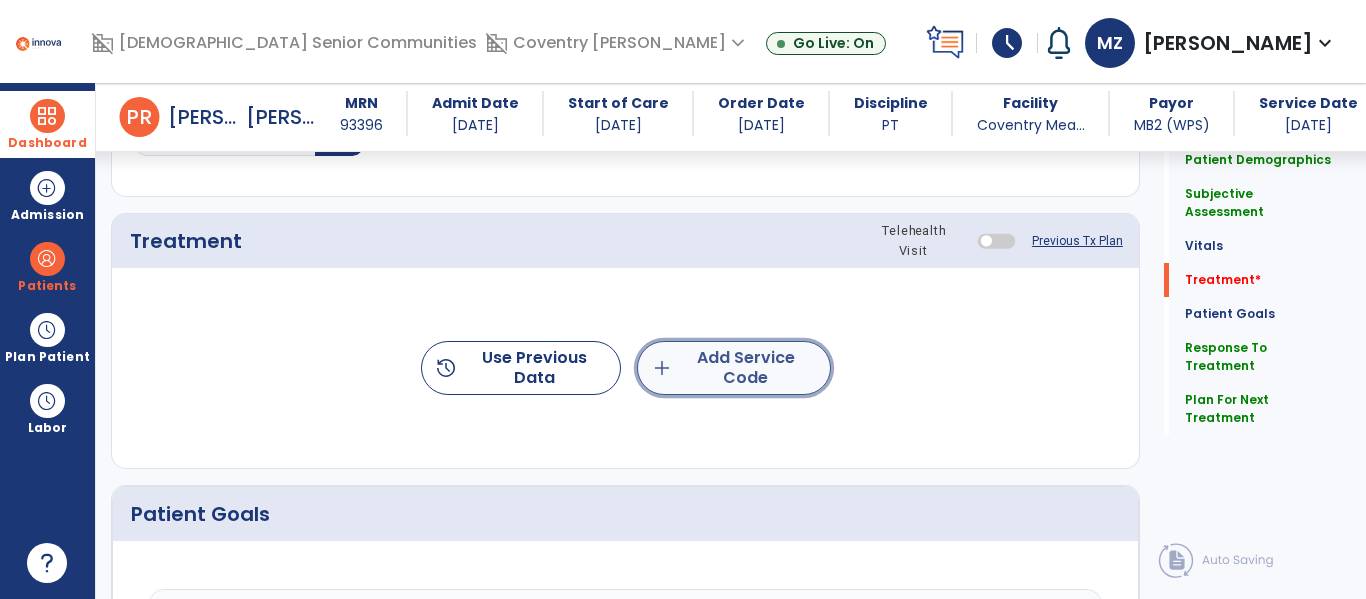 click on "add  Add Service Code" 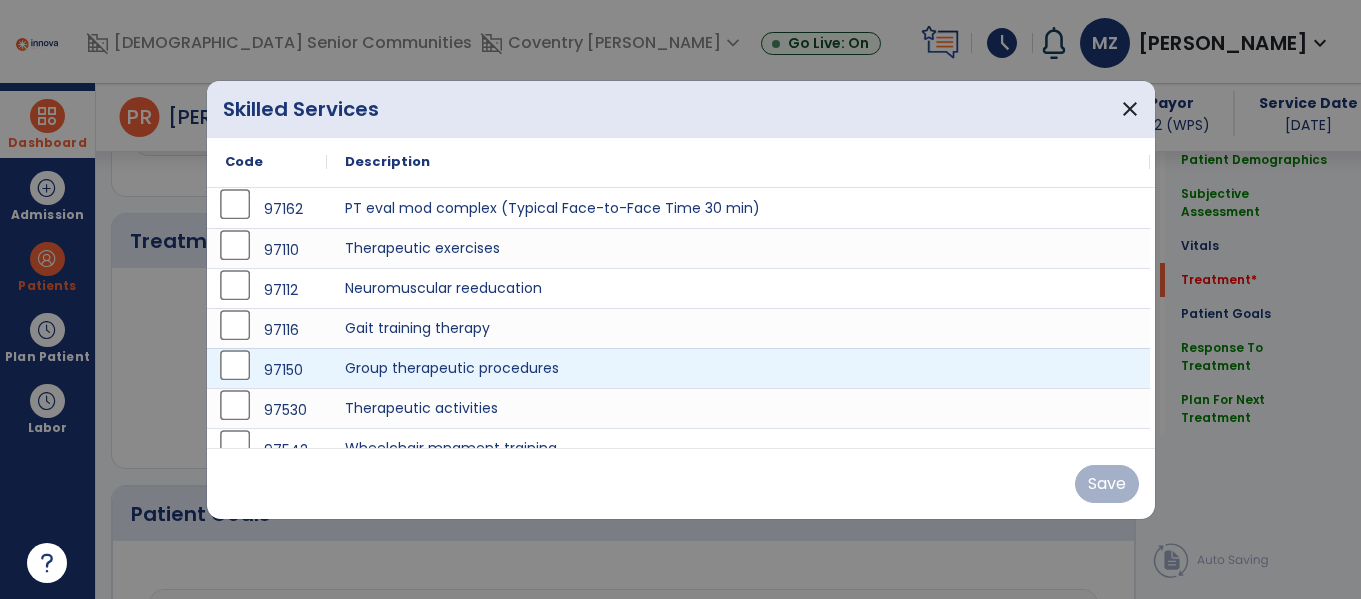 scroll, scrollTop: 1076, scrollLeft: 0, axis: vertical 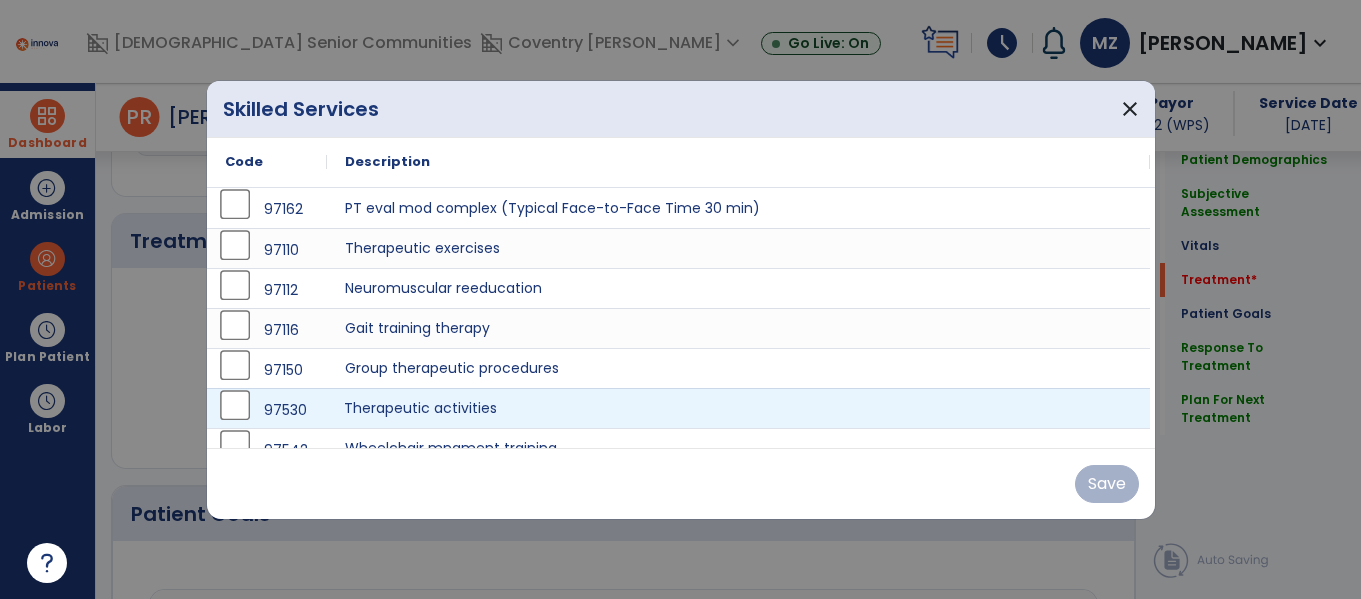 click on "Therapeutic activities" at bounding box center [738, 408] 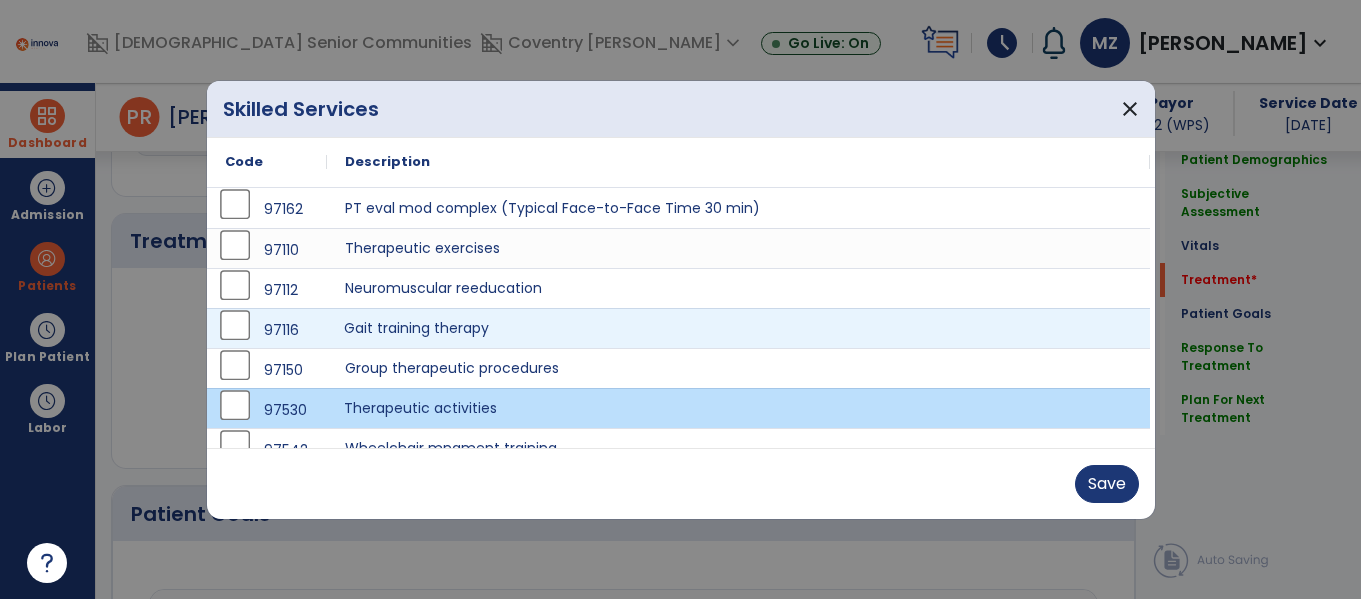 click on "Gait training therapy" at bounding box center [738, 328] 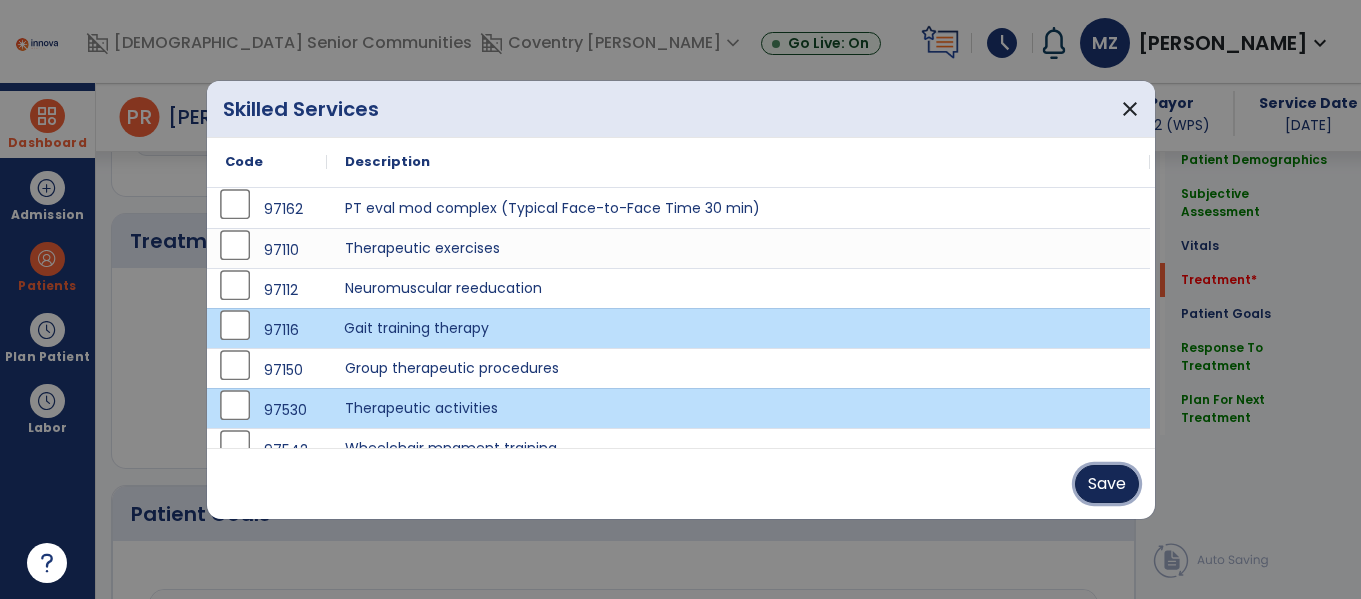 click on "Save" at bounding box center (1107, 484) 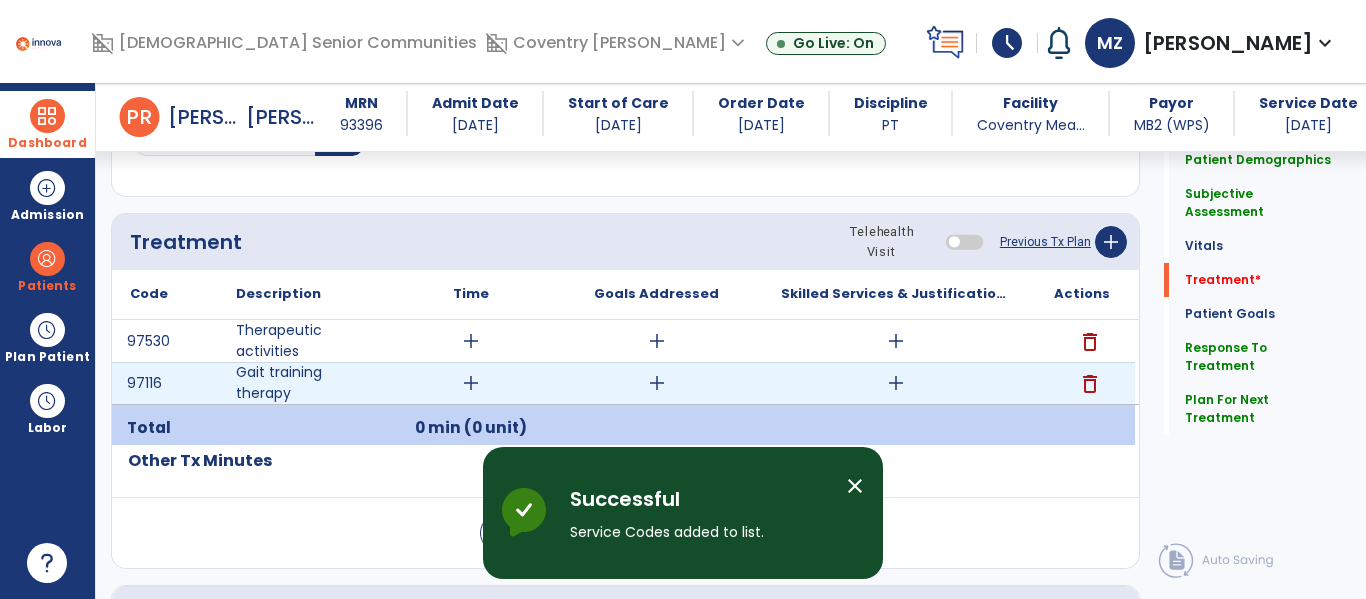 click on "add" at bounding box center (896, 383) 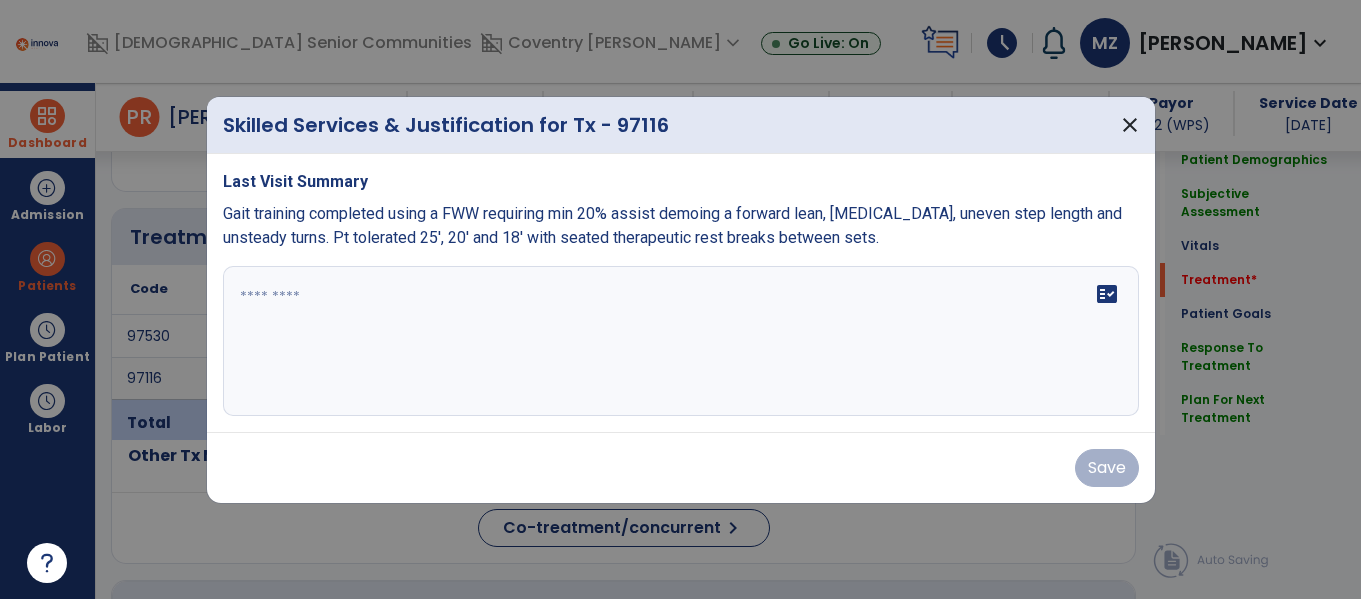 scroll, scrollTop: 1076, scrollLeft: 0, axis: vertical 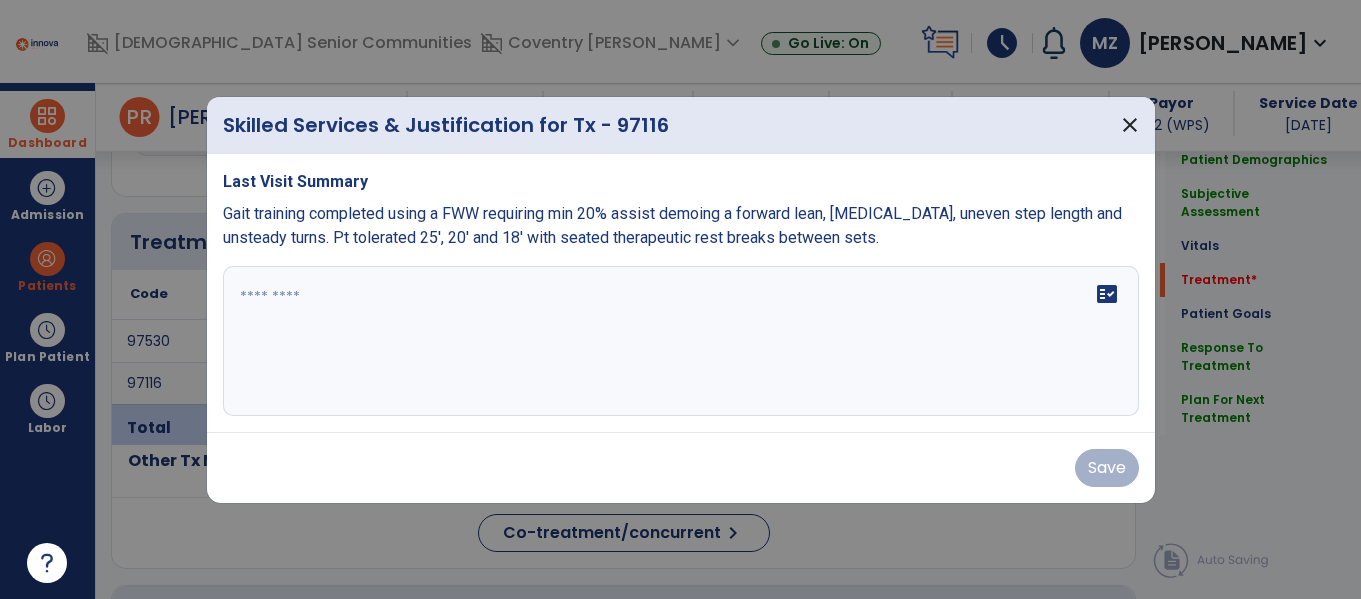 click on "fact_check" at bounding box center [681, 341] 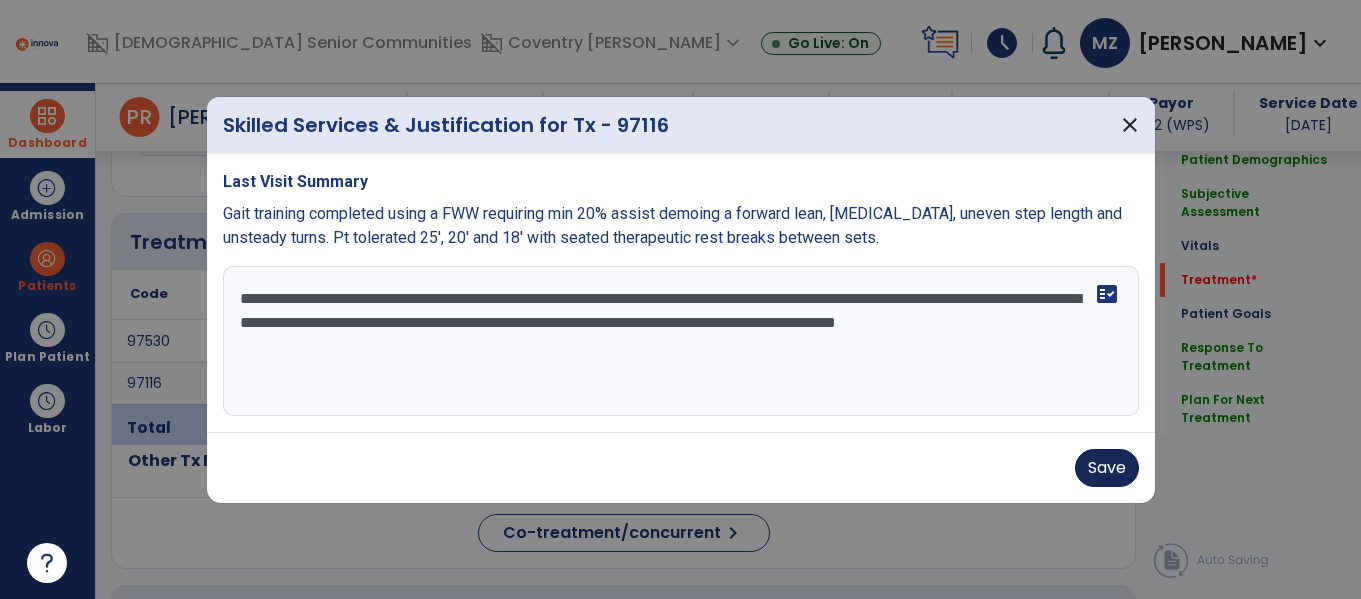 type on "**********" 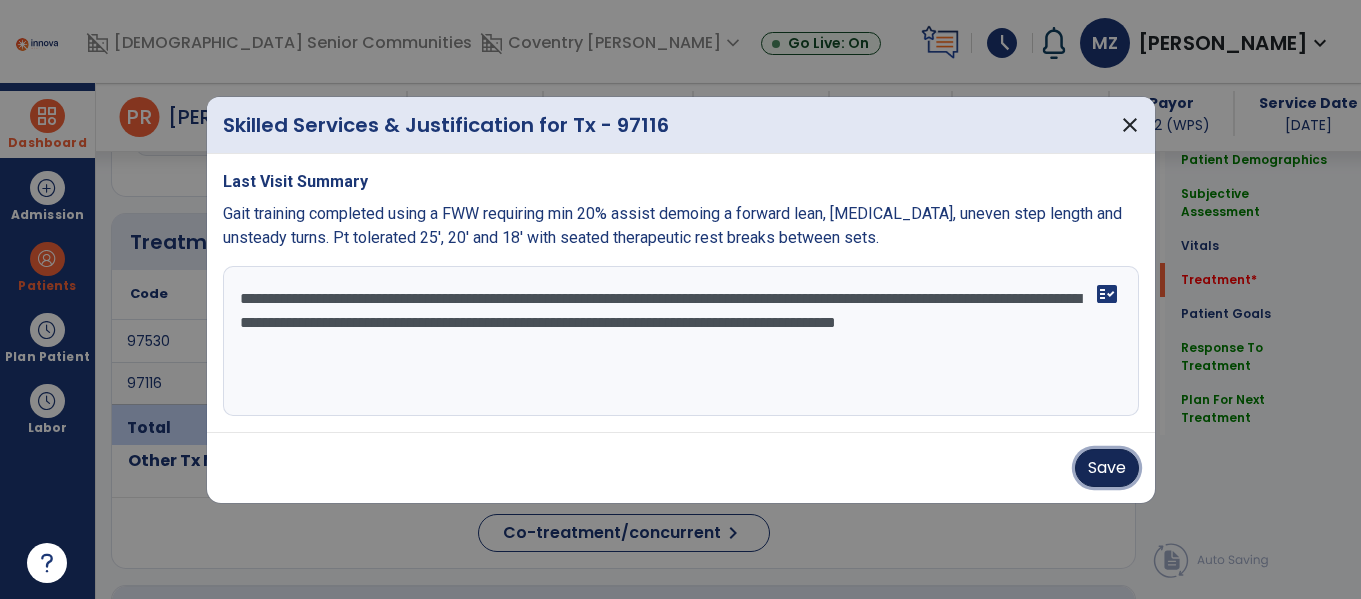 click on "Save" at bounding box center (1107, 468) 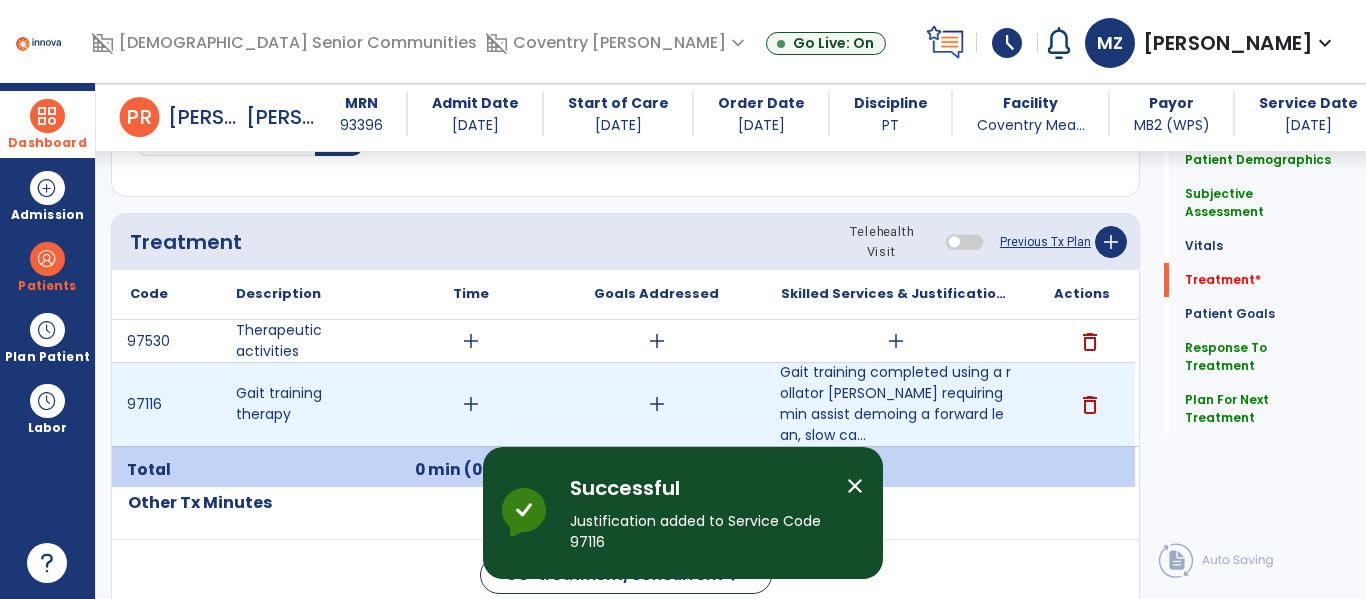 click on "add" at bounding box center (470, 404) 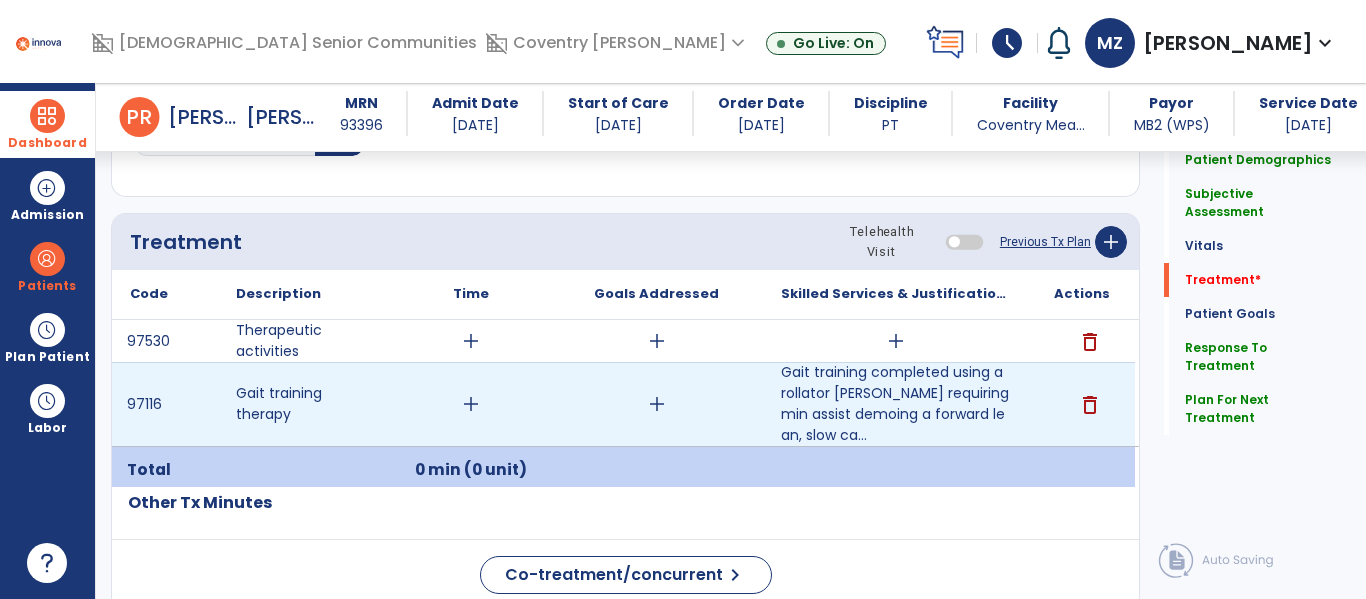 click on "add" at bounding box center (471, 404) 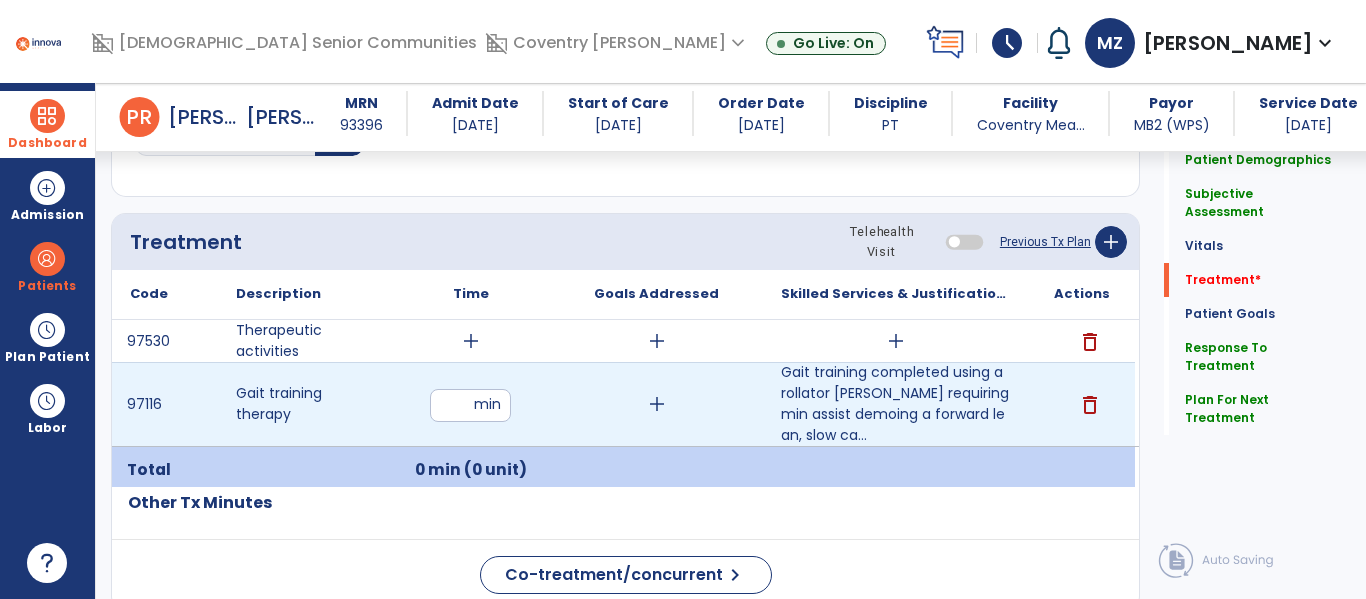type on "**" 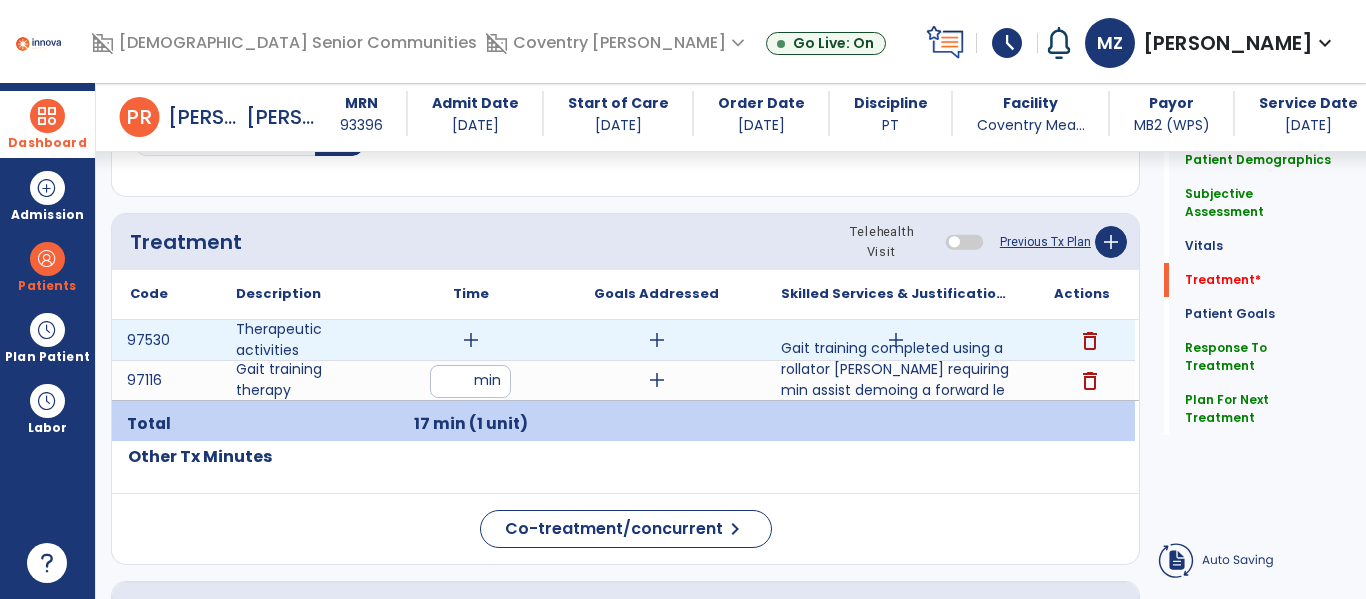 click on "add" at bounding box center (471, 340) 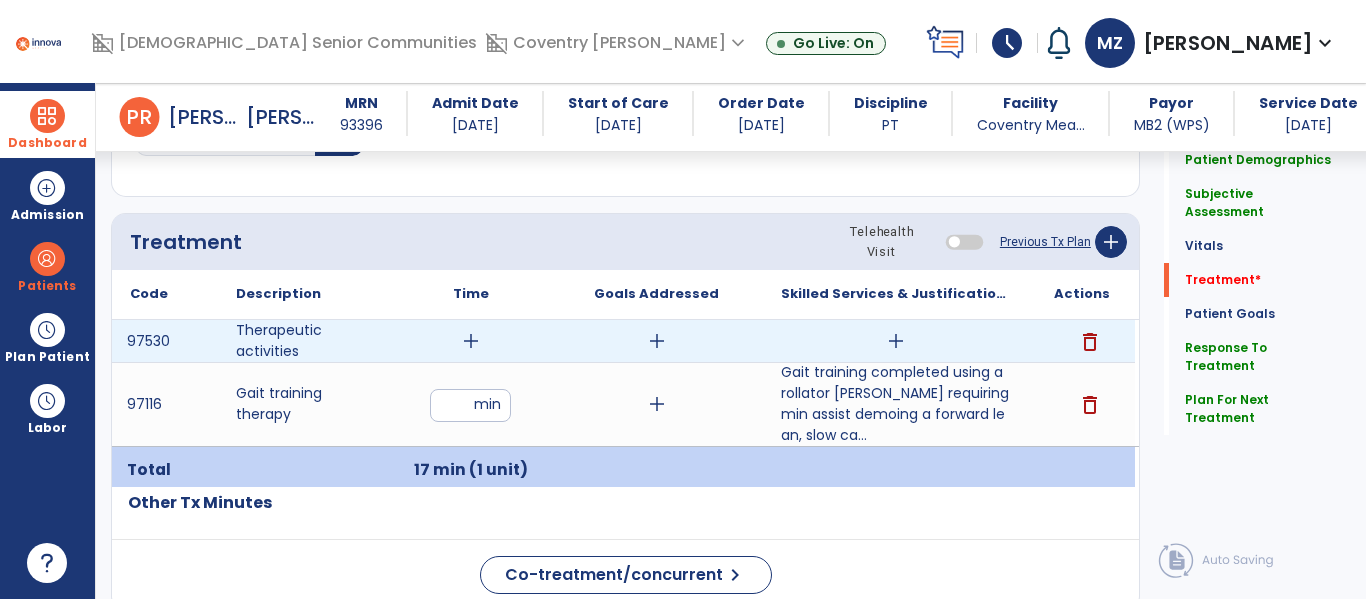 click on "add" at bounding box center [471, 341] 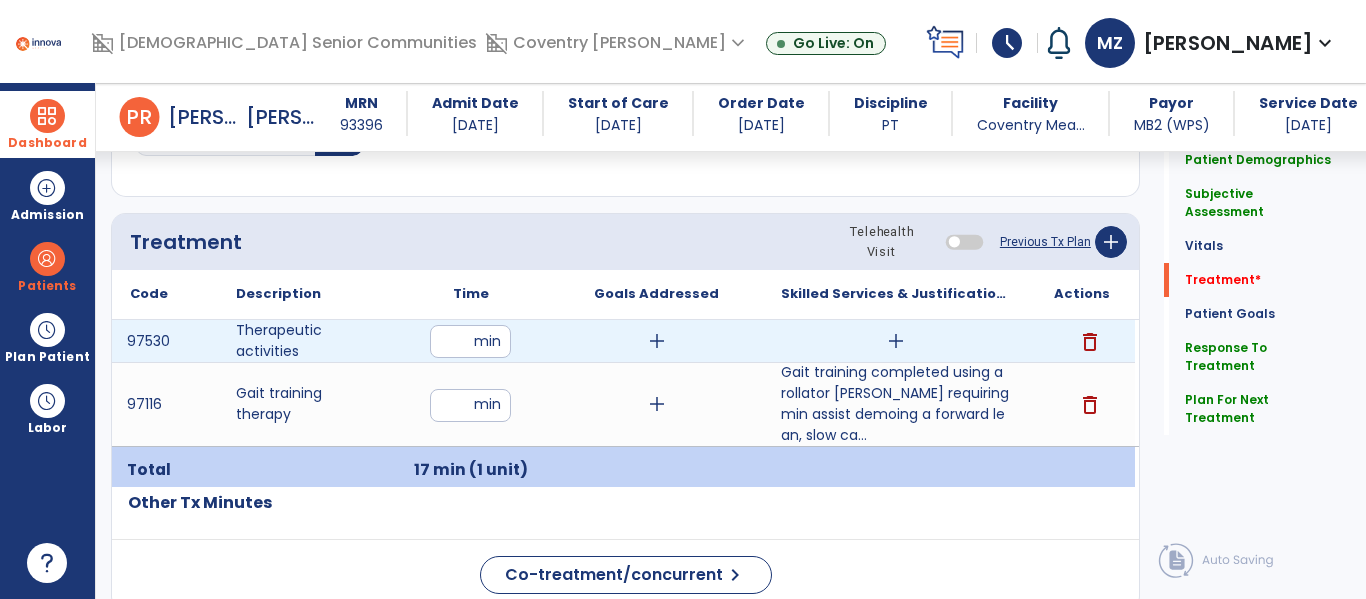 click at bounding box center [470, 341] 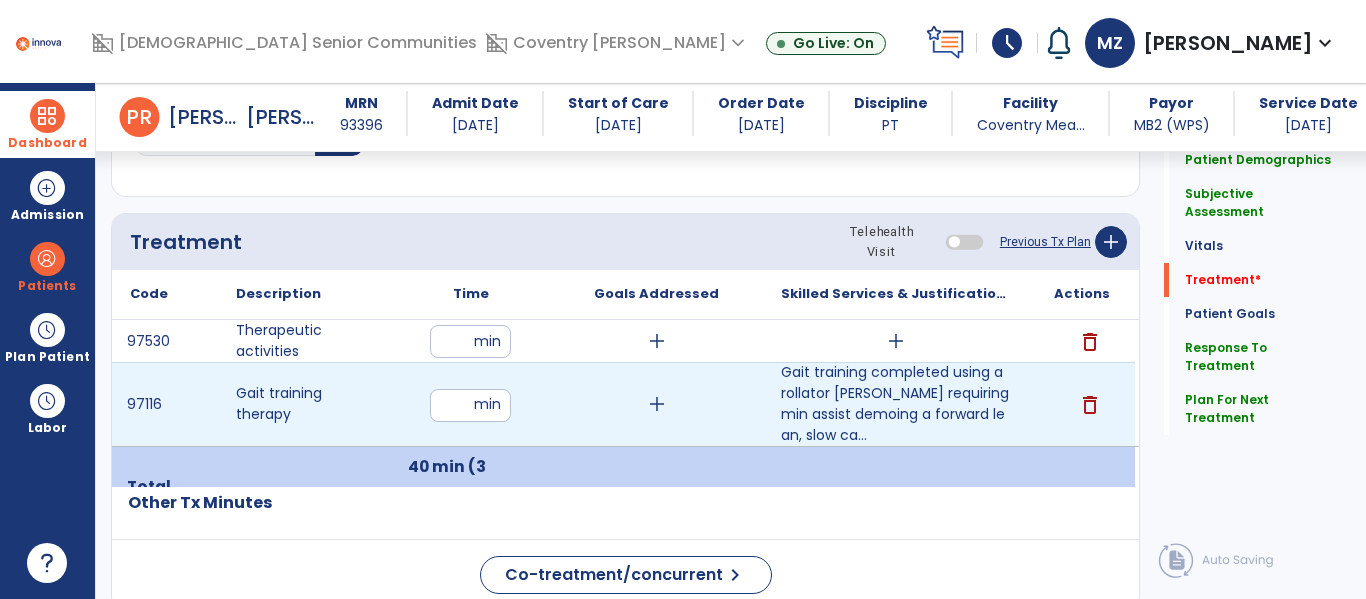 click on "**" at bounding box center (470, 405) 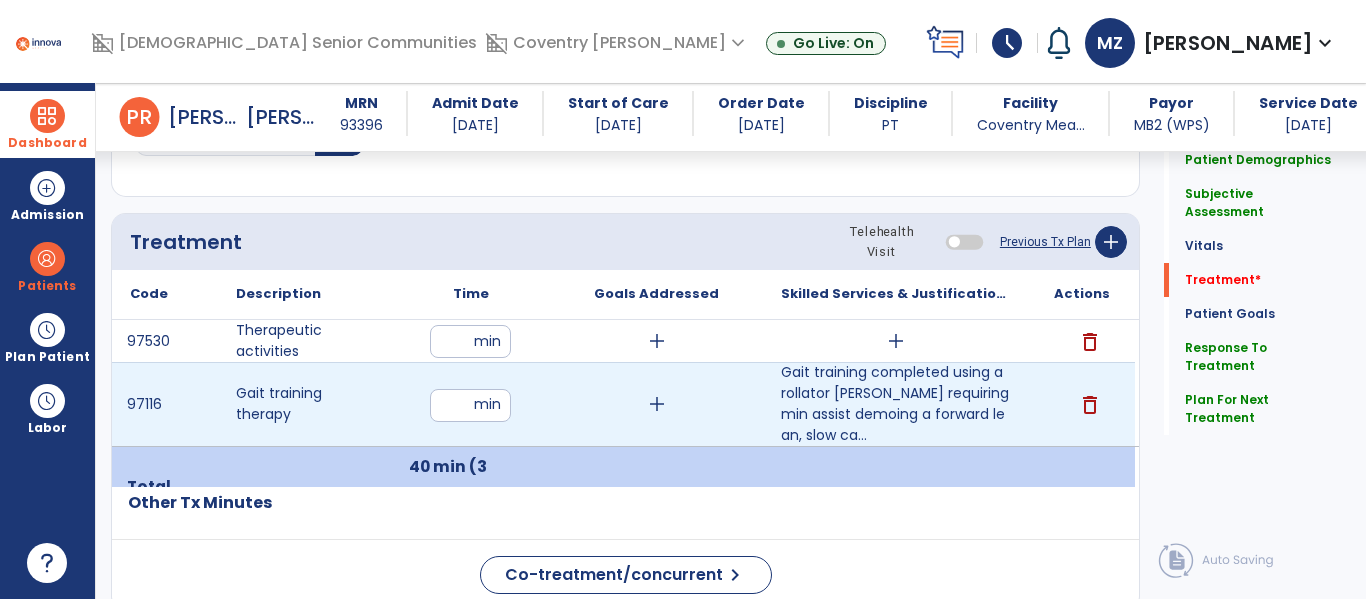 type on "**" 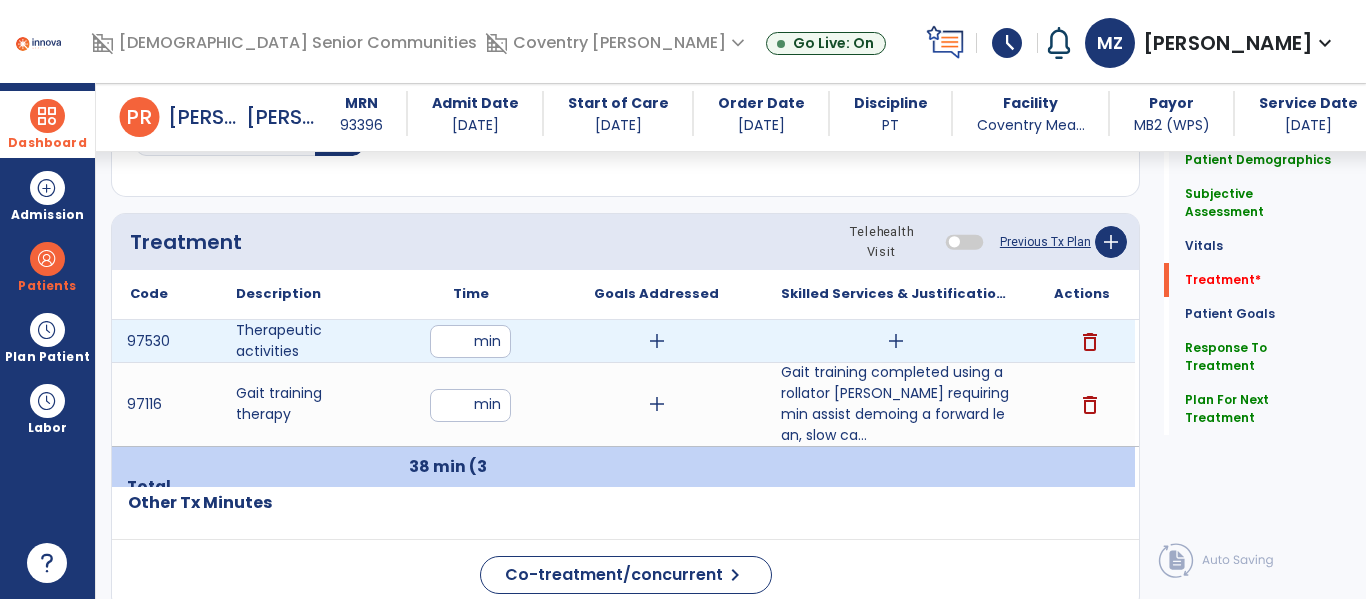click on "add" at bounding box center (896, 341) 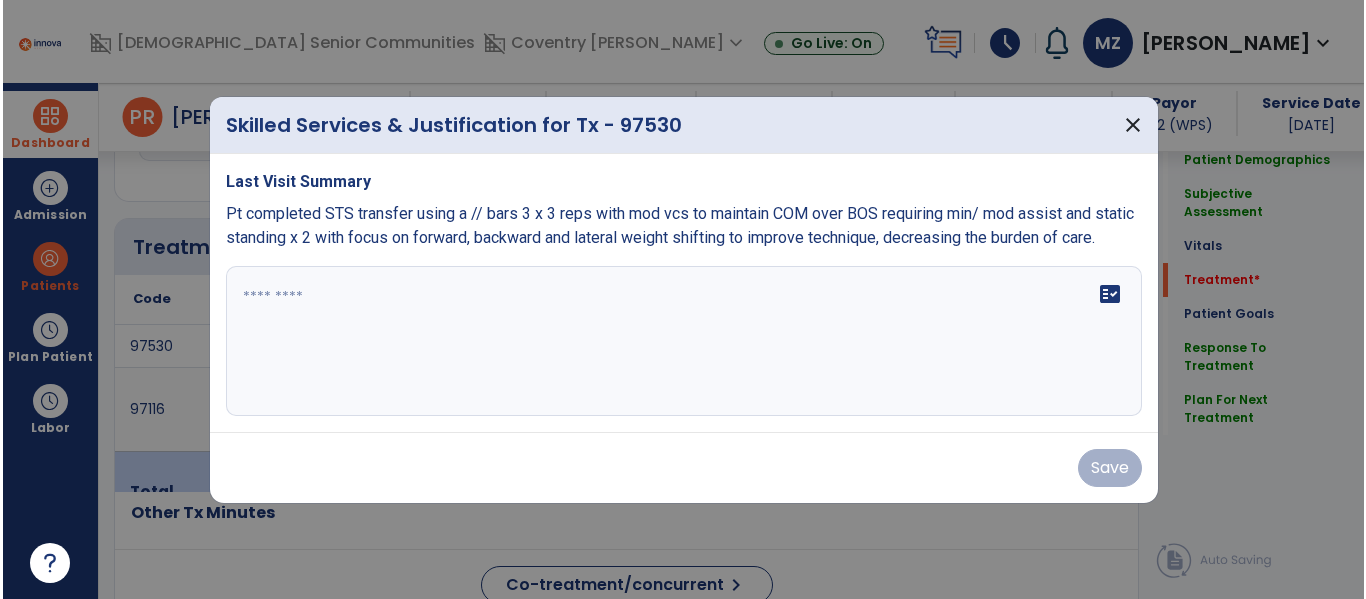 scroll, scrollTop: 1076, scrollLeft: 0, axis: vertical 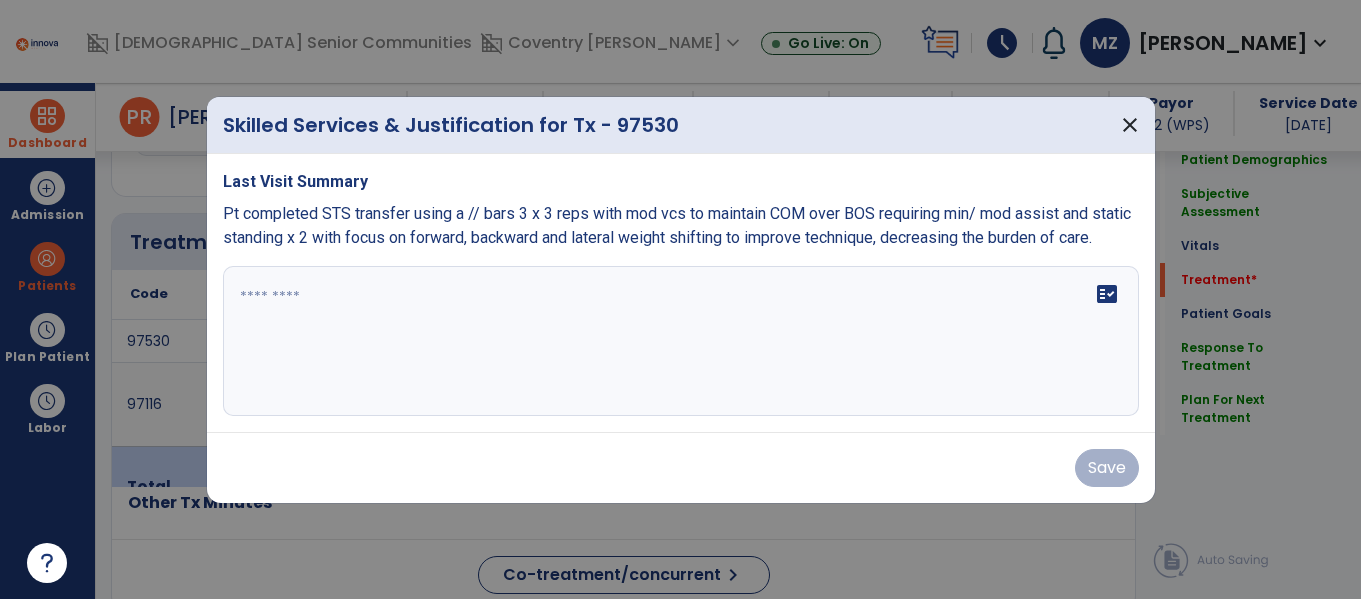 click on "fact_check" at bounding box center (681, 341) 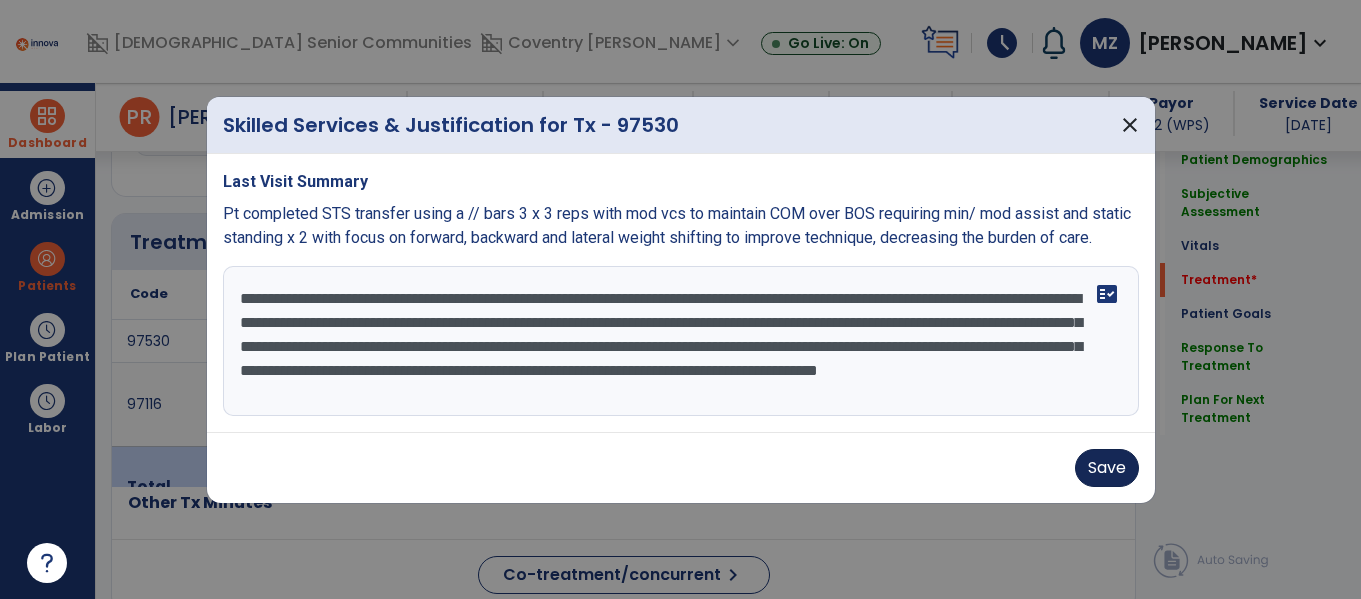 type on "**********" 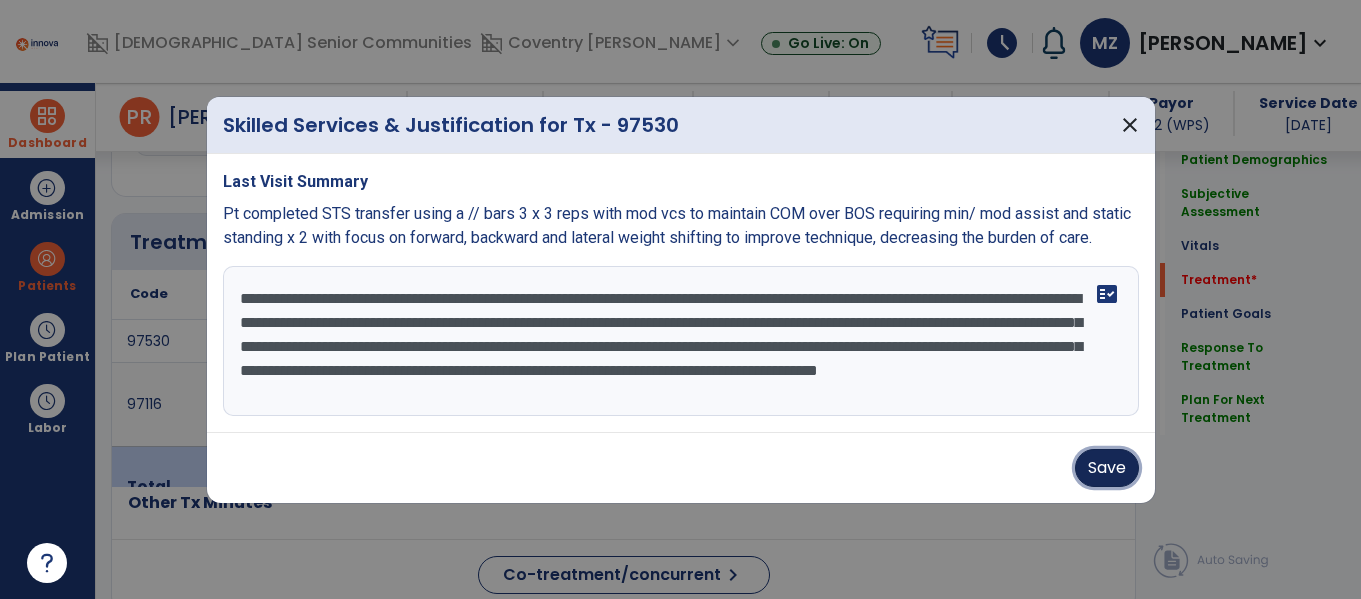 click on "Save" at bounding box center (1107, 468) 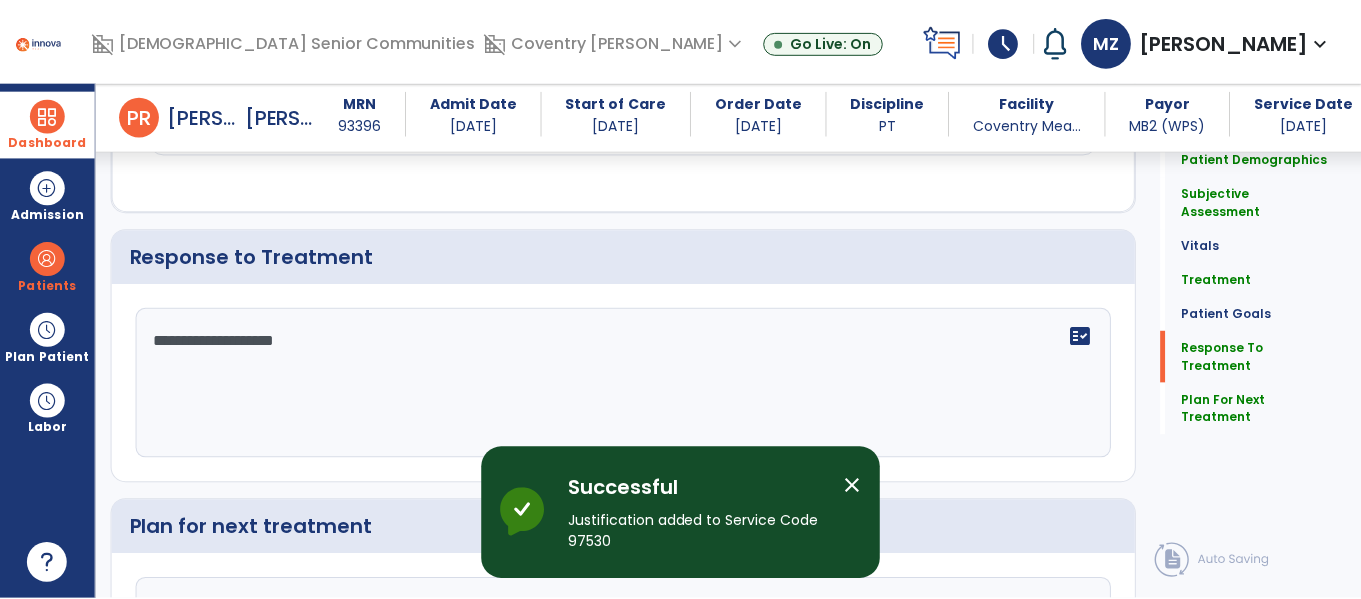 scroll, scrollTop: 2471, scrollLeft: 0, axis: vertical 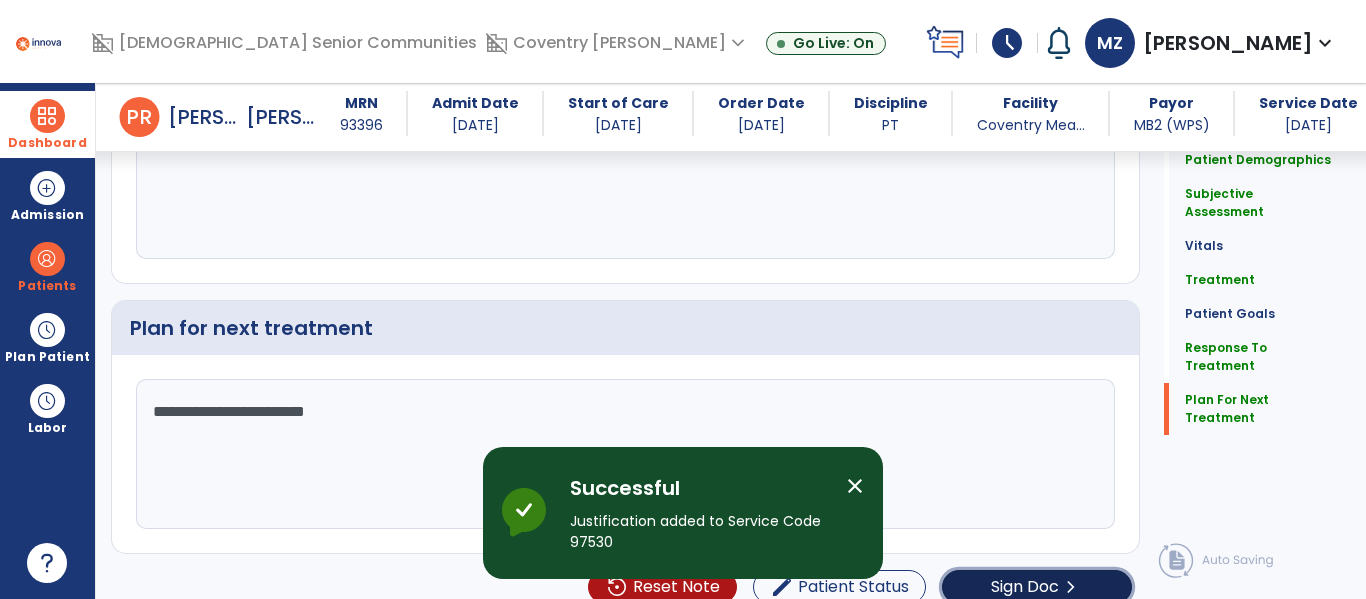 click on "Sign Doc" 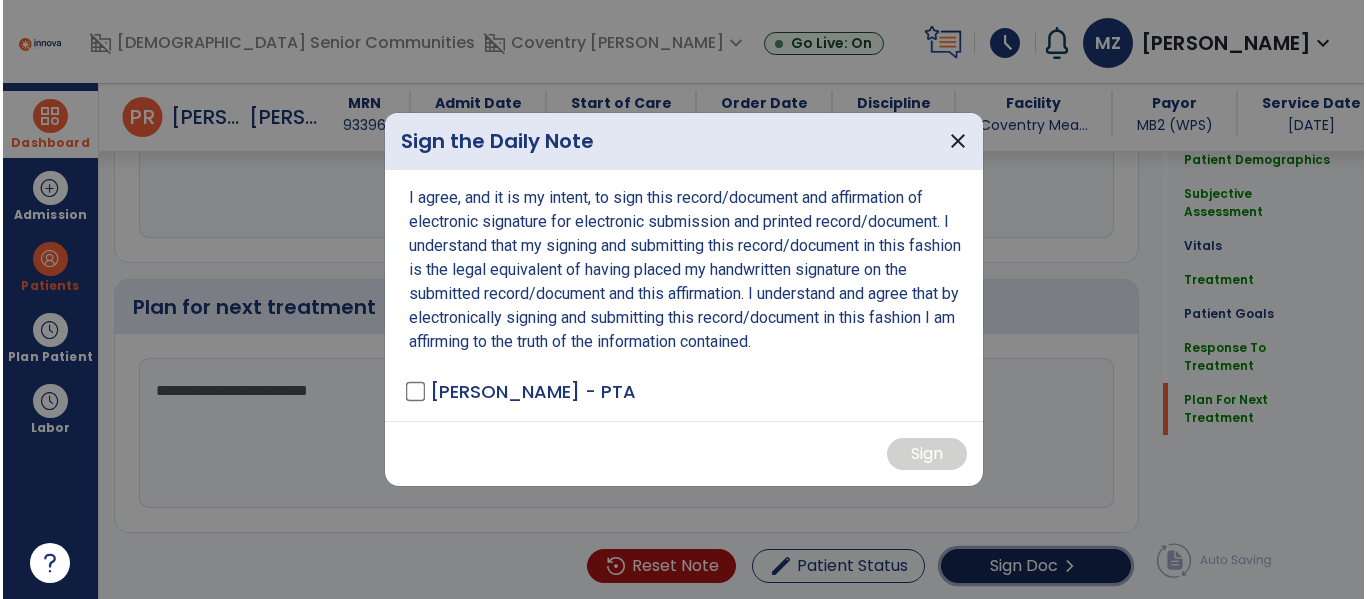 scroll, scrollTop: 2492, scrollLeft: 0, axis: vertical 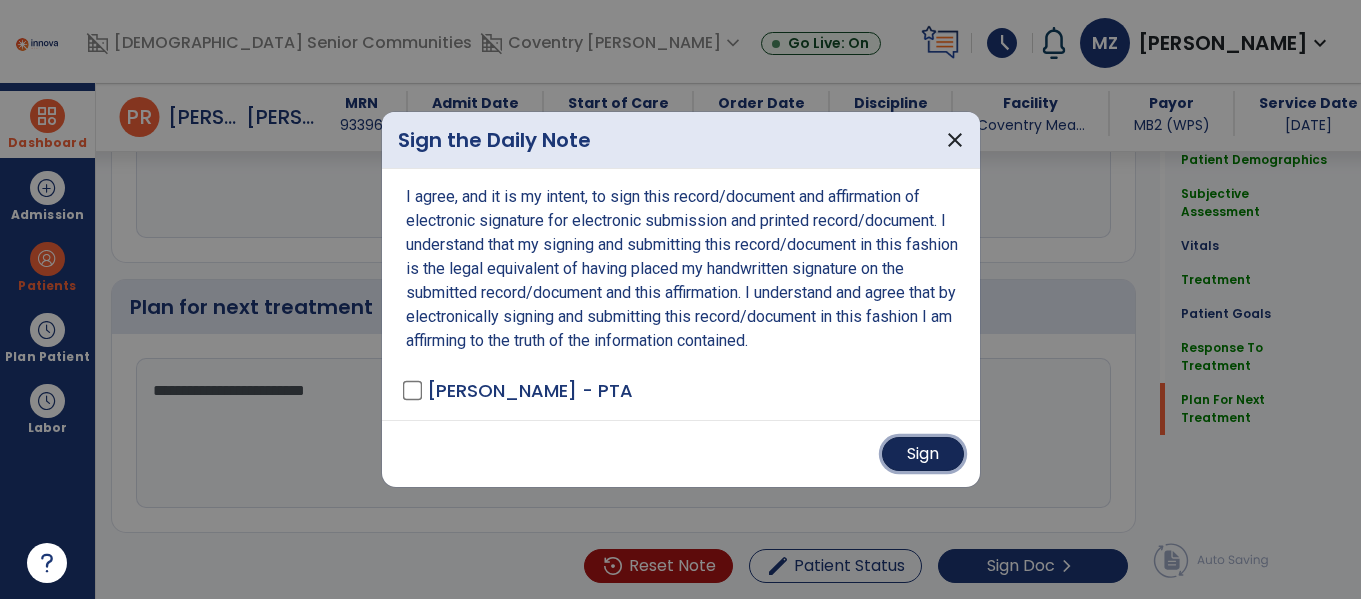 click on "Sign" at bounding box center (923, 454) 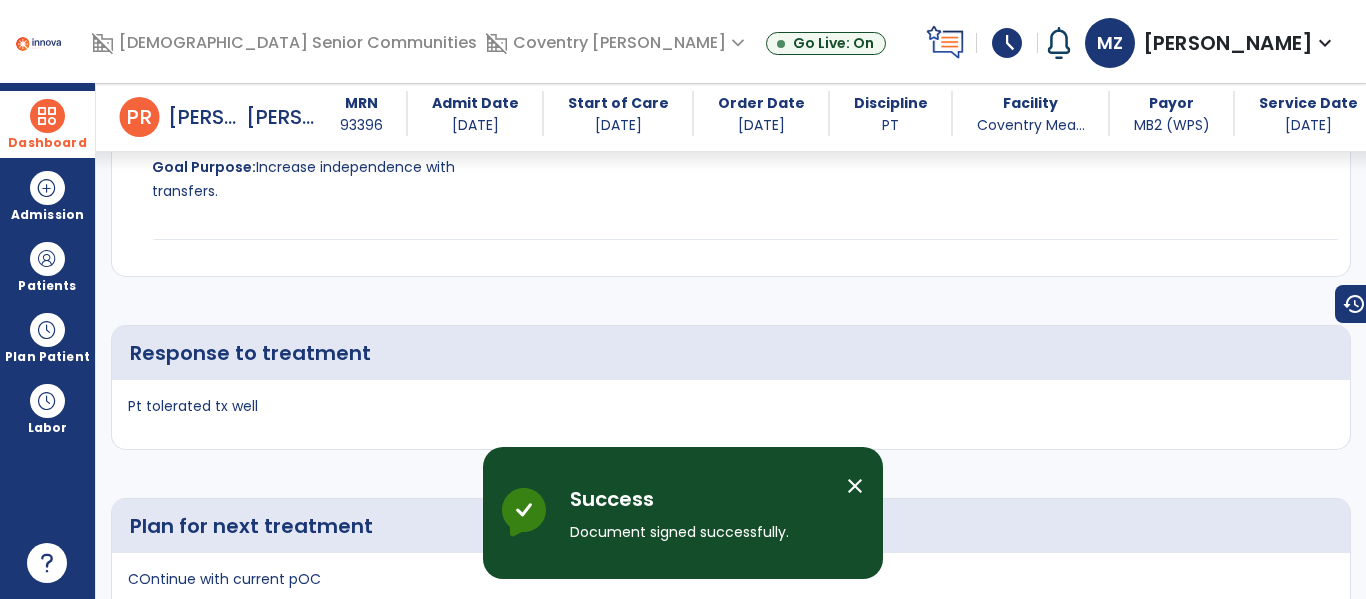 scroll, scrollTop: 3731, scrollLeft: 0, axis: vertical 